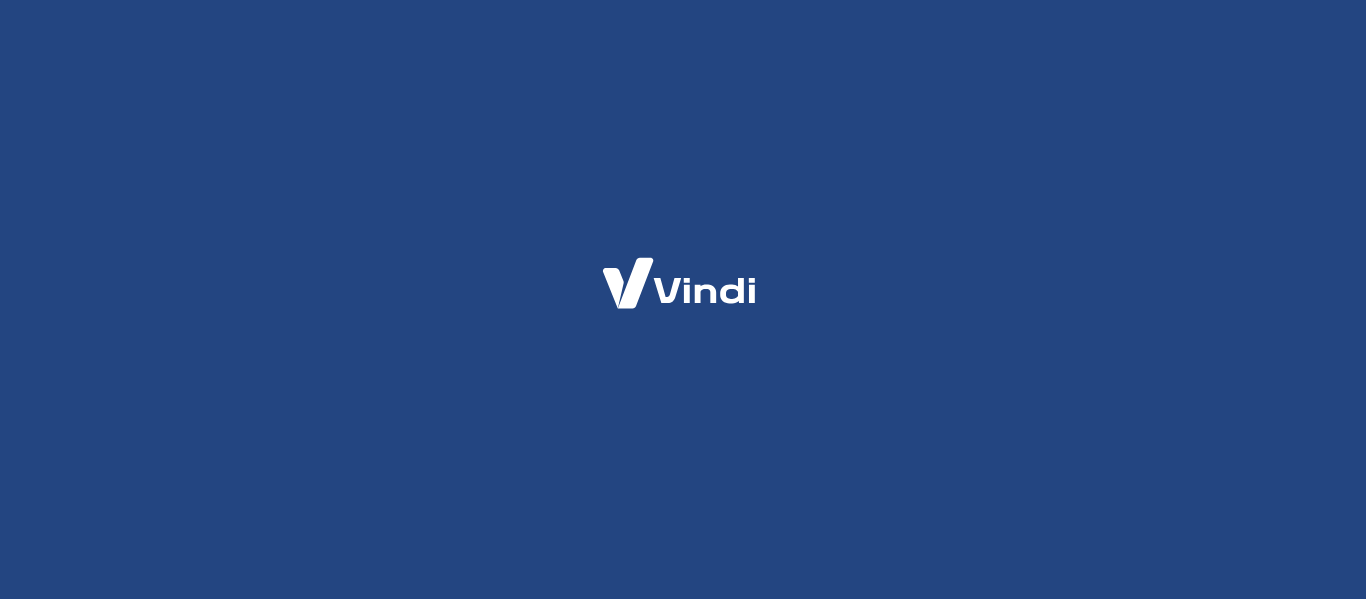 scroll, scrollTop: 0, scrollLeft: 0, axis: both 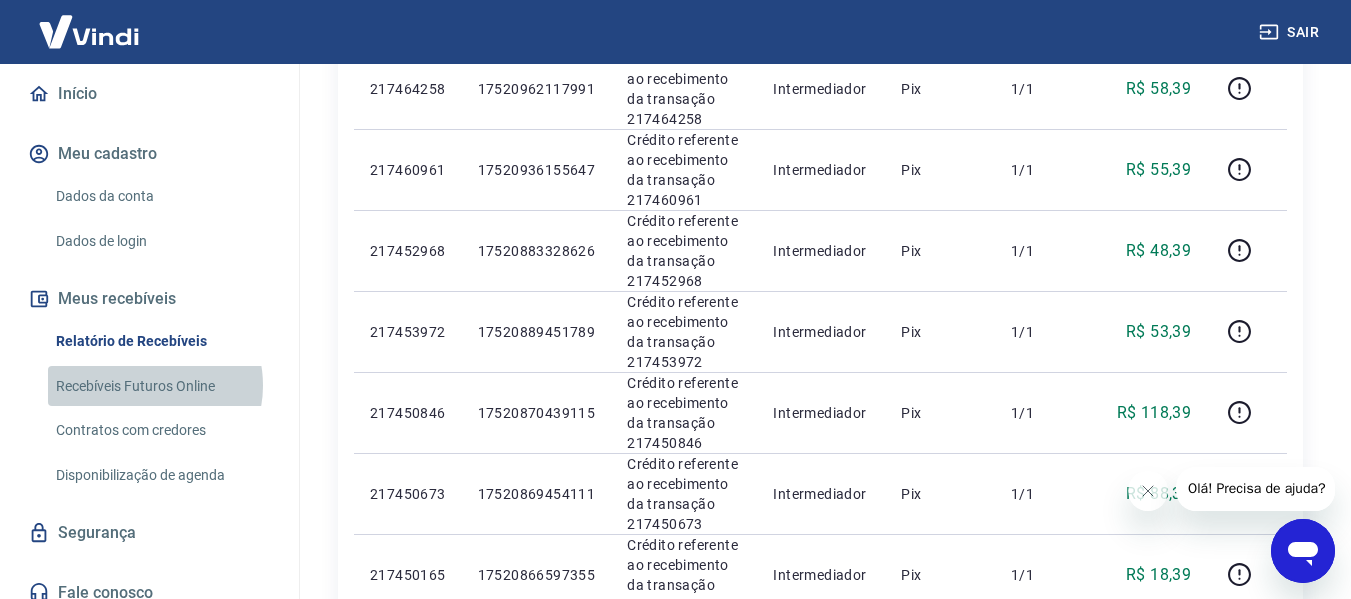 click on "Recebíveis Futuros Online" at bounding box center (161, 386) 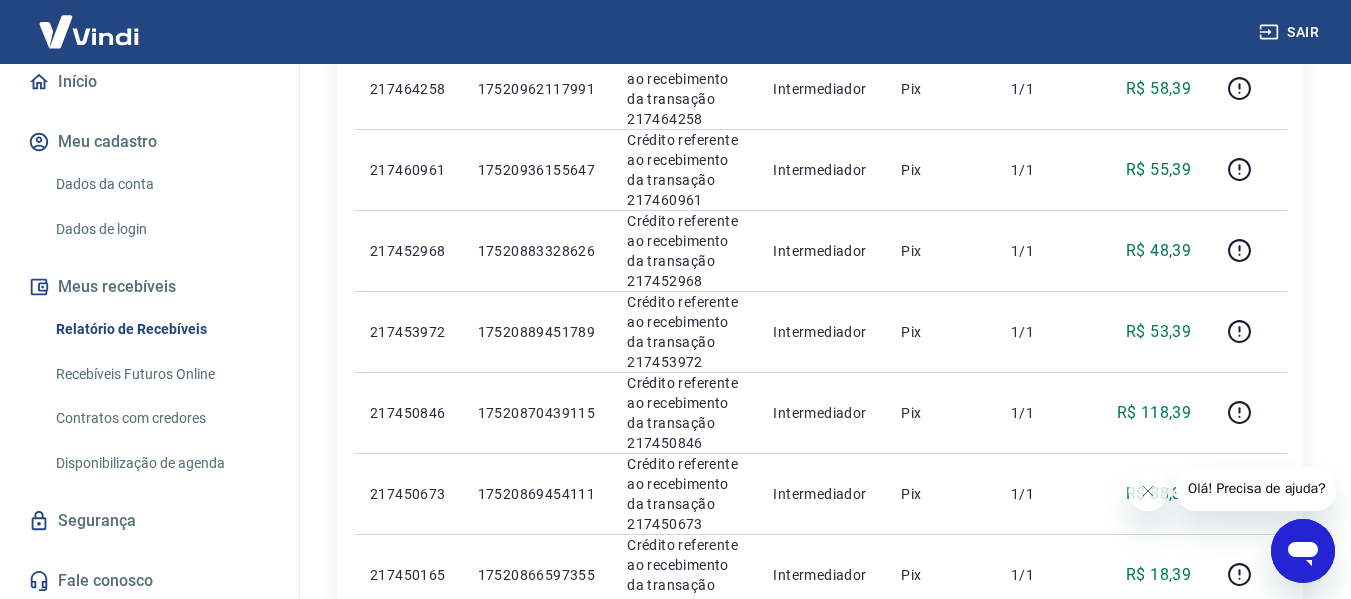 scroll, scrollTop: 216, scrollLeft: 0, axis: vertical 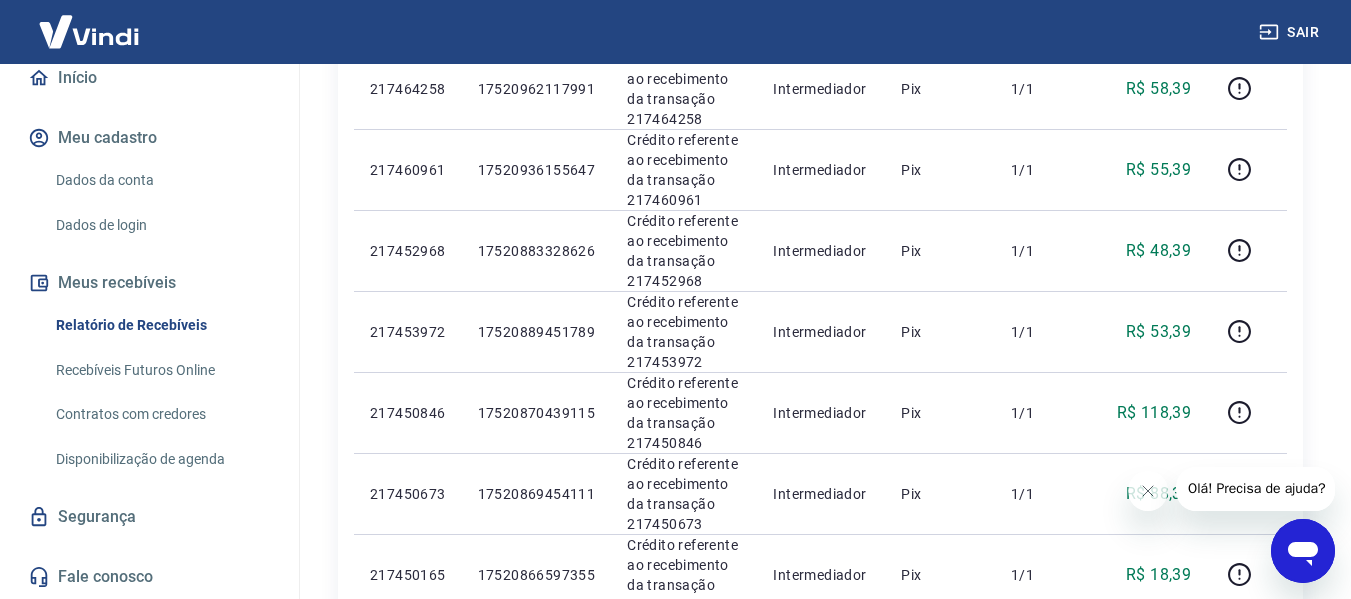 click on "Meus recebíveis" at bounding box center (149, 283) 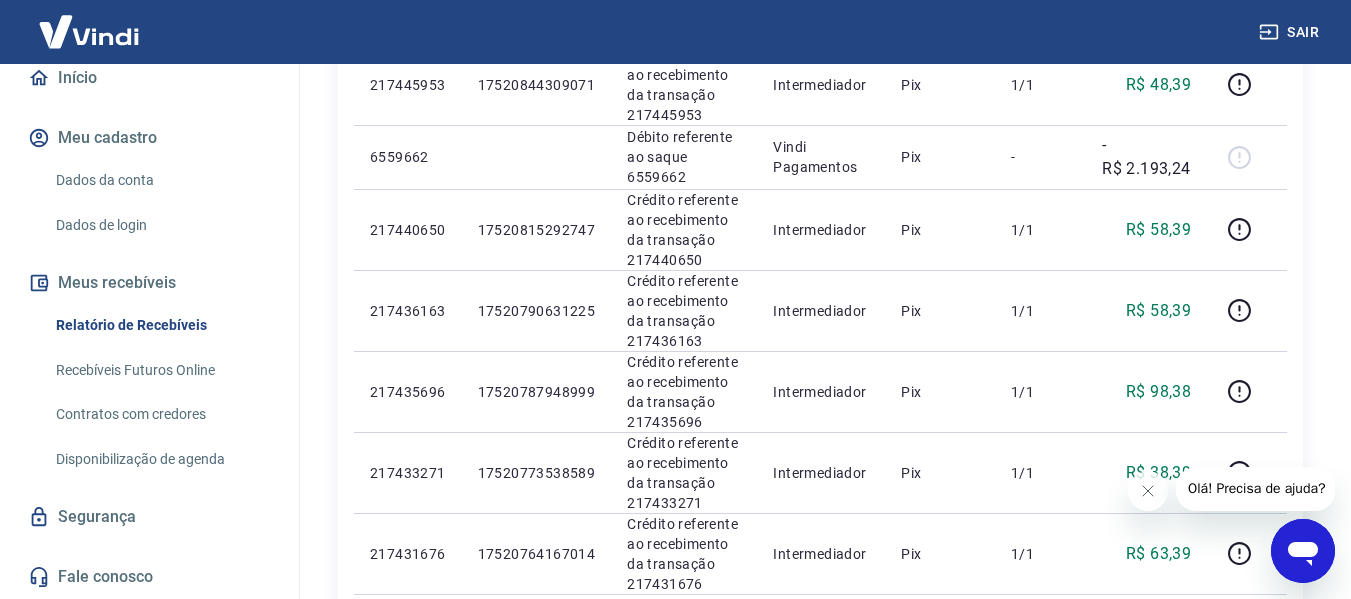 scroll, scrollTop: 1206, scrollLeft: 0, axis: vertical 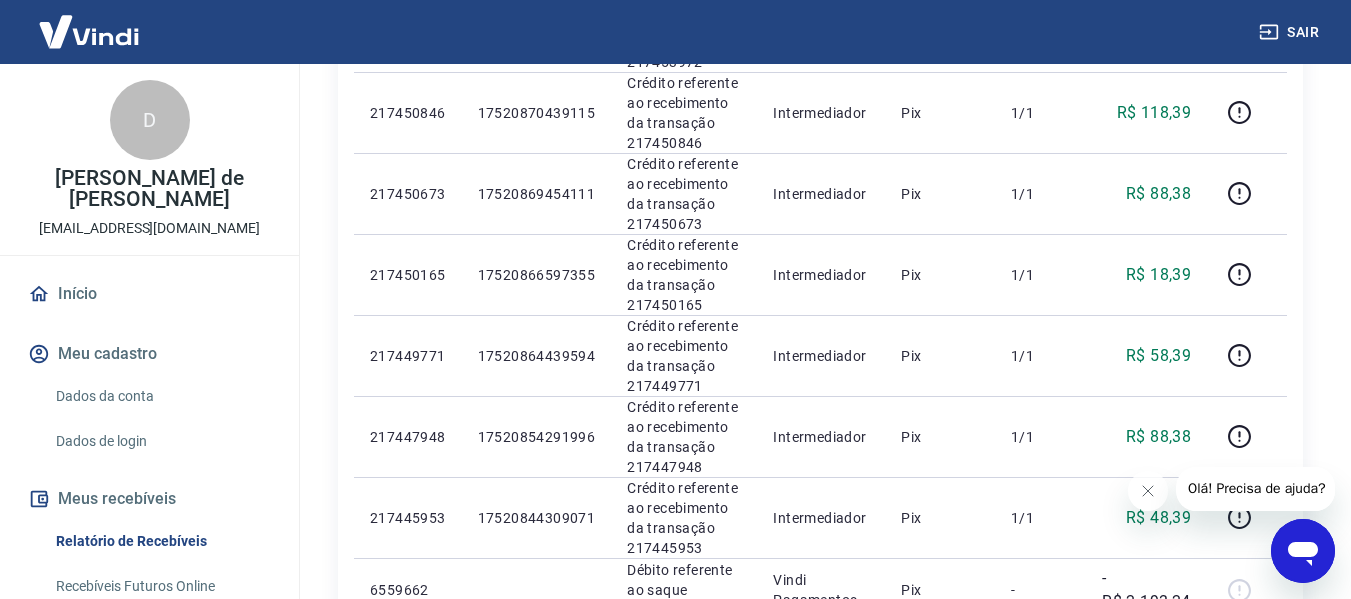 click on "Início" at bounding box center (149, 294) 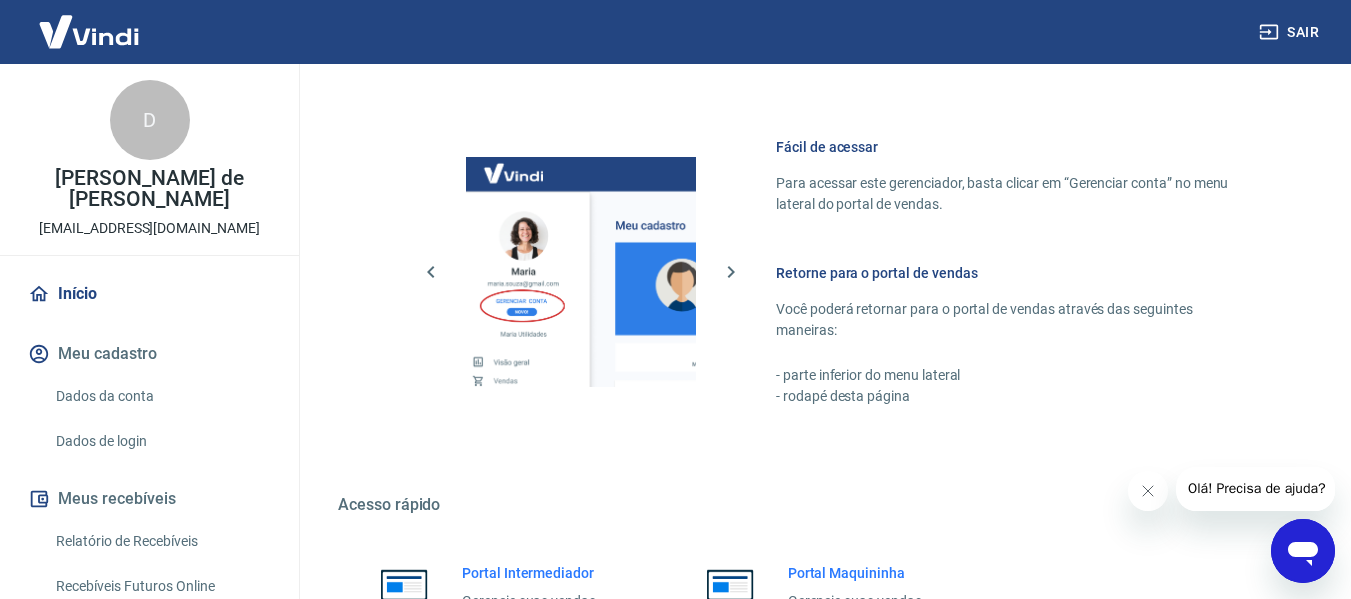 scroll, scrollTop: 1097, scrollLeft: 0, axis: vertical 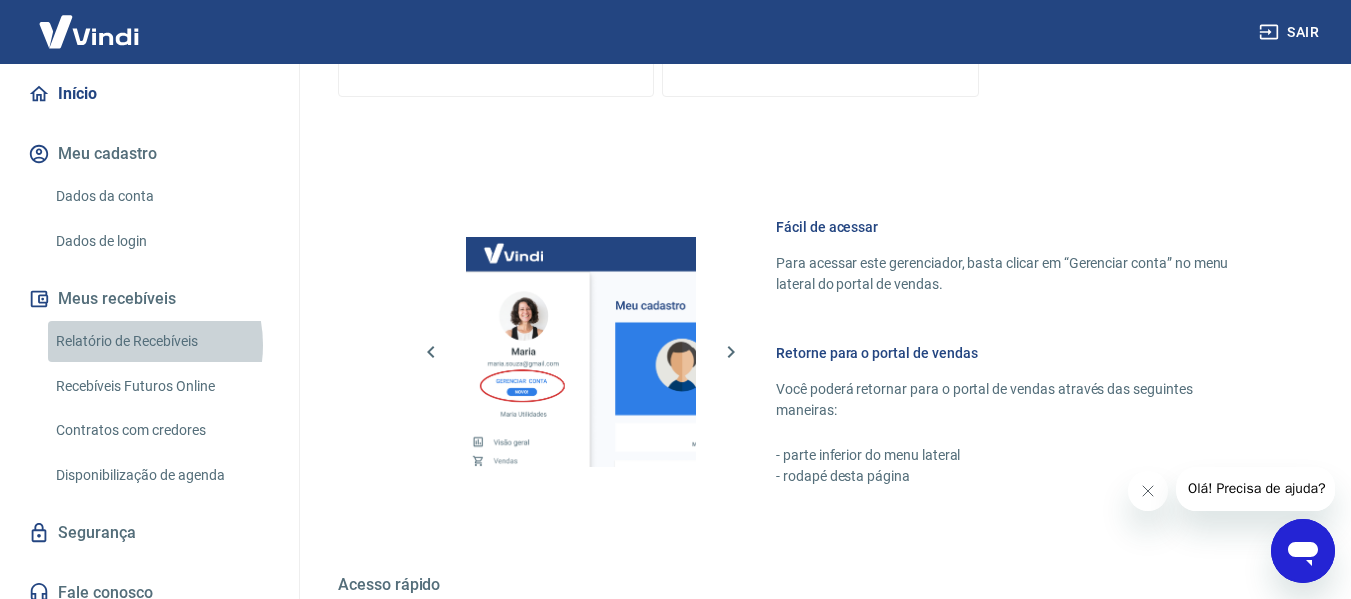 click on "Relatório de Recebíveis" at bounding box center (161, 341) 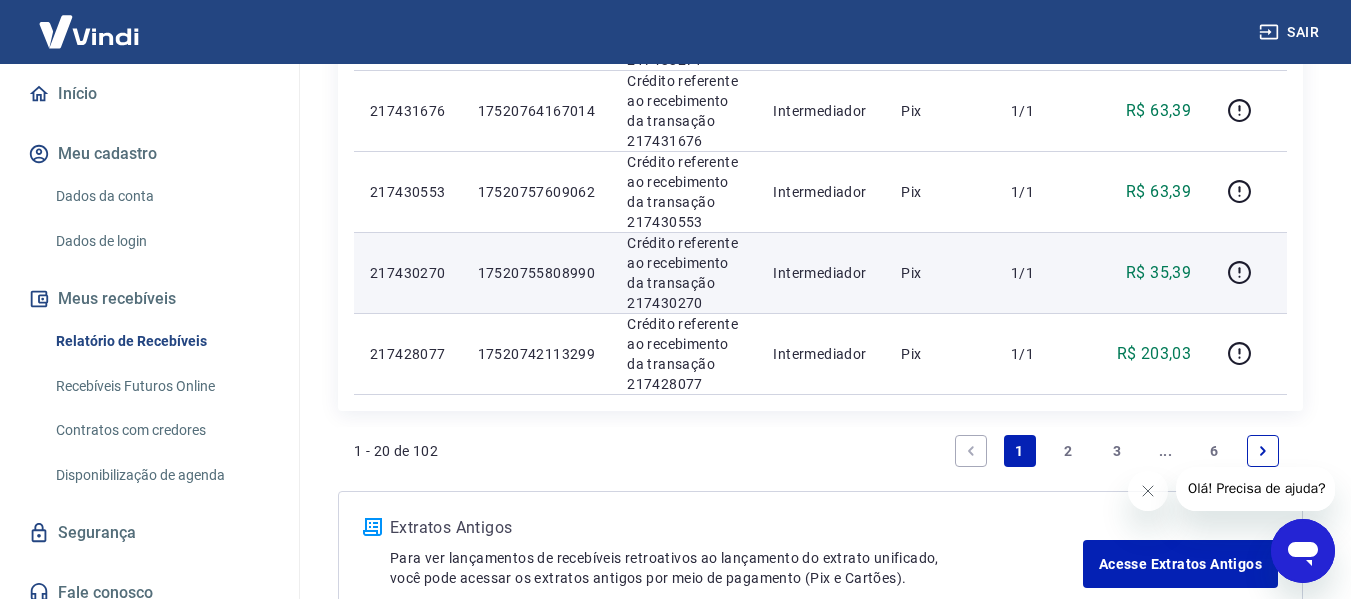 scroll, scrollTop: 1806, scrollLeft: 0, axis: vertical 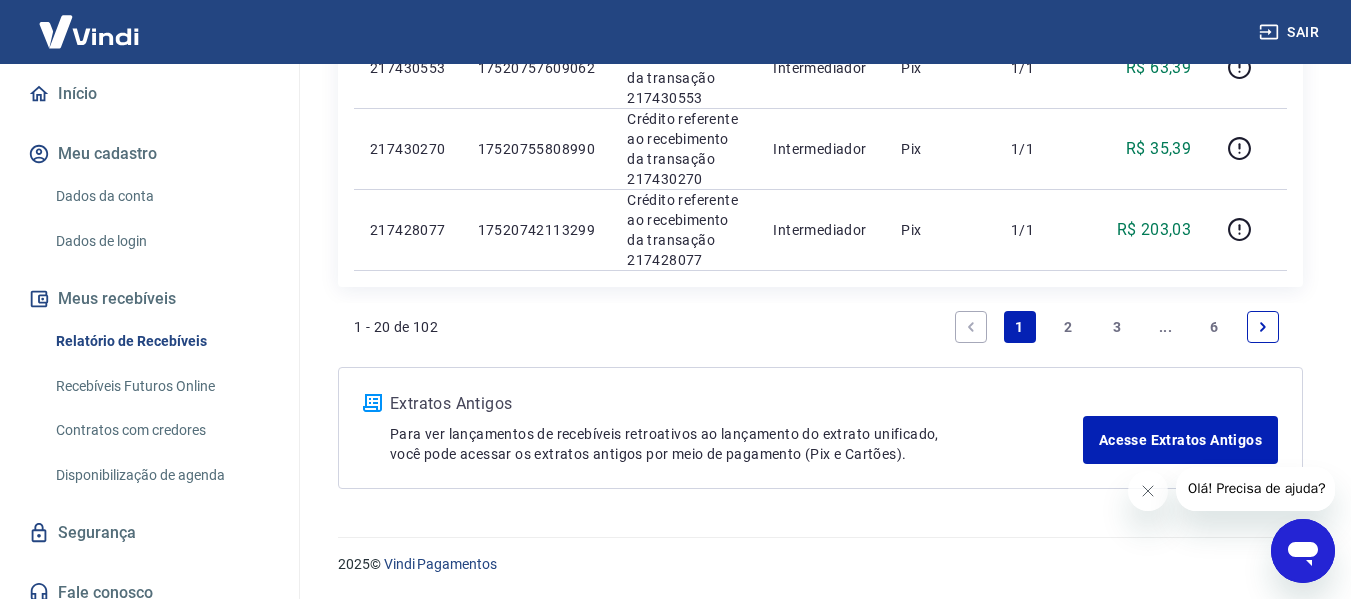 click on "..." at bounding box center (1166, 327) 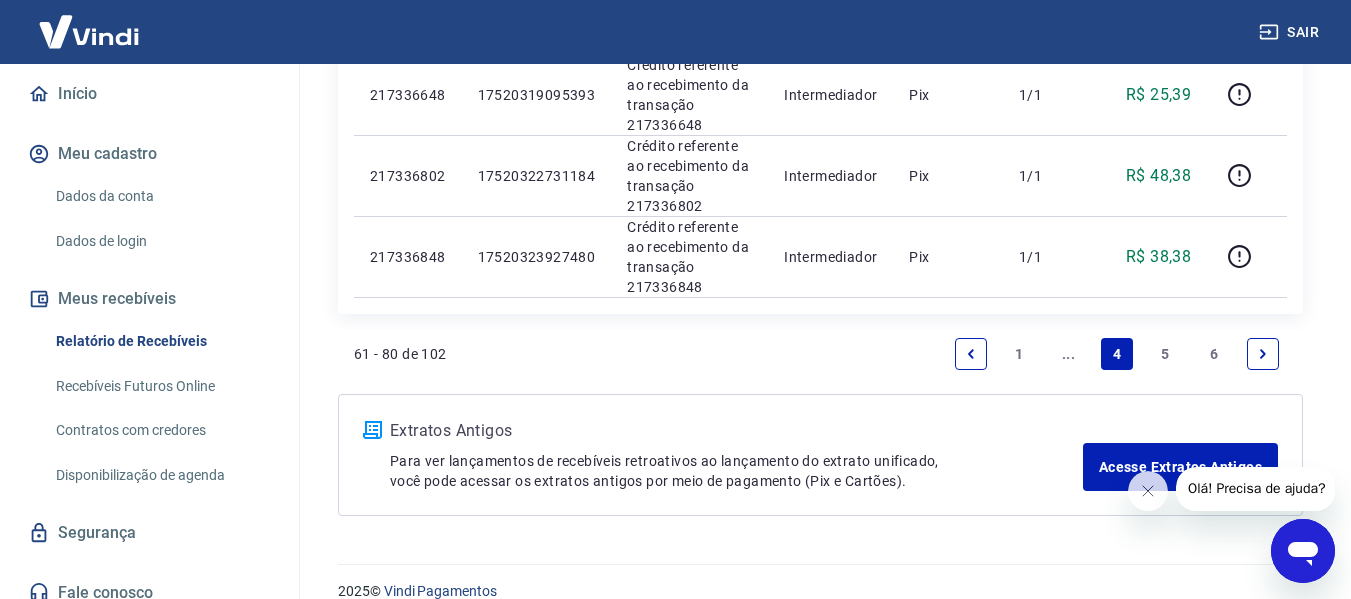 scroll, scrollTop: 1823, scrollLeft: 0, axis: vertical 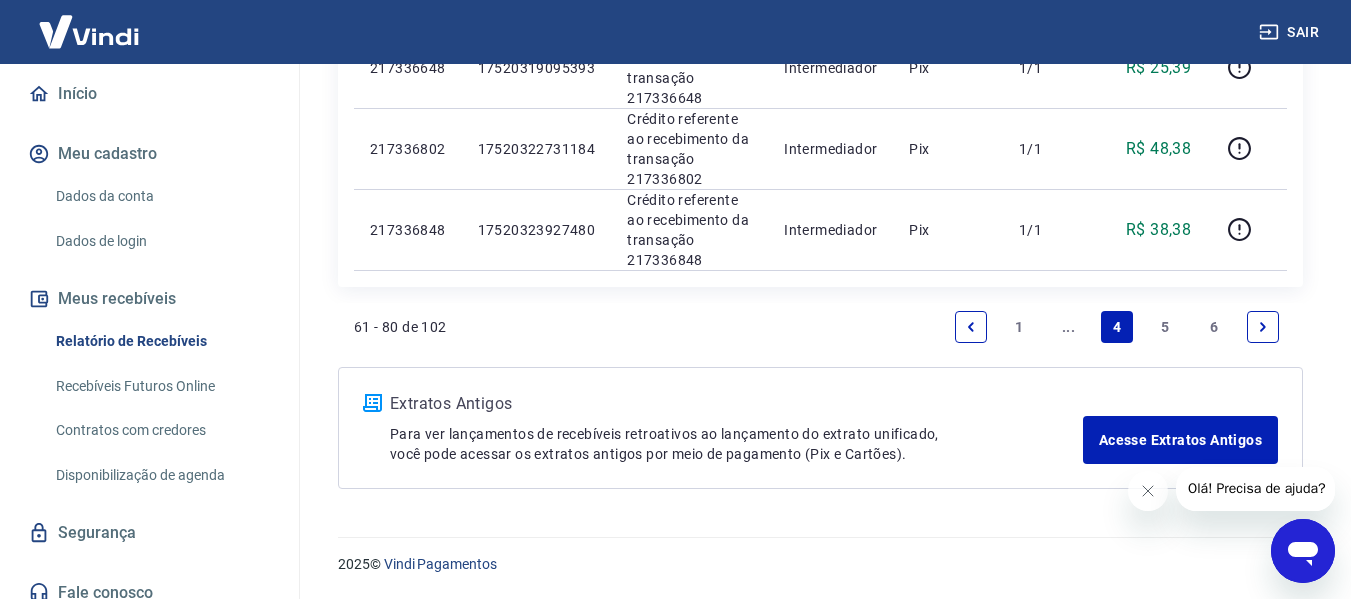 click 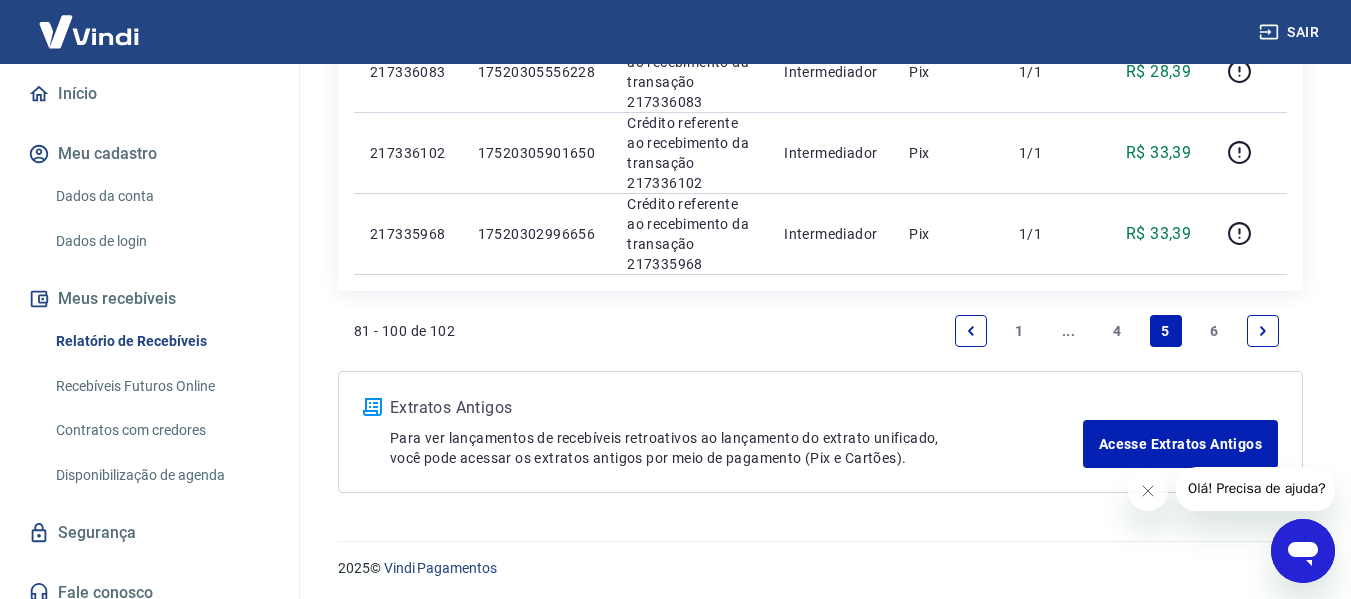 scroll, scrollTop: 1823, scrollLeft: 0, axis: vertical 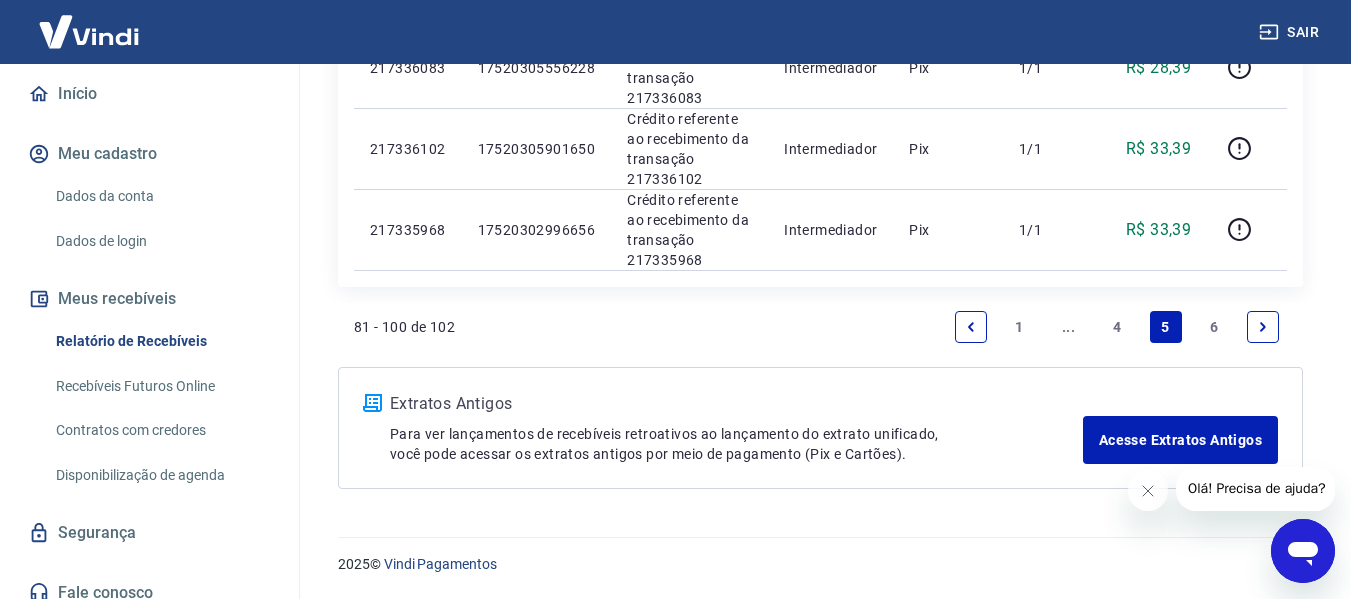 click at bounding box center (1263, 327) 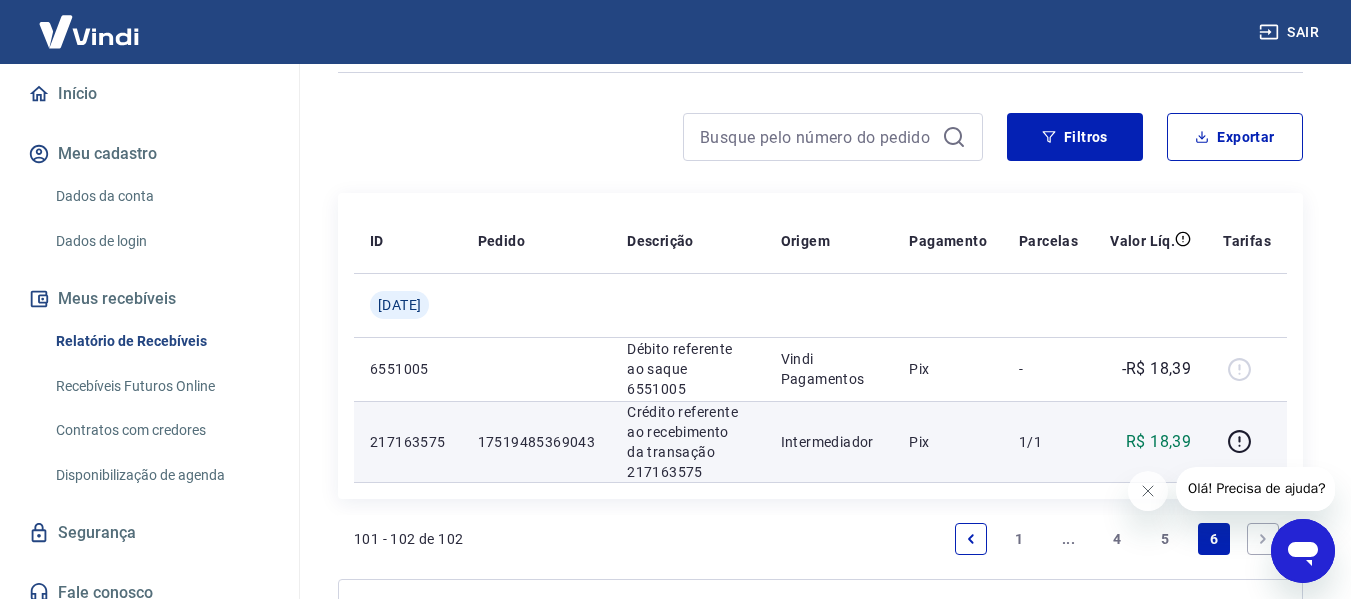scroll, scrollTop: 348, scrollLeft: 0, axis: vertical 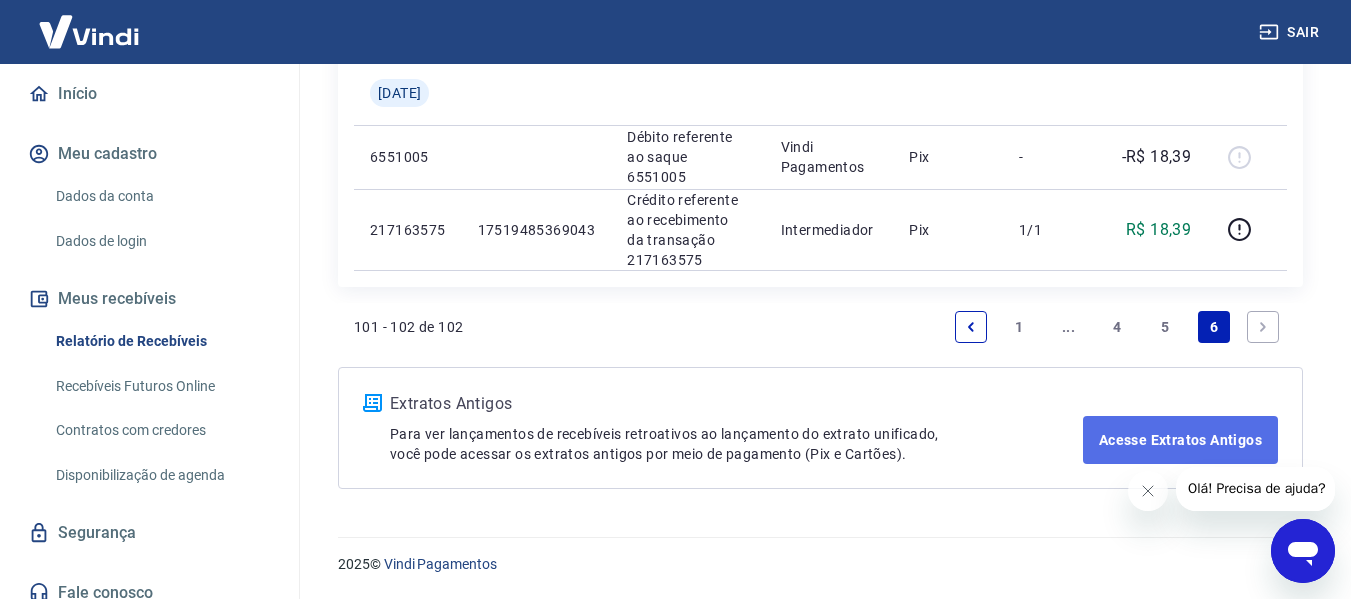click on "Acesse Extratos Antigos" at bounding box center (1180, 440) 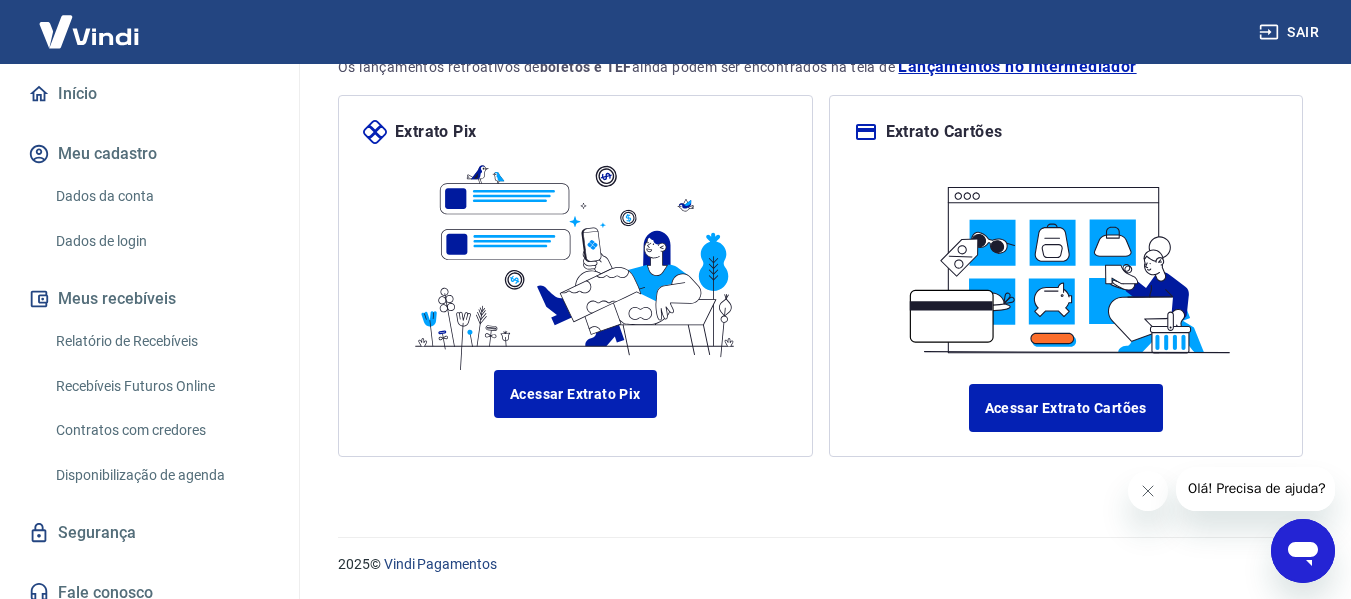 scroll, scrollTop: 231, scrollLeft: 0, axis: vertical 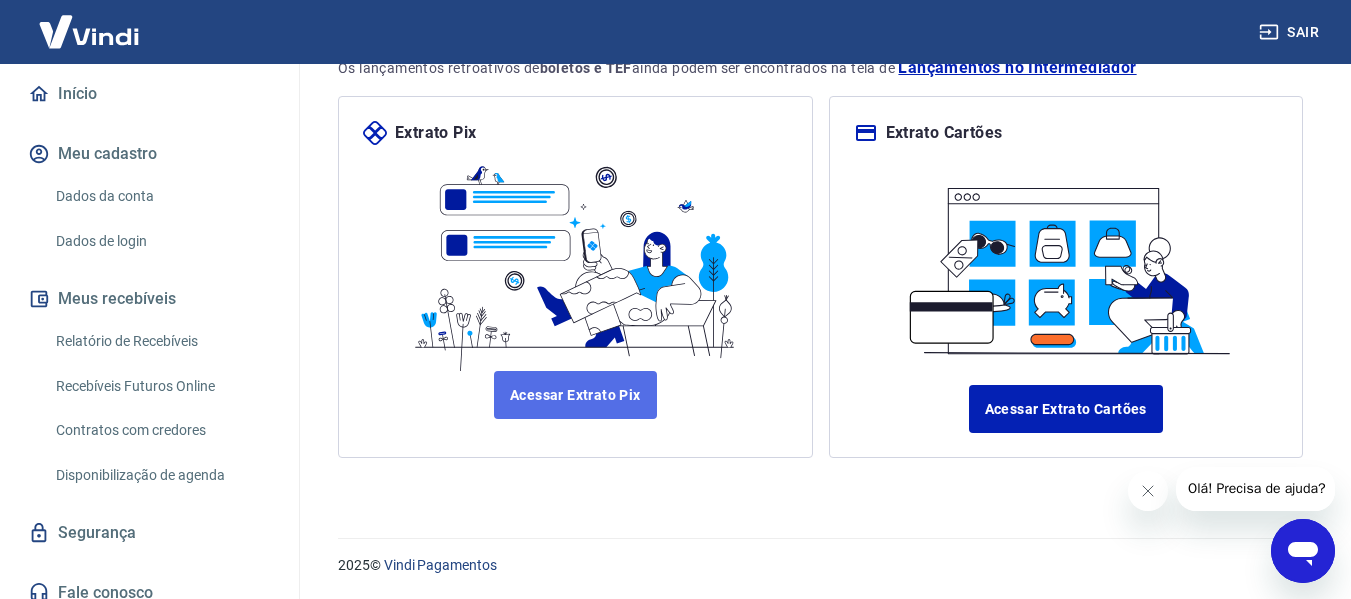 click on "Acessar Extrato Pix" at bounding box center [575, 395] 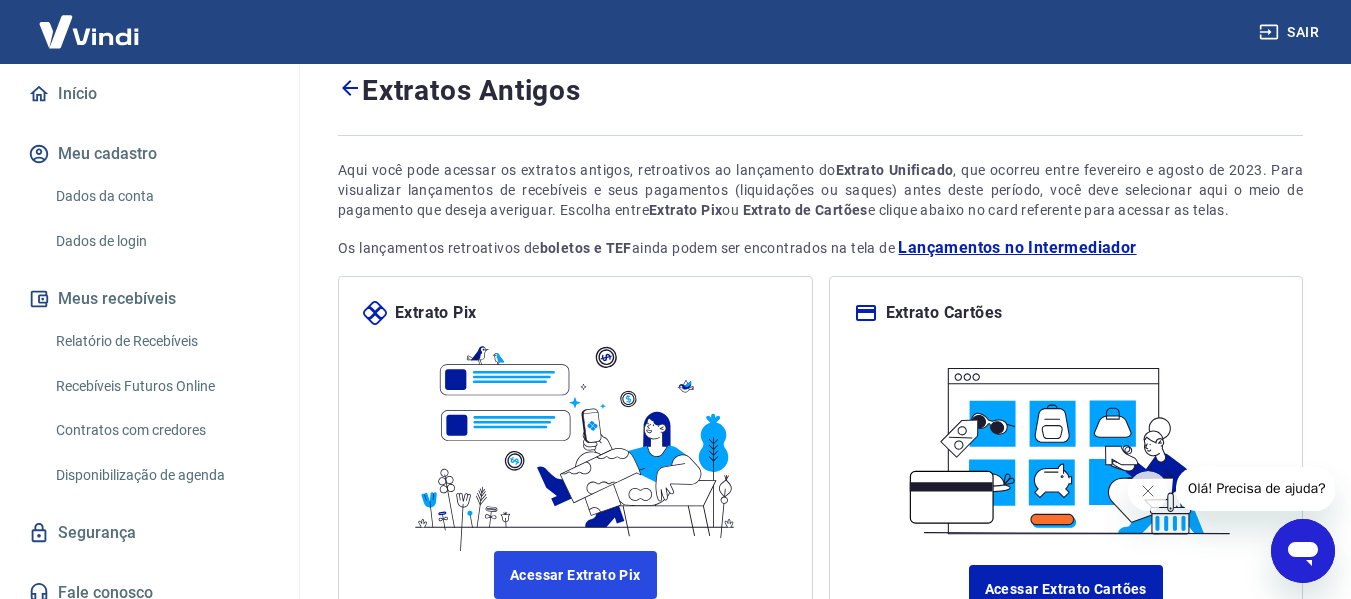 scroll, scrollTop: 0, scrollLeft: 0, axis: both 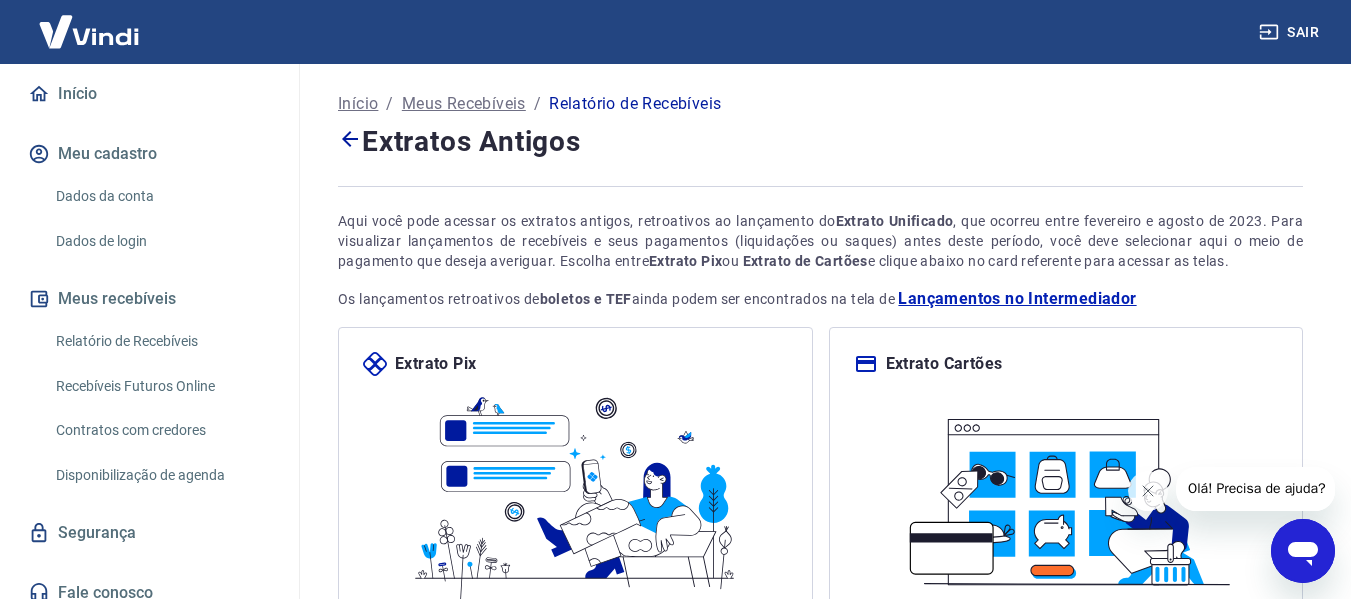 click 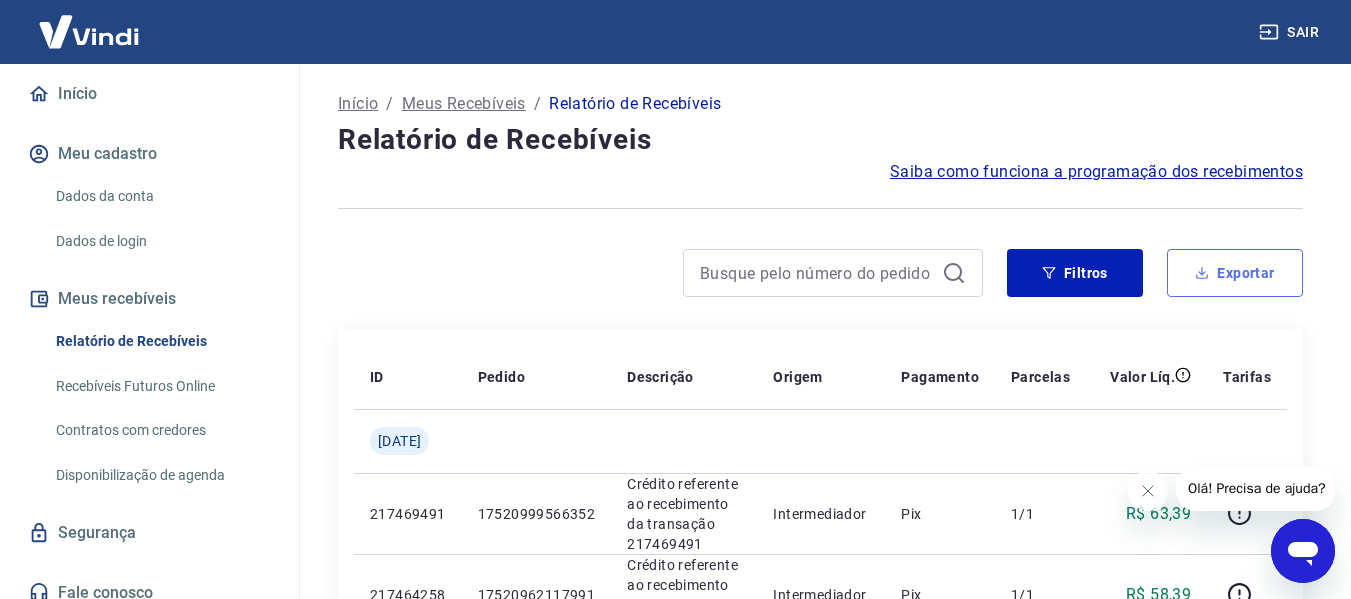 click on "Exportar" at bounding box center (1235, 273) 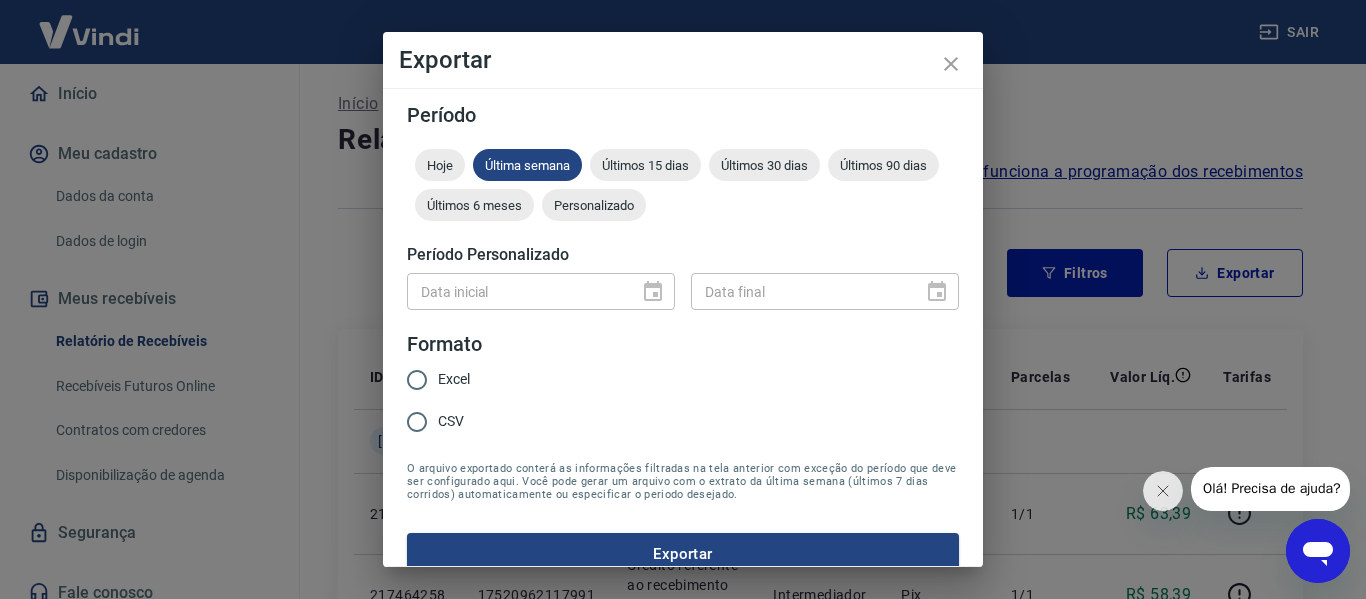 click on "Data inicial" at bounding box center [541, 291] 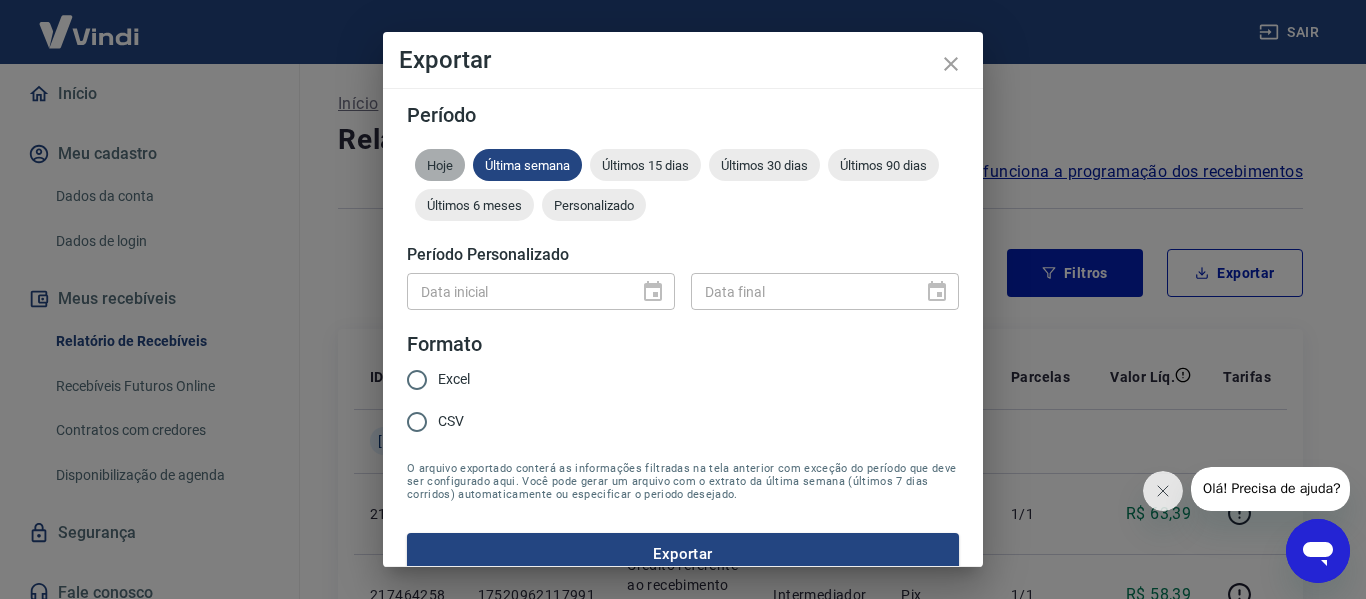 click on "Hoje" at bounding box center (440, 165) 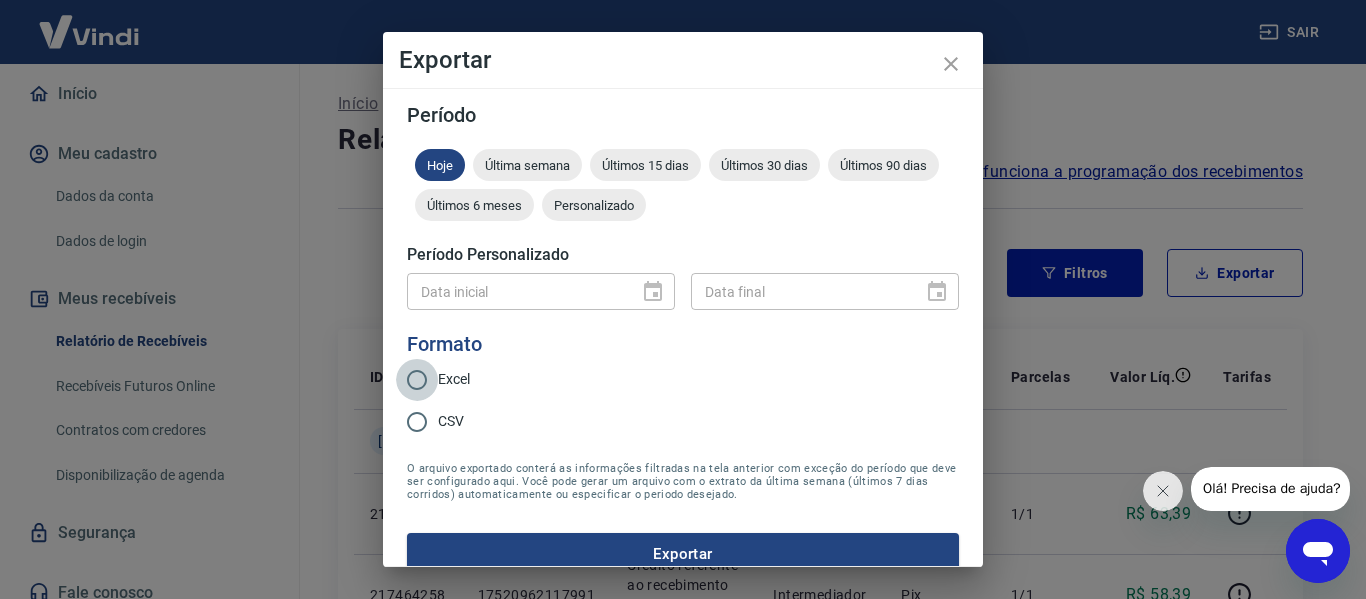 click on "Excel" at bounding box center [417, 380] 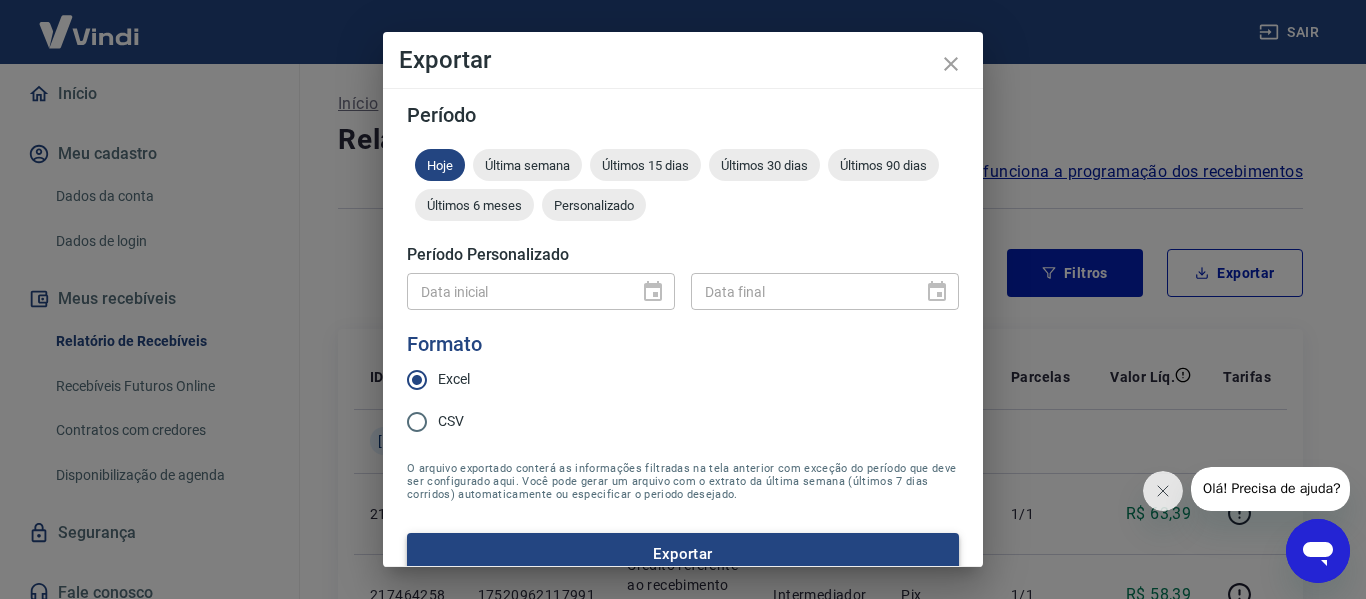 click on "Exportar" at bounding box center (683, 554) 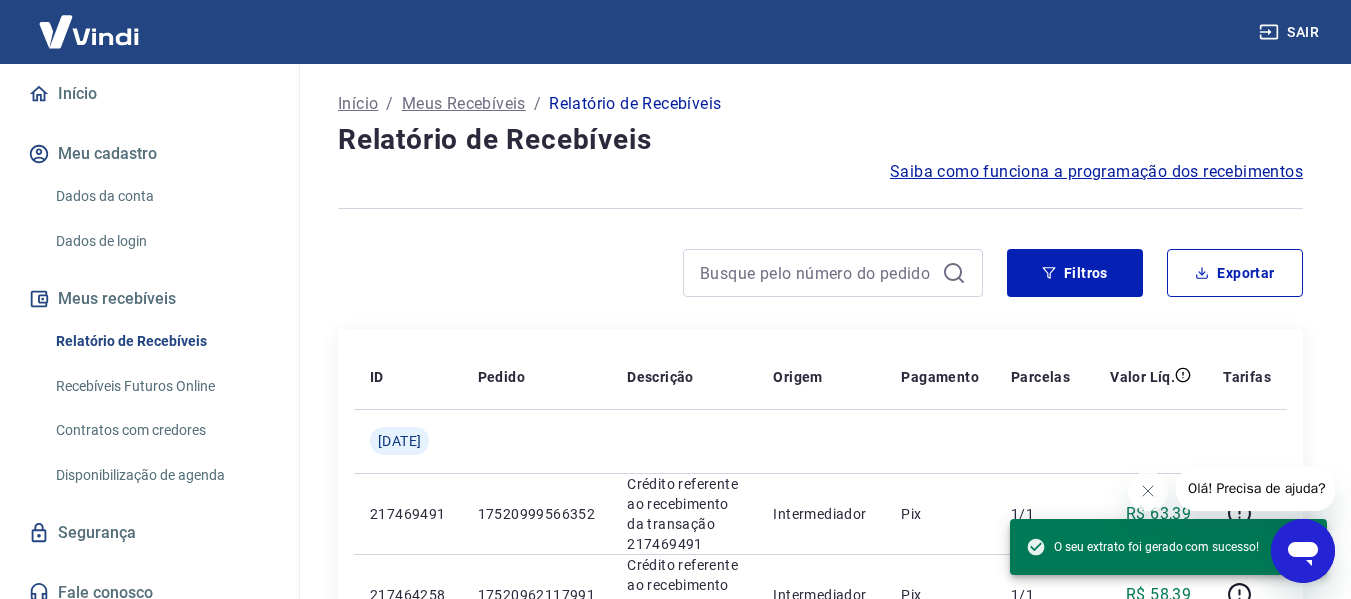 click on "Dados da conta" at bounding box center (161, 196) 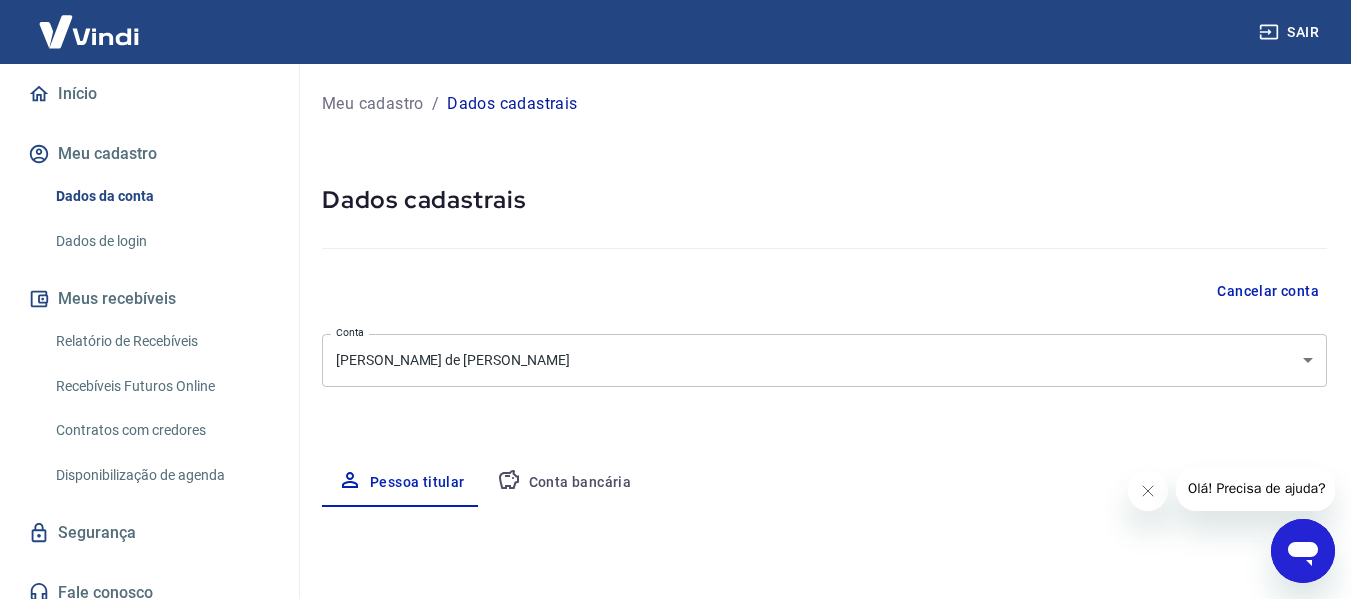 select on "CE" 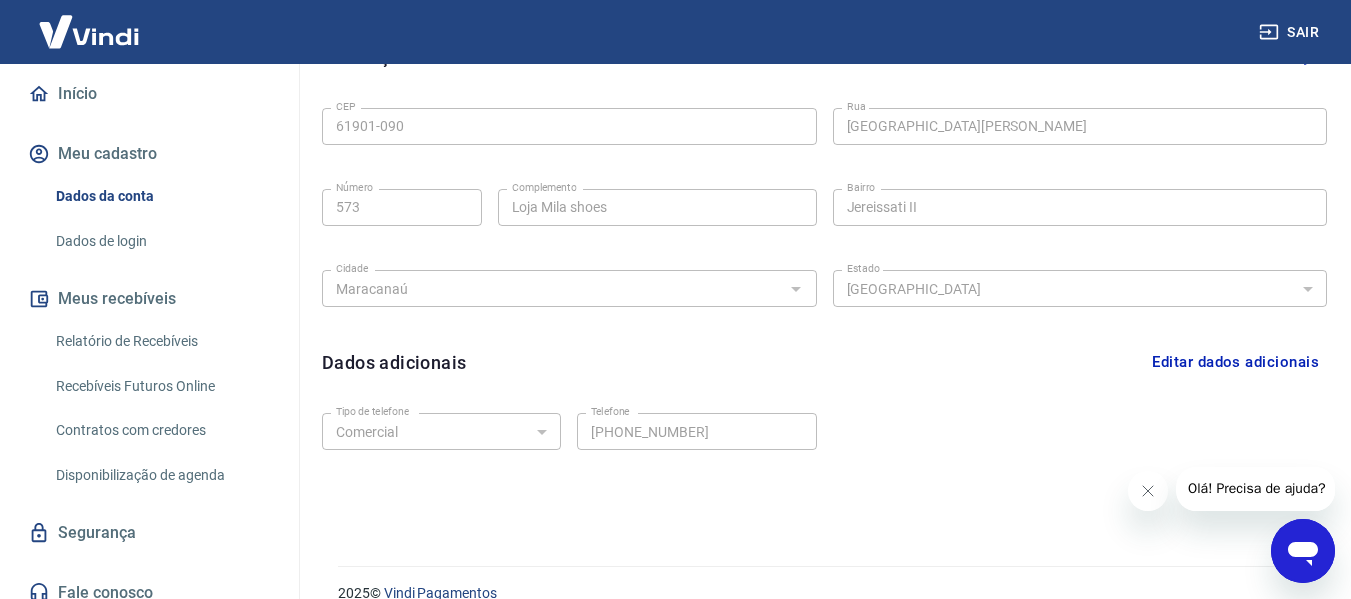 scroll, scrollTop: 681, scrollLeft: 0, axis: vertical 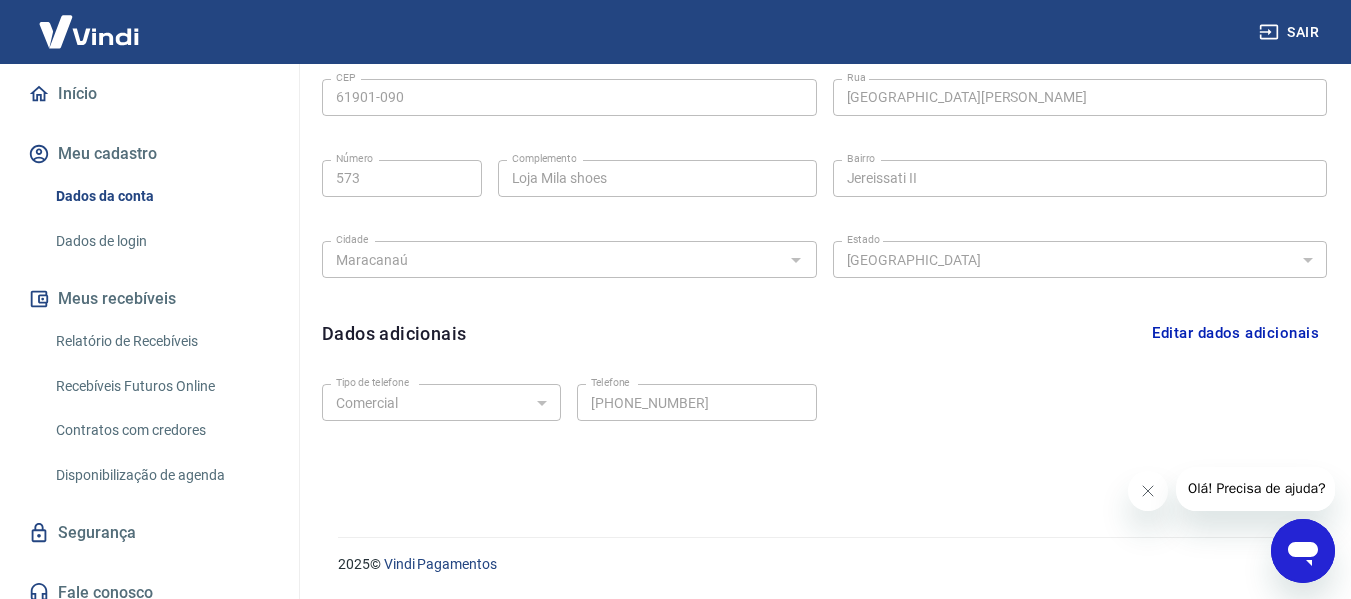 click on "Disponibilização de agenda" at bounding box center (161, 475) 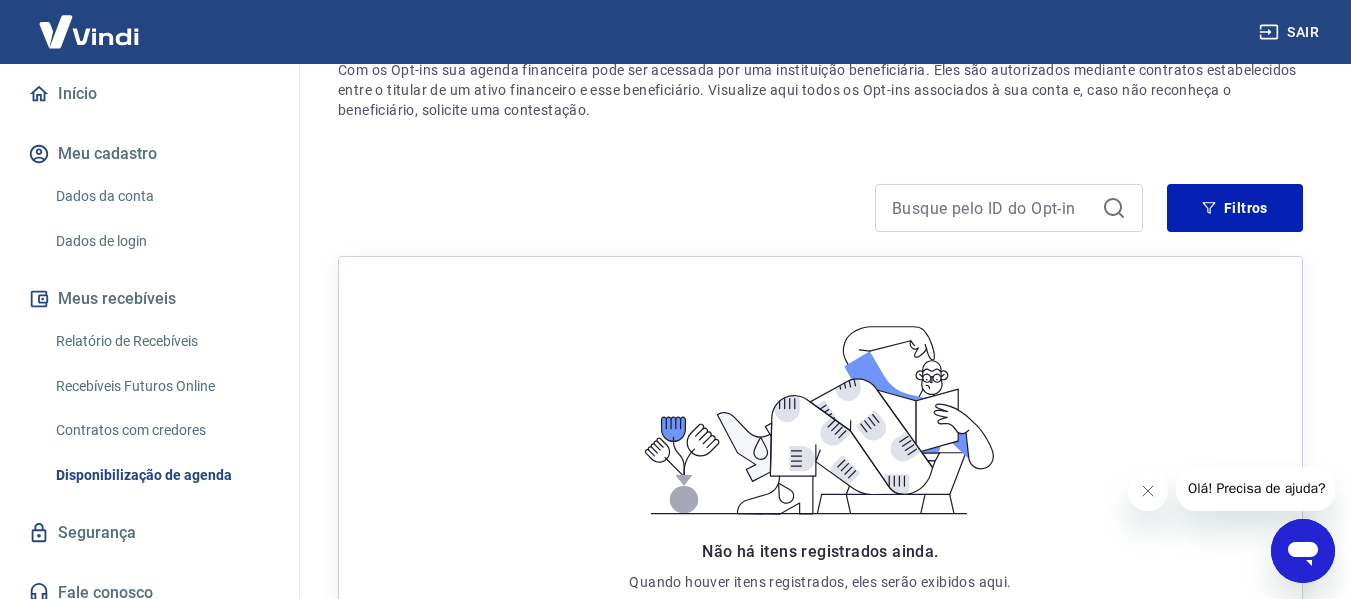 scroll, scrollTop: 186, scrollLeft: 0, axis: vertical 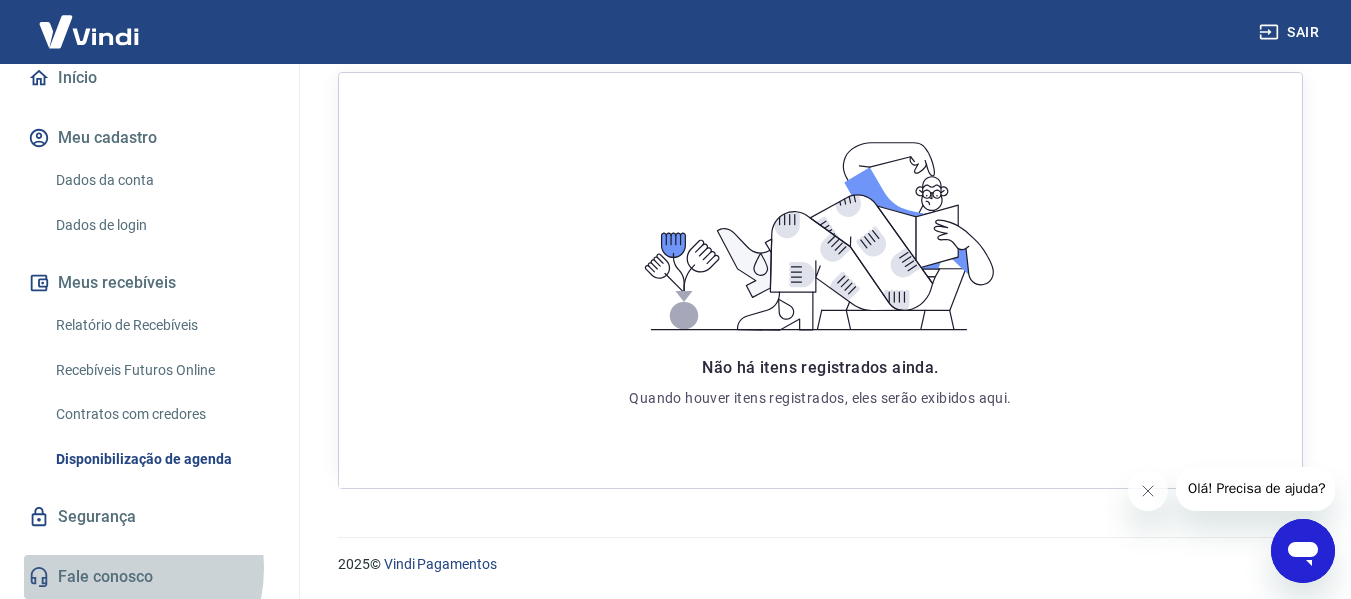 click on "Fale conosco" at bounding box center [149, 577] 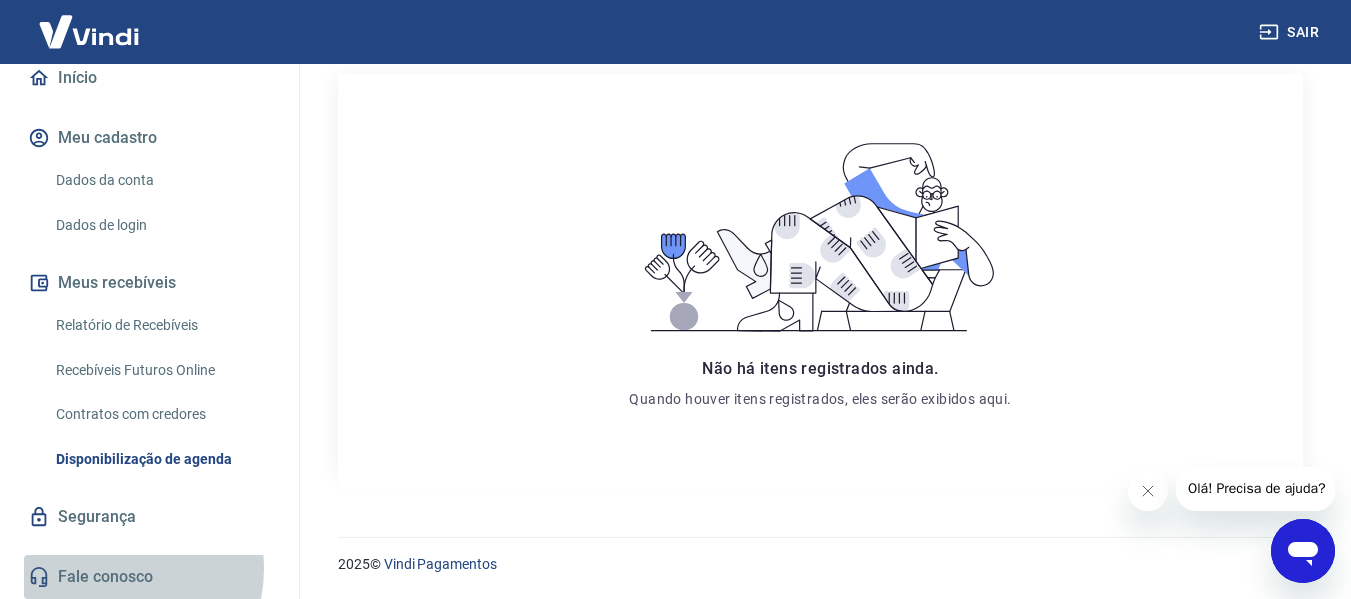 scroll, scrollTop: 56, scrollLeft: 0, axis: vertical 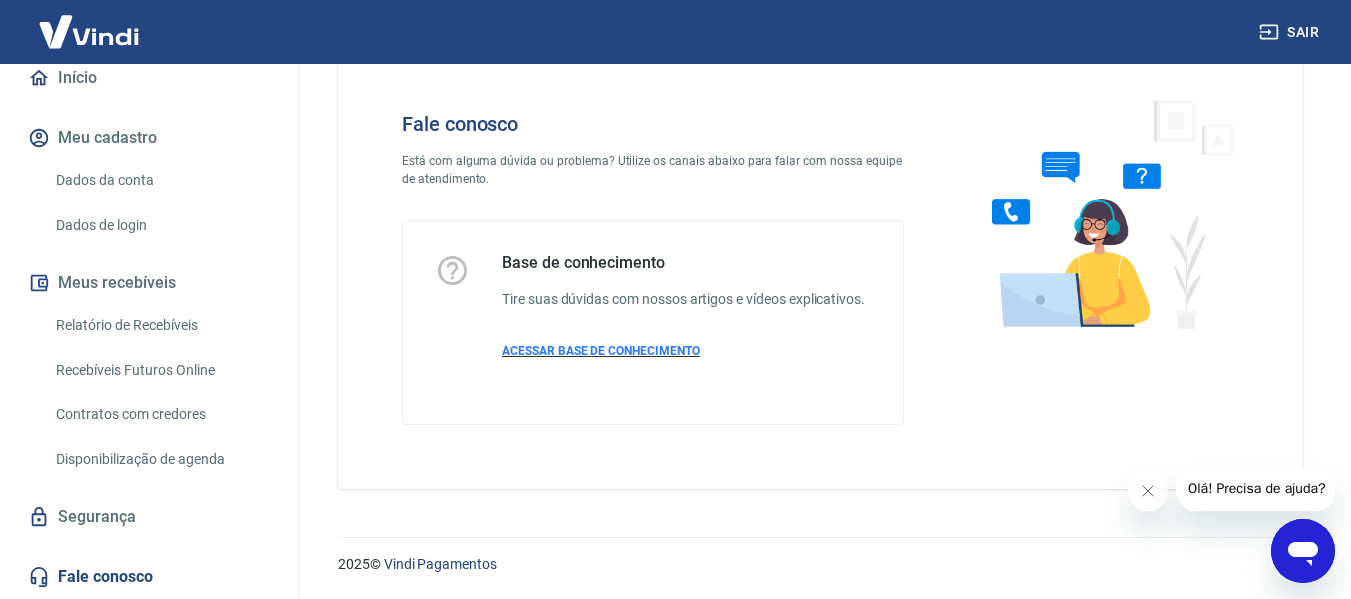 click on "ACESSAR BASE DE CONHECIMENTO" at bounding box center [601, 351] 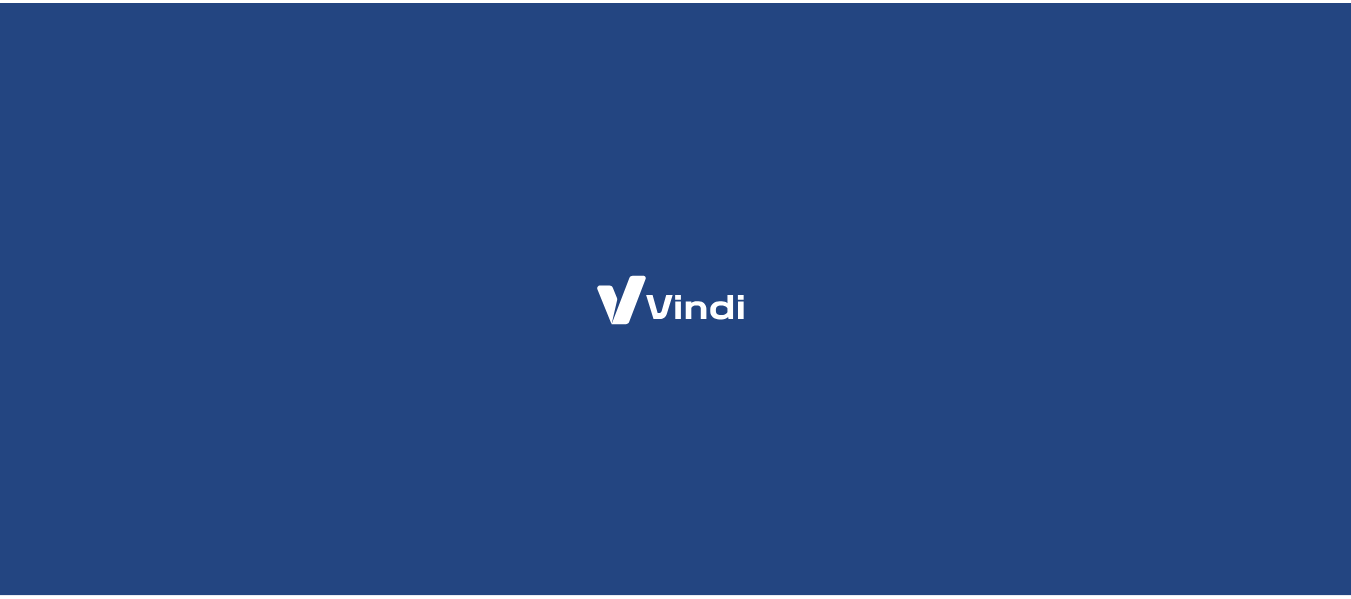 scroll, scrollTop: 0, scrollLeft: 0, axis: both 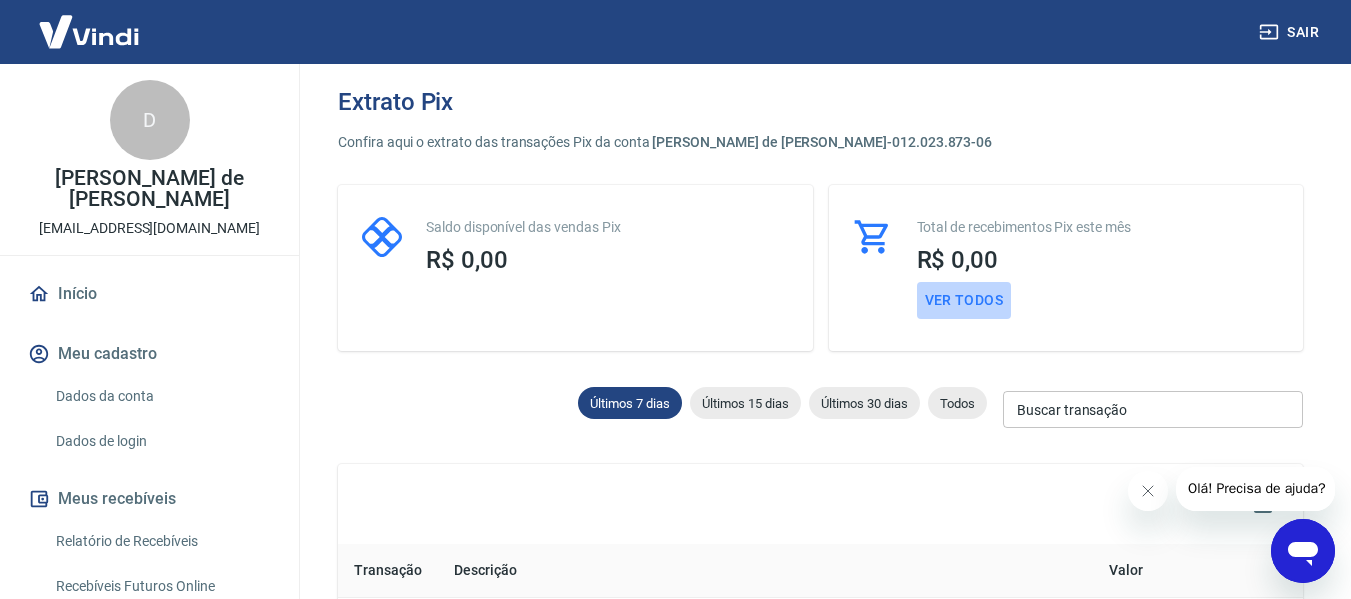 click on "Ver todos" at bounding box center [964, 300] 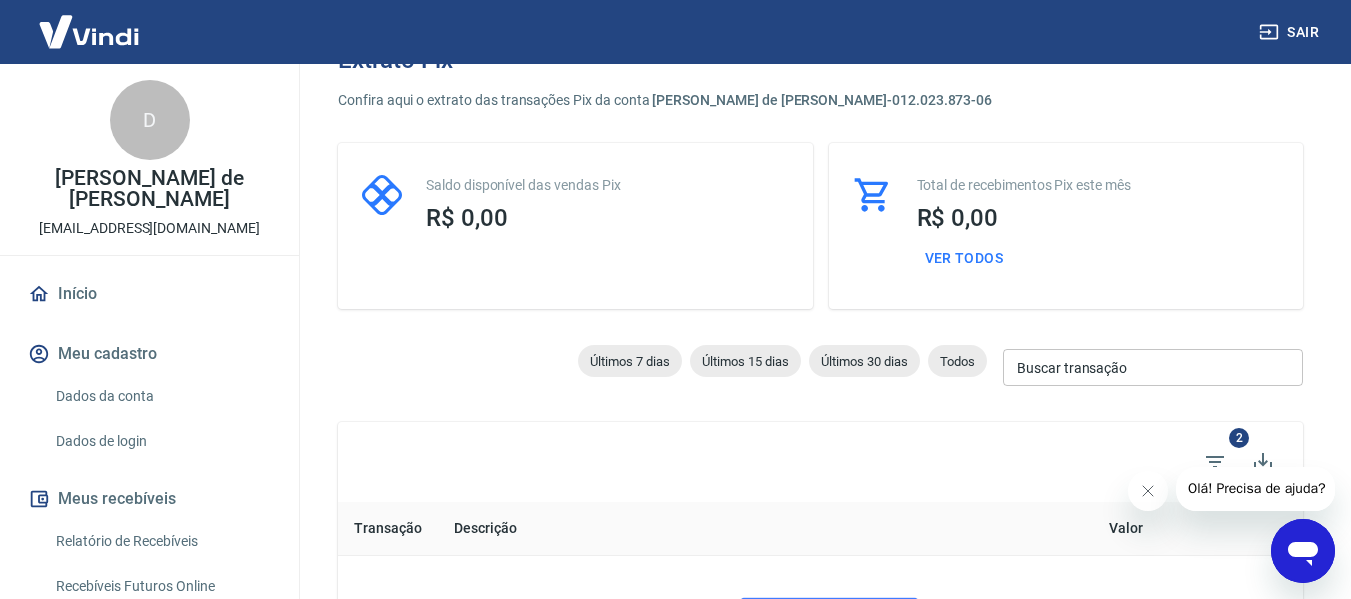 scroll, scrollTop: 0, scrollLeft: 0, axis: both 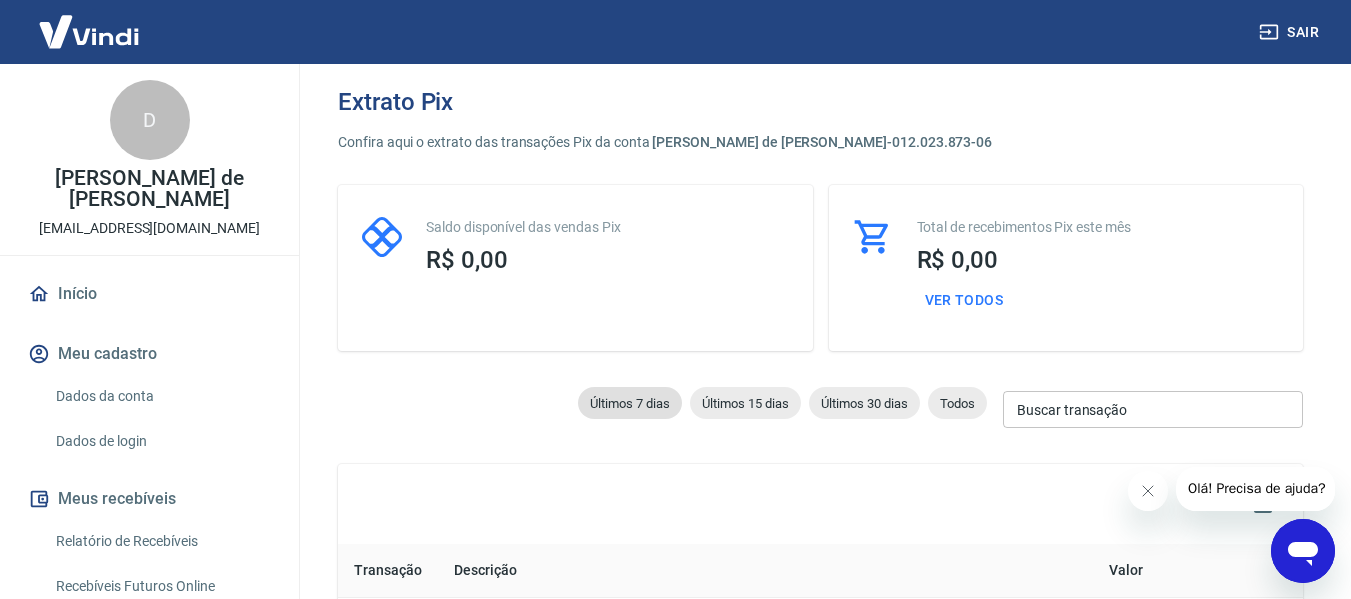 click on "Últimos 7 dias" at bounding box center [630, 403] 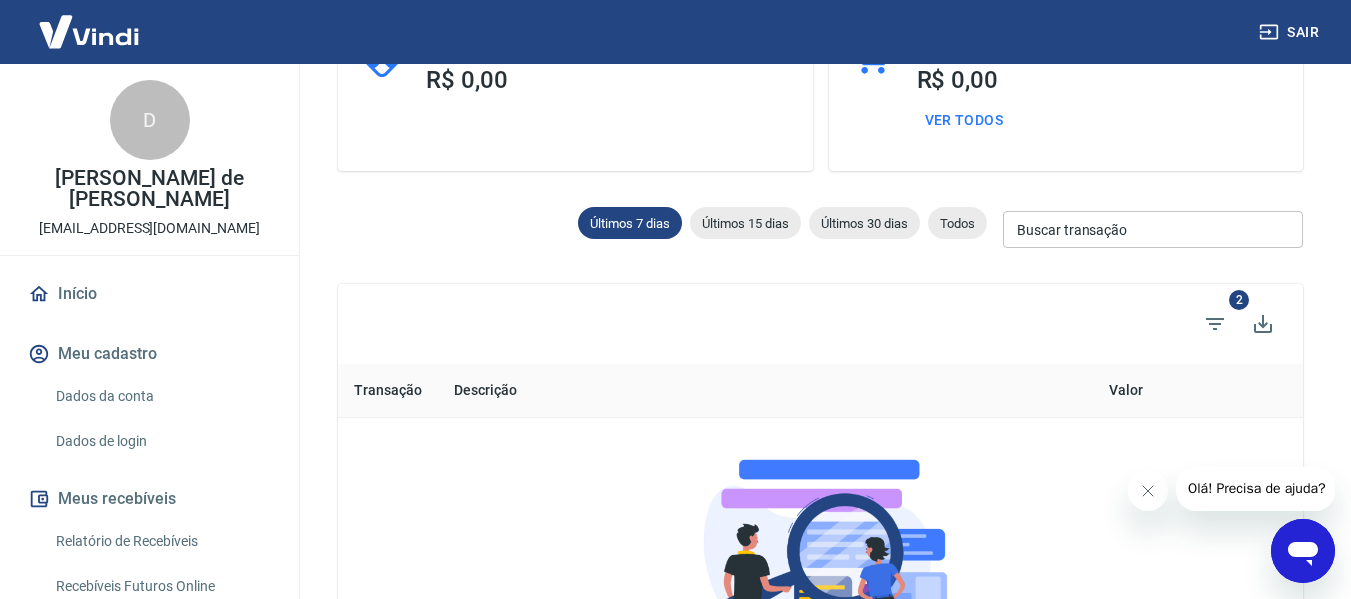 scroll, scrollTop: 0, scrollLeft: 0, axis: both 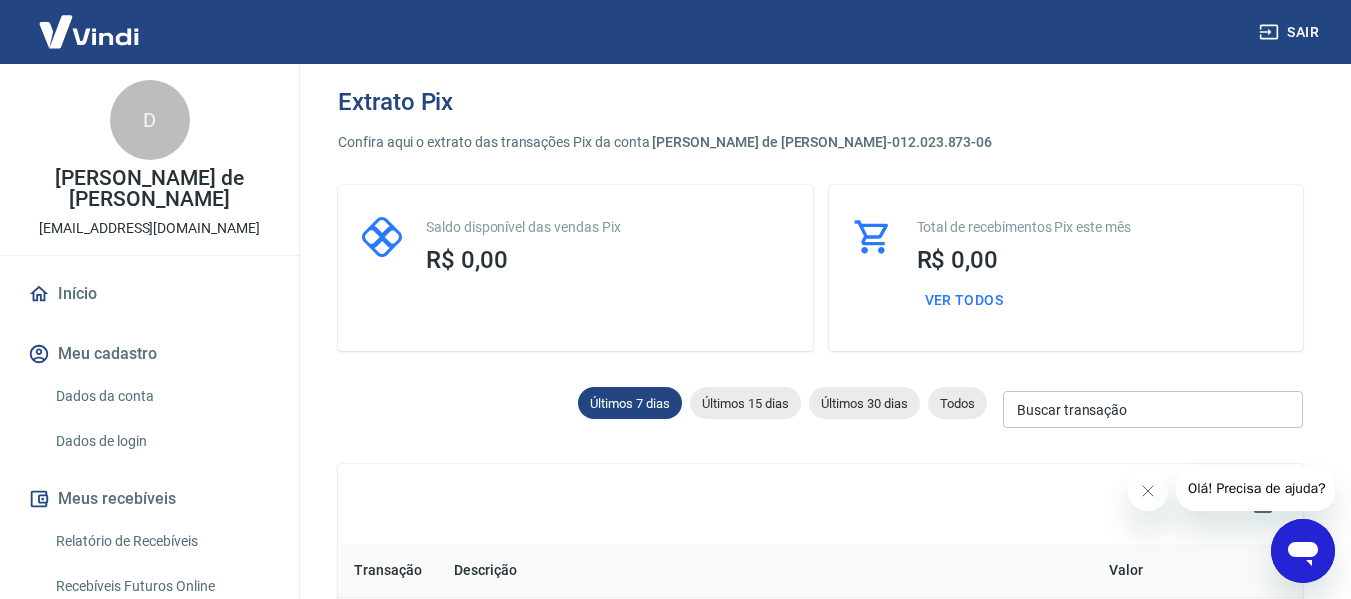 click on "R$ 0,00" at bounding box center [467, 260] 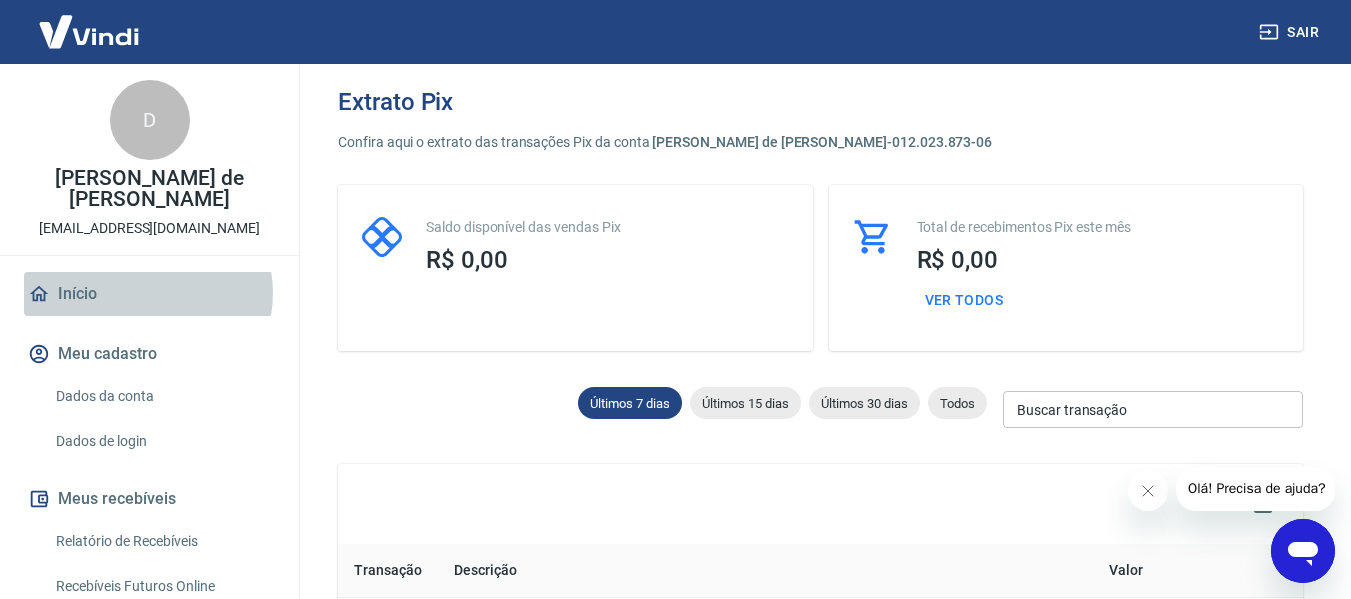 click on "Início" at bounding box center [149, 294] 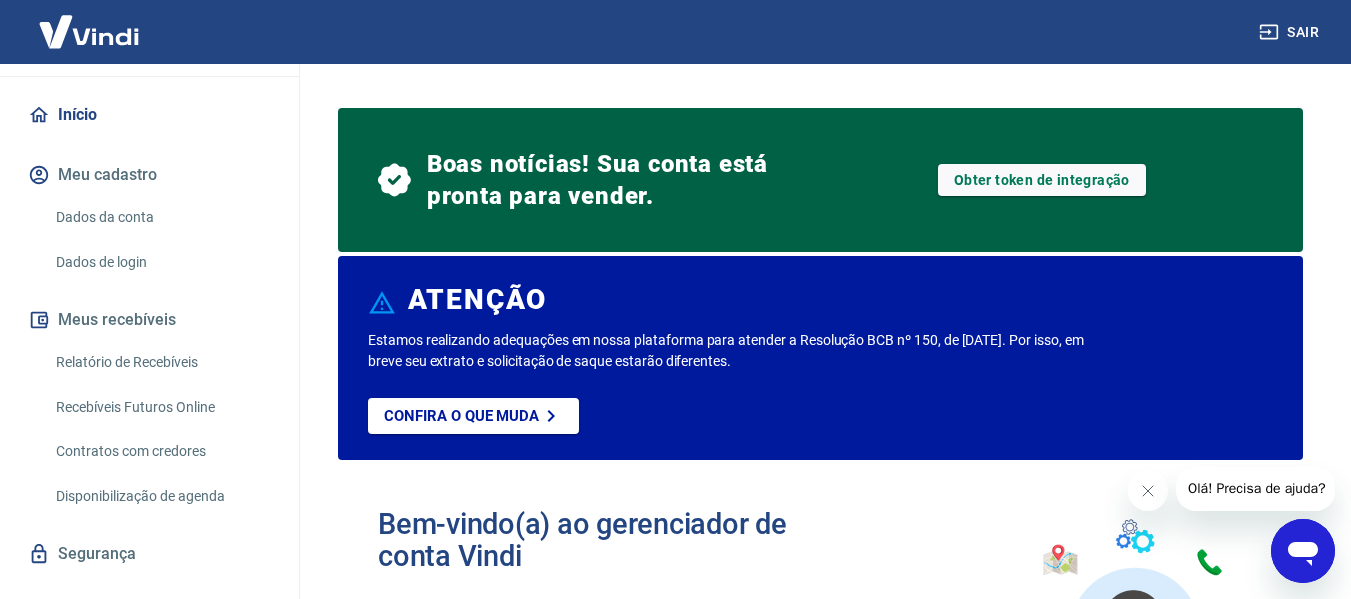 scroll, scrollTop: 216, scrollLeft: 0, axis: vertical 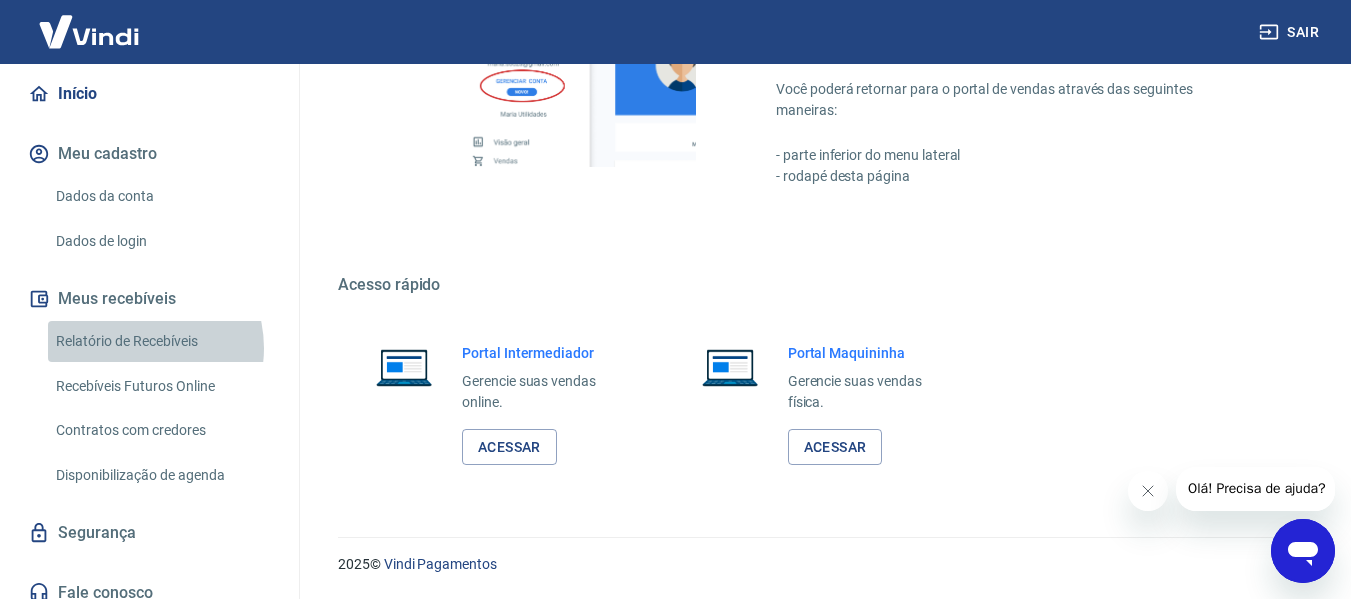 click on "Relatório de Recebíveis" at bounding box center (161, 341) 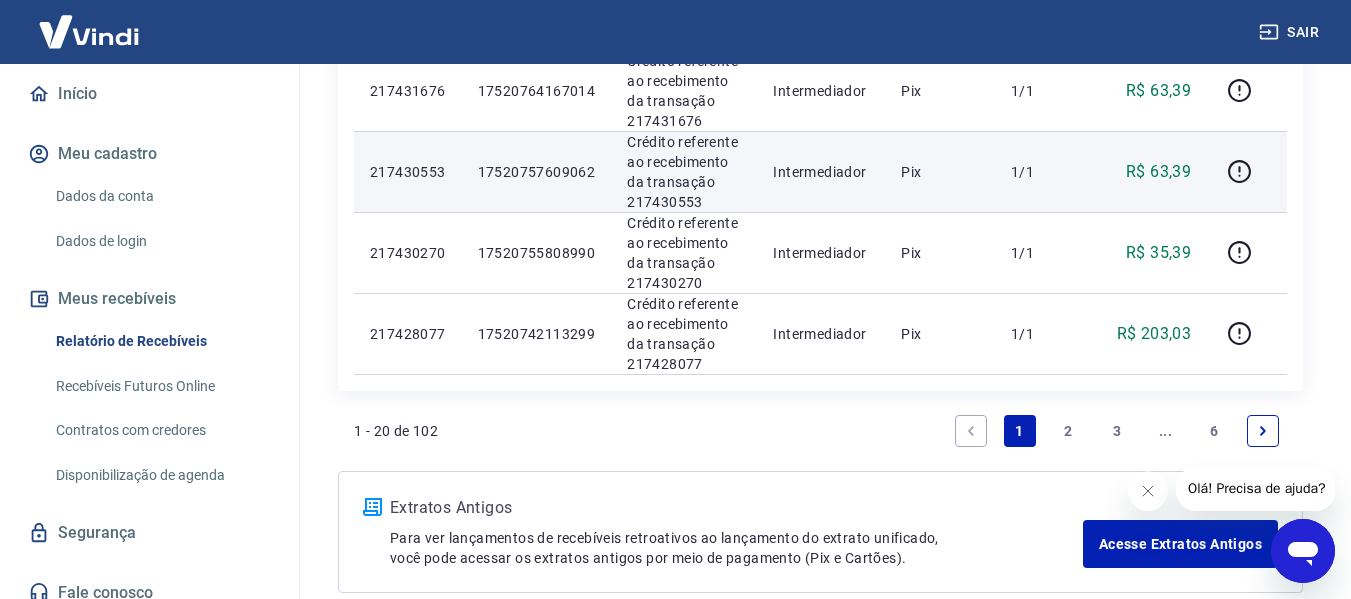 scroll, scrollTop: 1806, scrollLeft: 0, axis: vertical 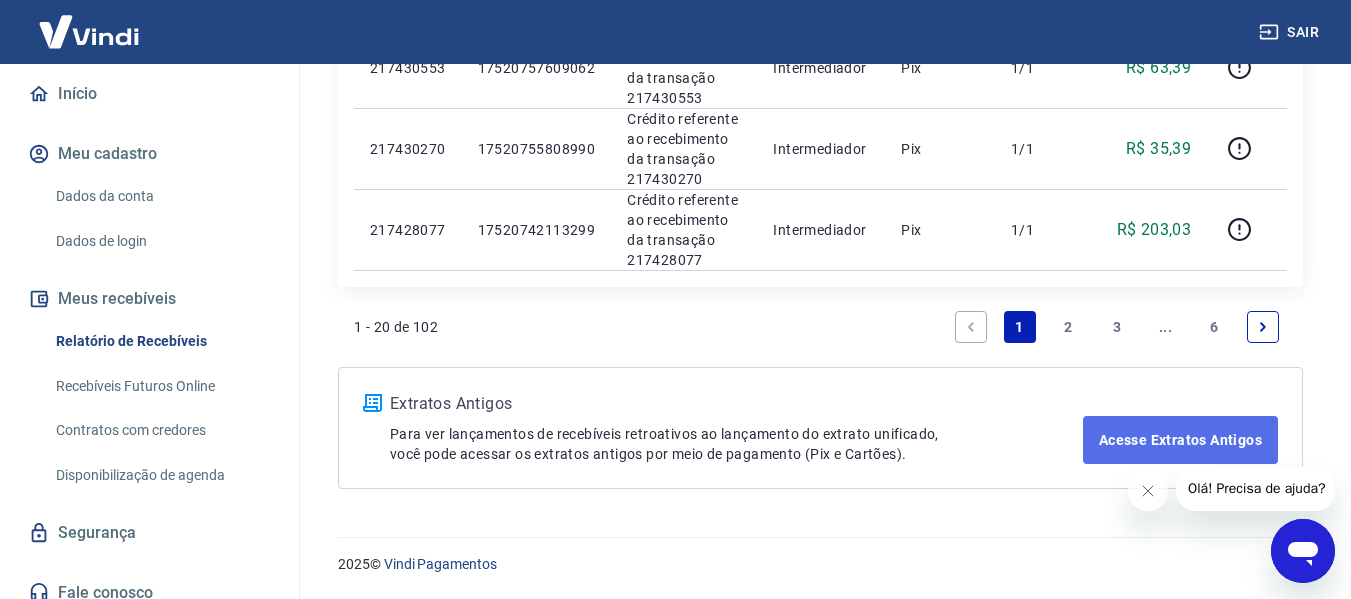 click on "Acesse Extratos Antigos" at bounding box center (1180, 440) 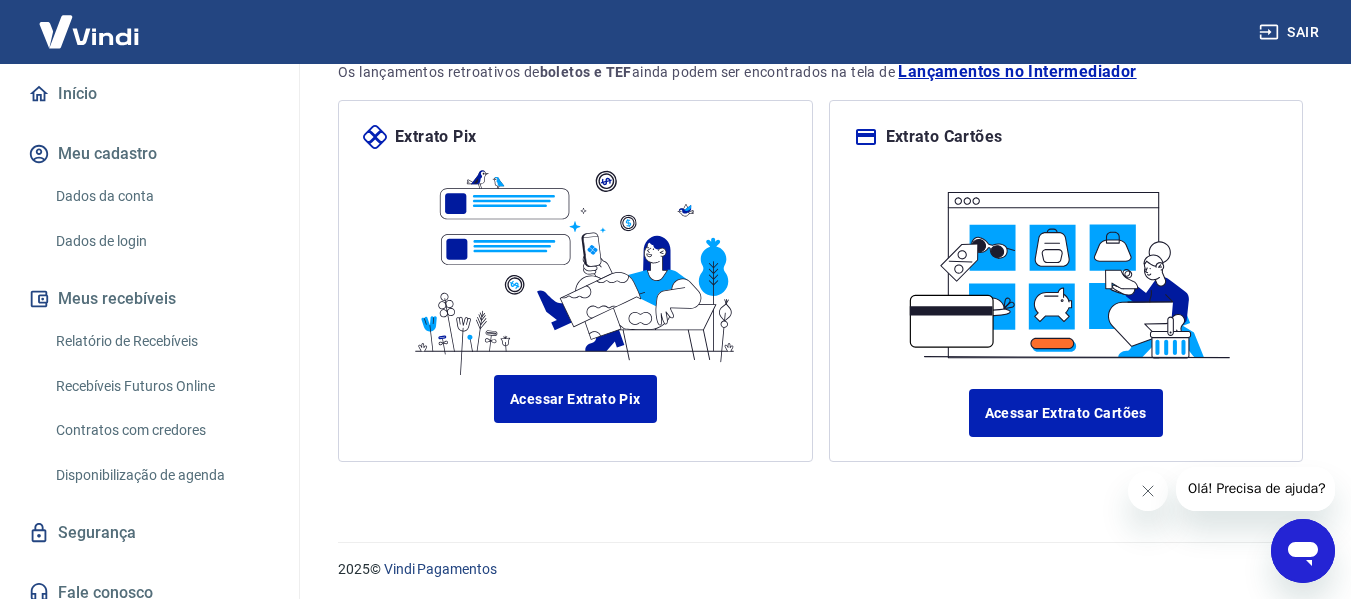 scroll, scrollTop: 231, scrollLeft: 0, axis: vertical 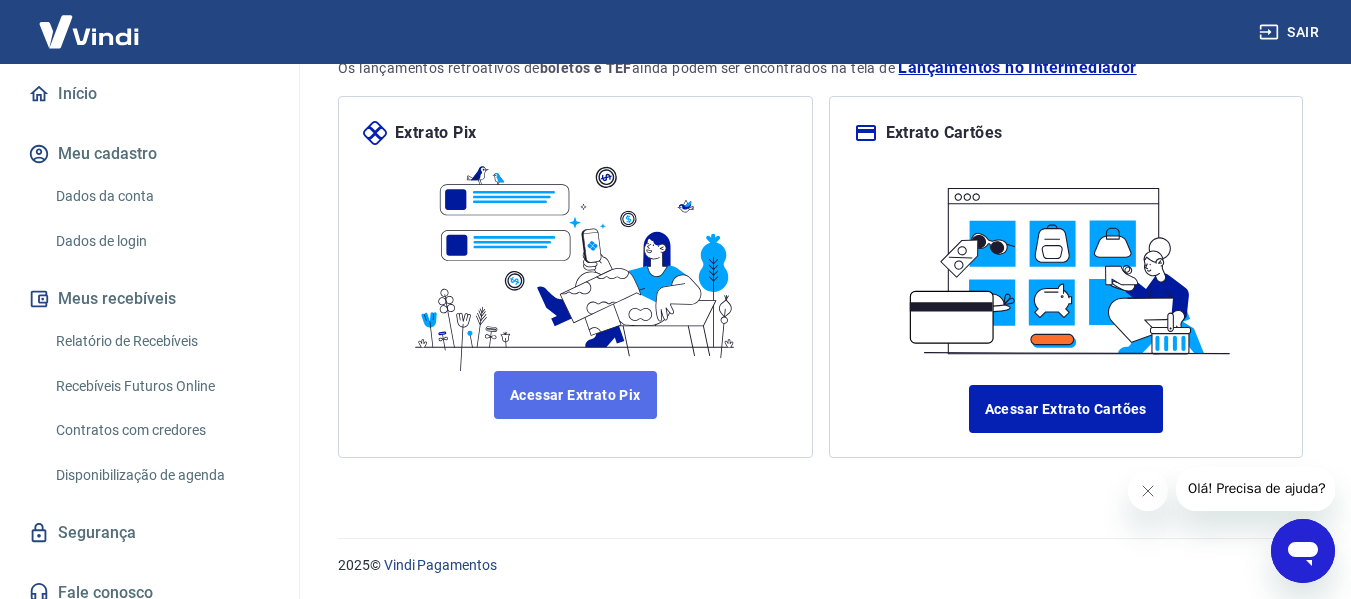 click on "Acessar Extrato Pix" at bounding box center [575, 395] 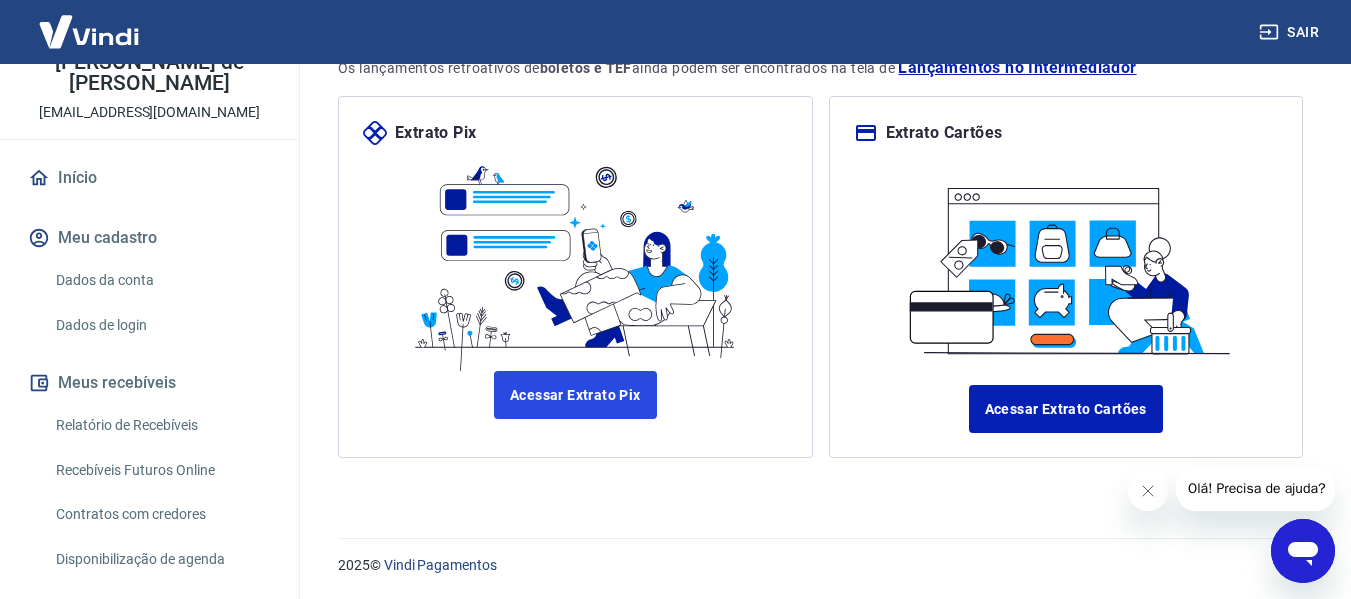 scroll, scrollTop: 0, scrollLeft: 0, axis: both 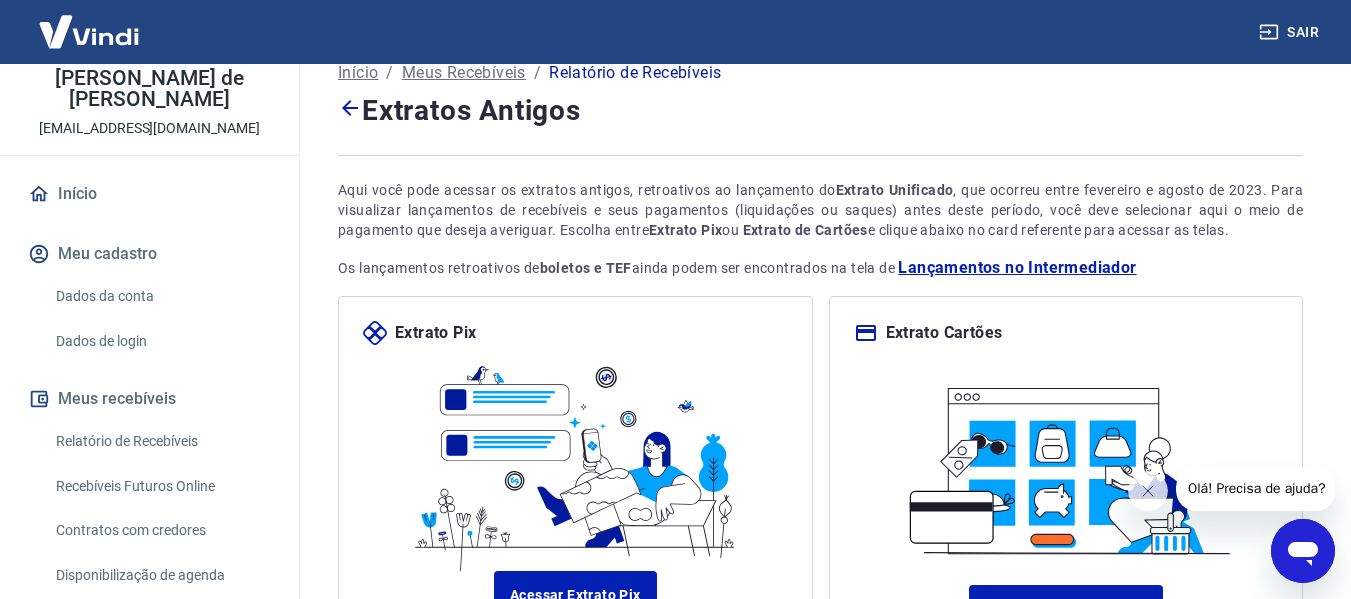 click on "Relatório de Recebíveis" at bounding box center [161, 441] 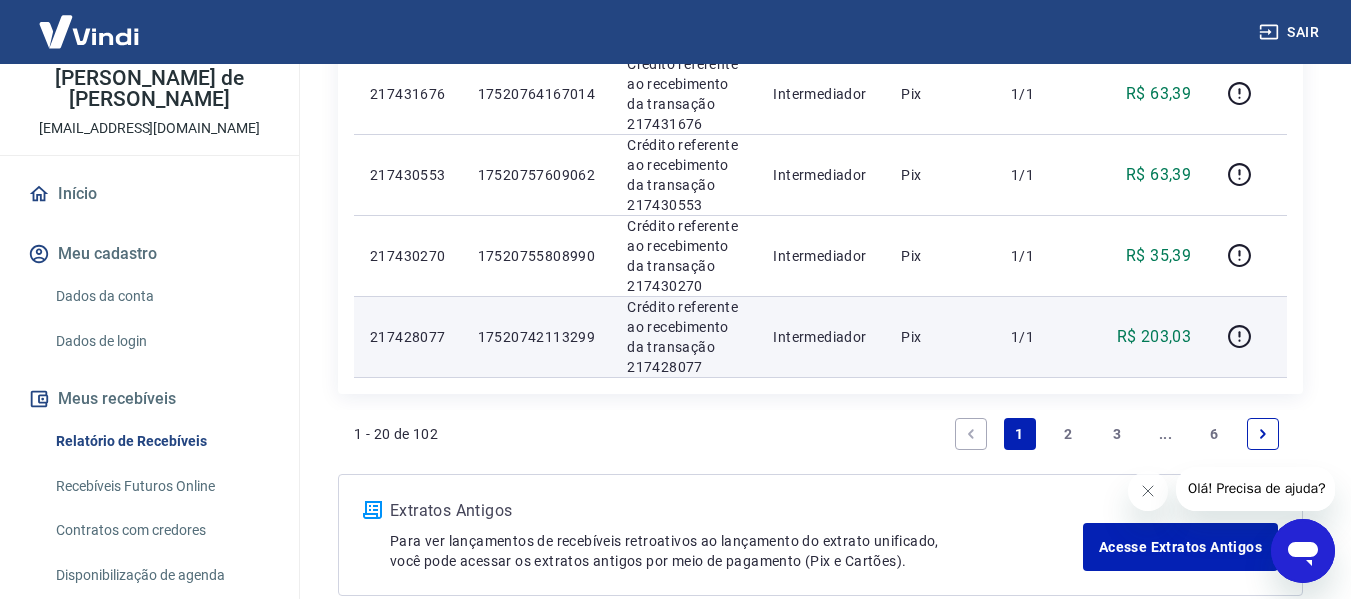 scroll, scrollTop: 1700, scrollLeft: 0, axis: vertical 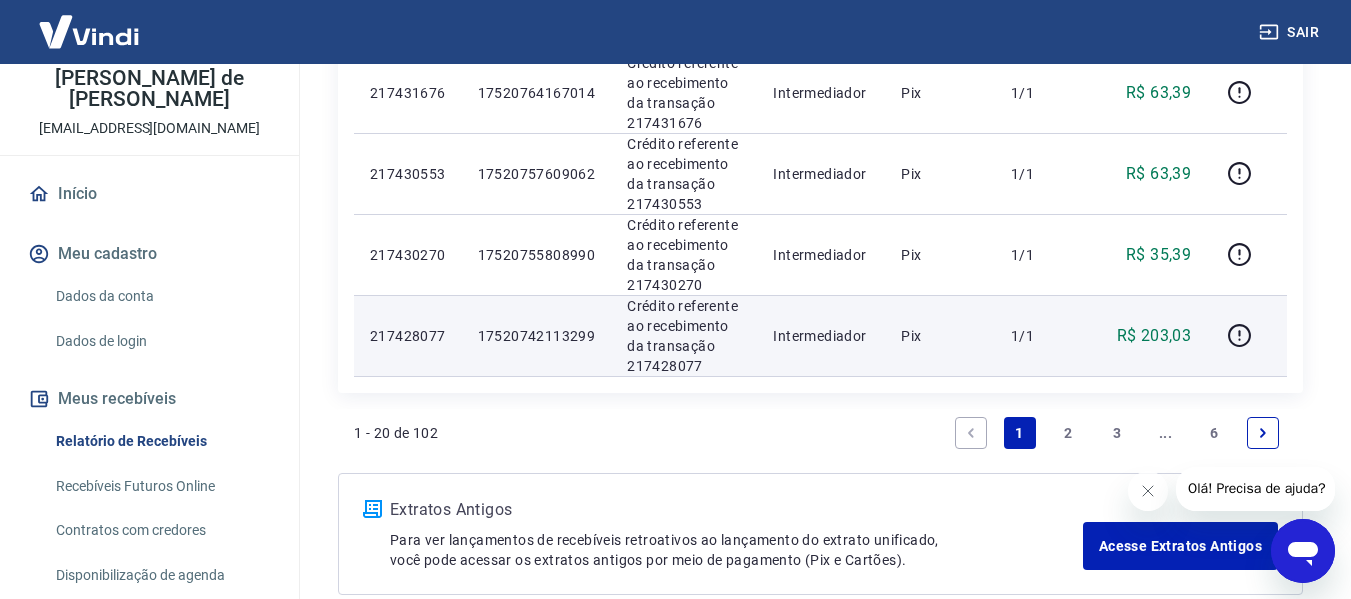click on "Intermediador" at bounding box center (821, 335) 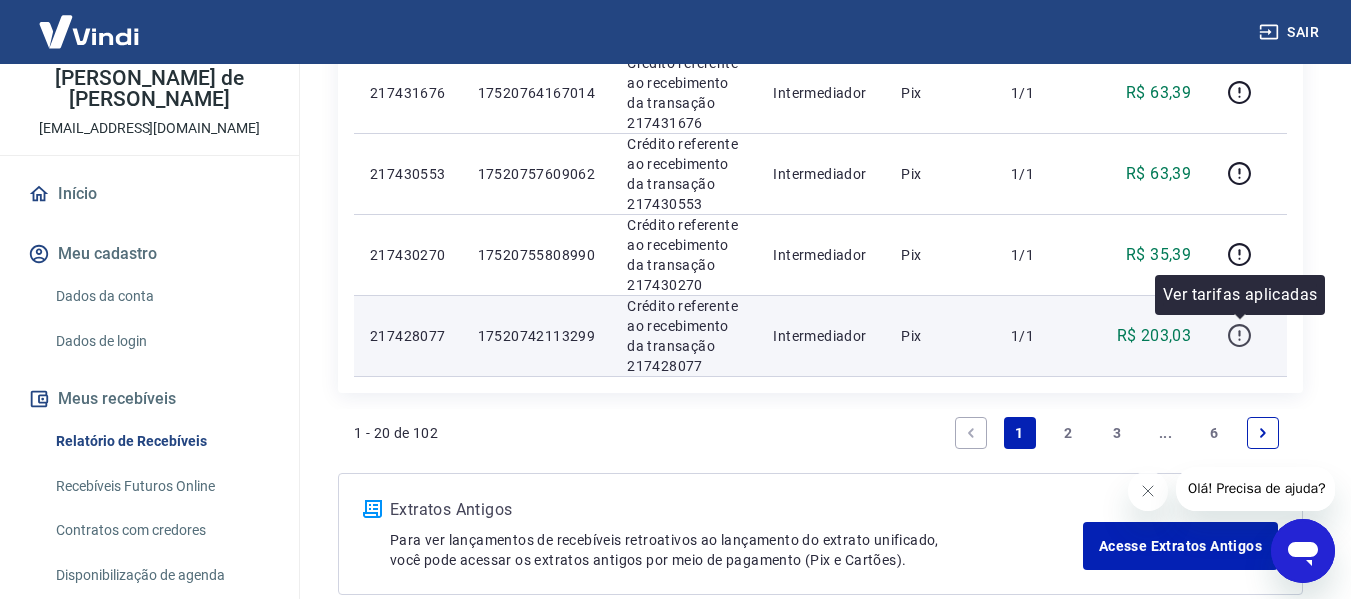 click 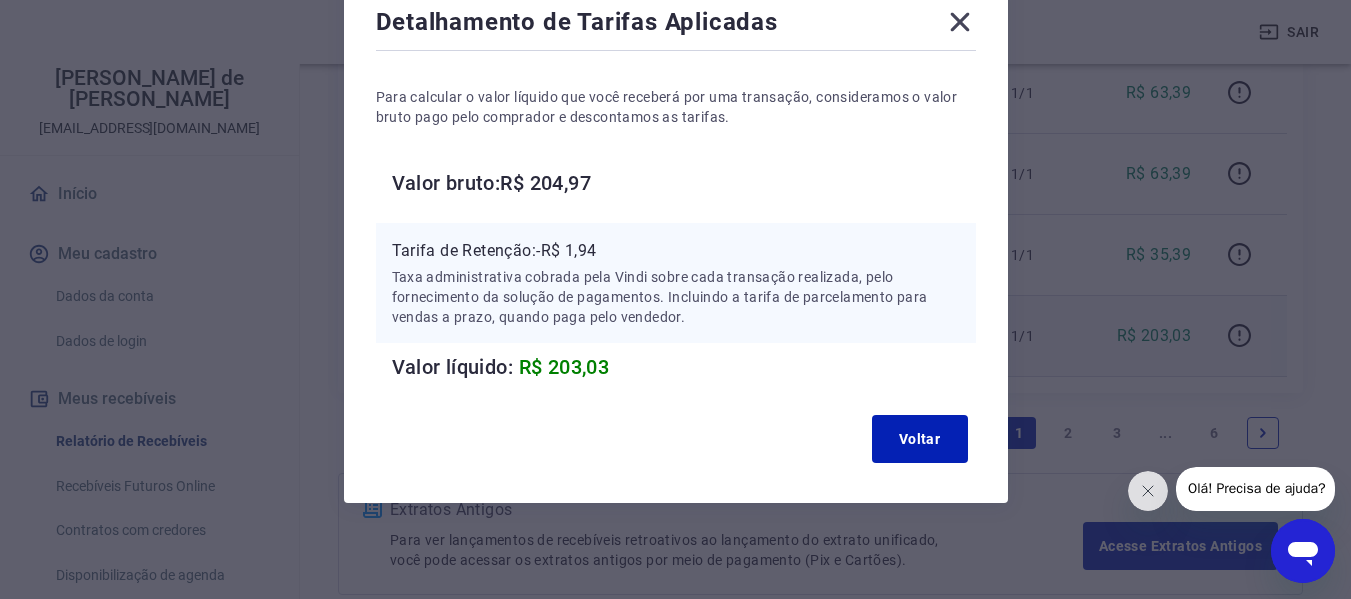 scroll, scrollTop: 22, scrollLeft: 0, axis: vertical 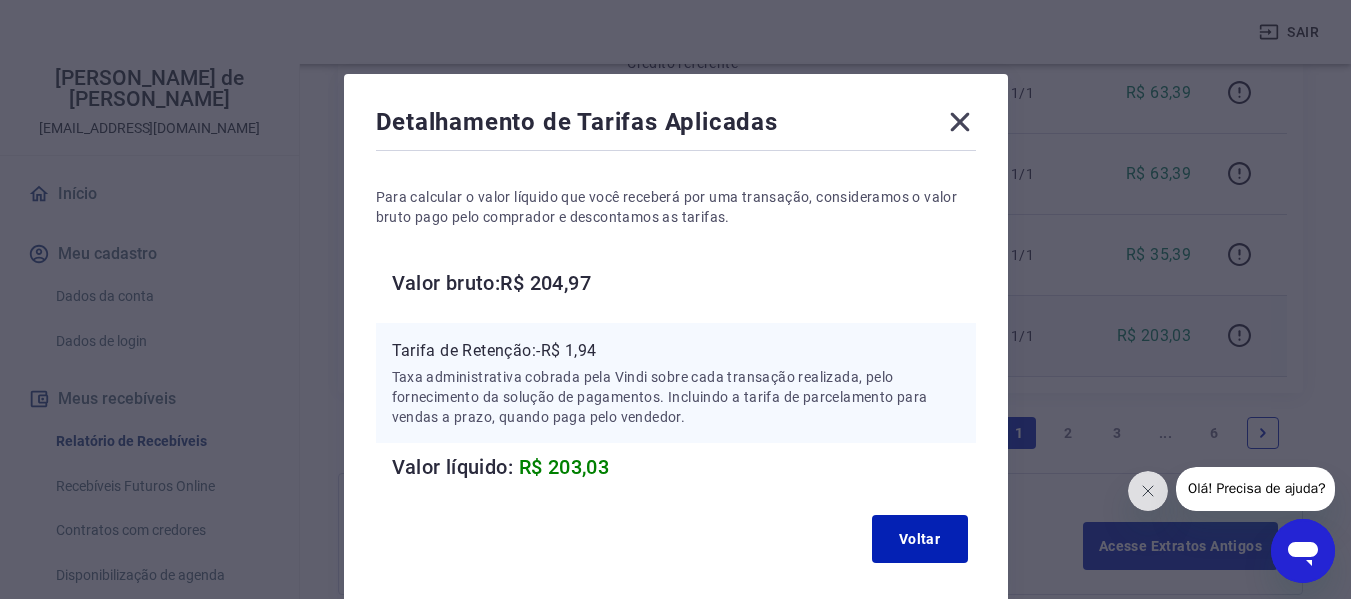 click 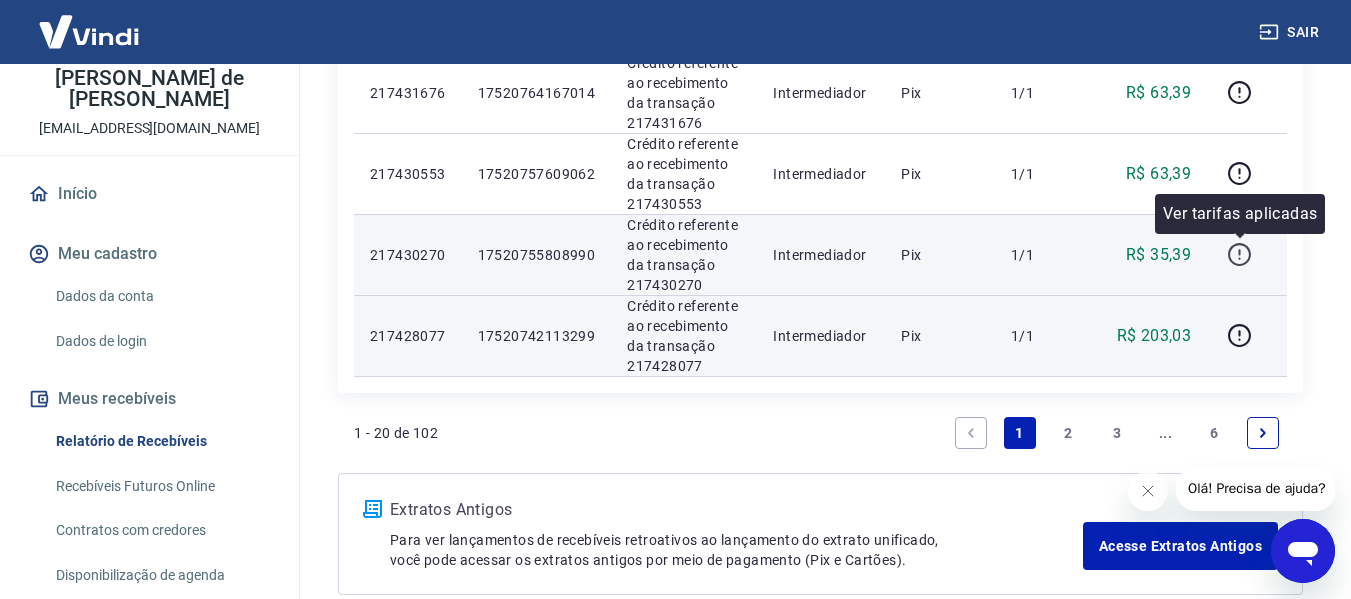 click 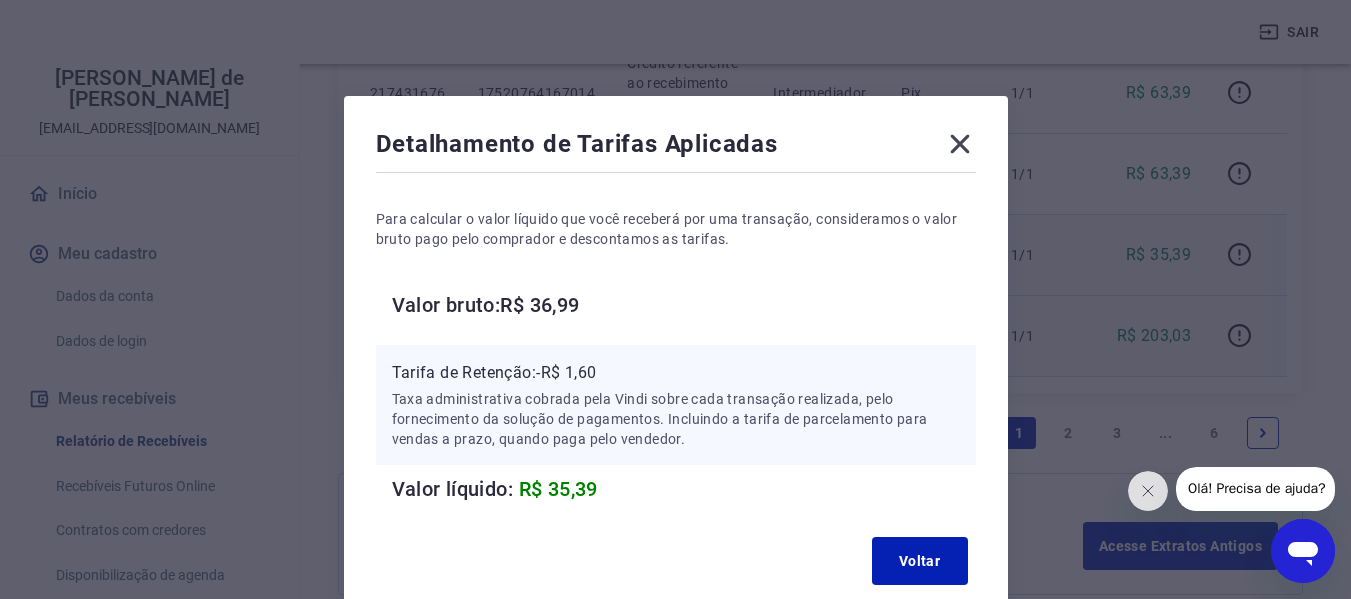 click on "Para calcular o valor líquido que você receberá por uma transação, consideramos o valor bruto pago pelo comprador e descontamos as tarifas. Valor bruto:  R$ 36,99 Tarifa de Retenção:  -R$ 1,60 Taxa administrativa cobrada pela Vindi sobre cada transação realizada, pelo fornecimento da solução de pagamentos. Incluindo a tarifa de parcelamento para vendas a prazo, quando paga pelo vendedor. Valor líquido:   R$ 35,39" at bounding box center (676, 341) 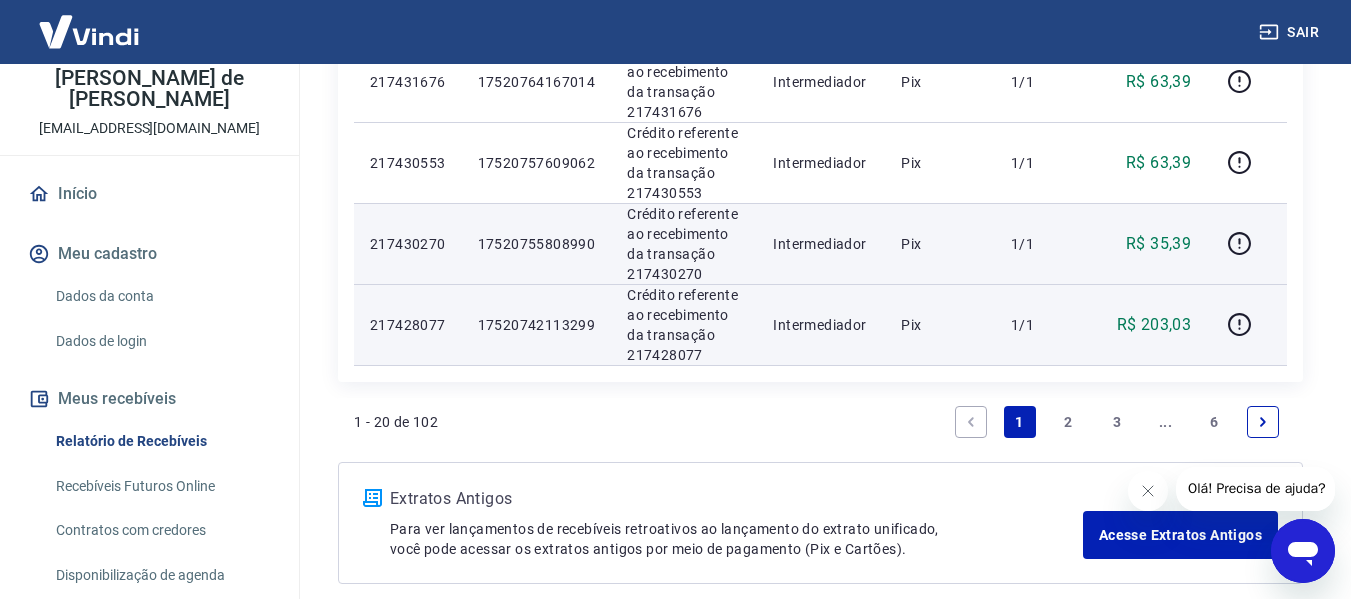 scroll, scrollTop: 1806, scrollLeft: 0, axis: vertical 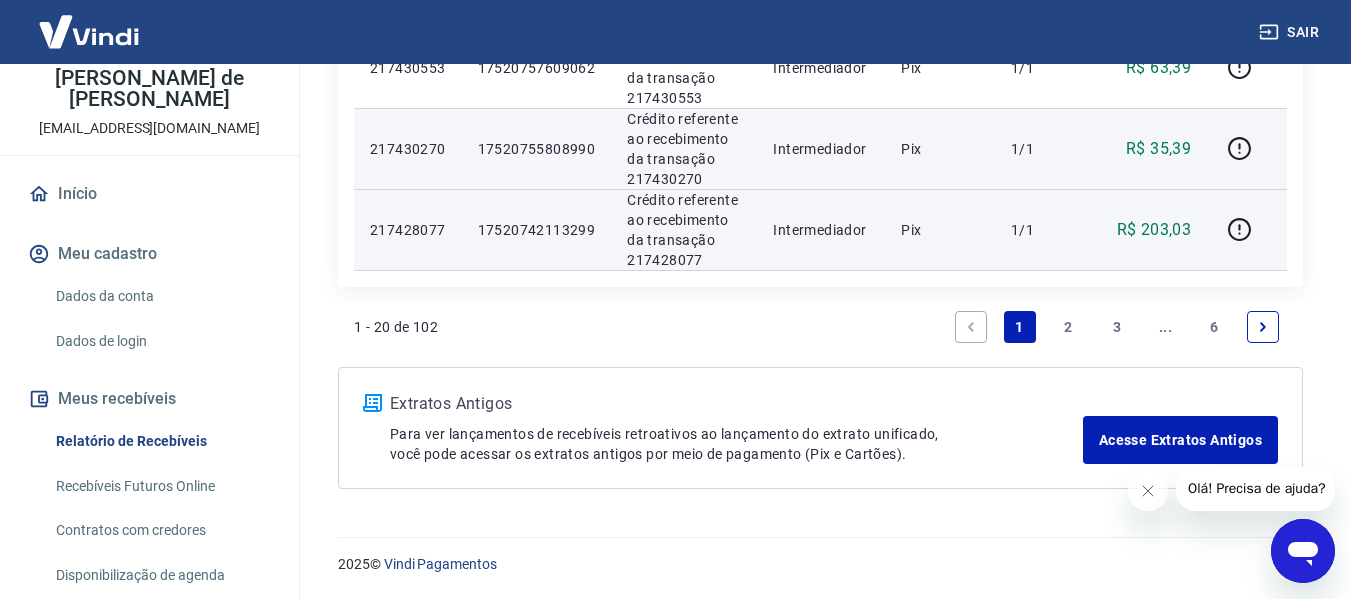 click at bounding box center (1263, 327) 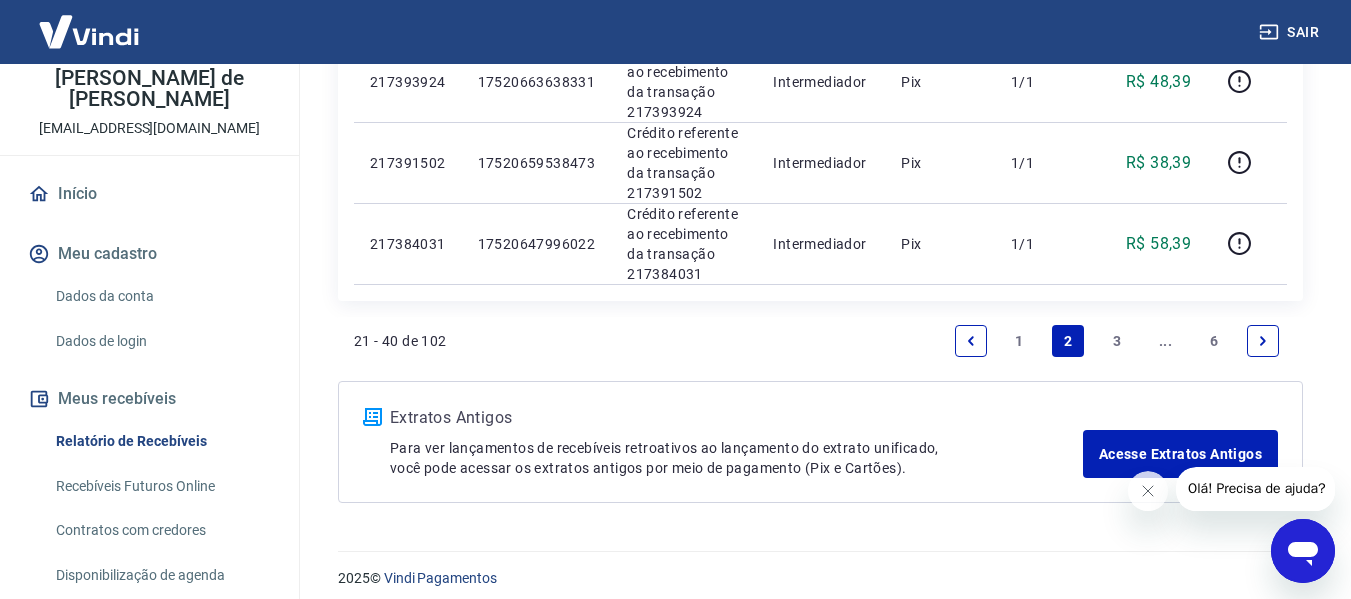 scroll, scrollTop: 1806, scrollLeft: 0, axis: vertical 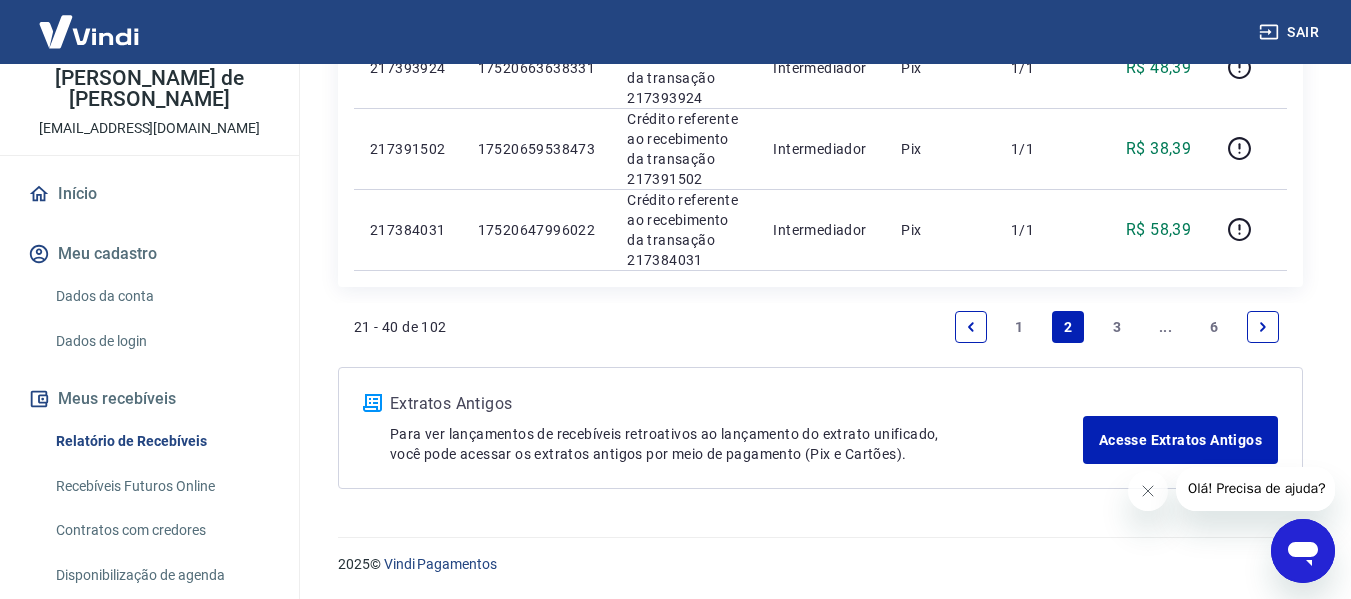 click on "..." at bounding box center [1166, 327] 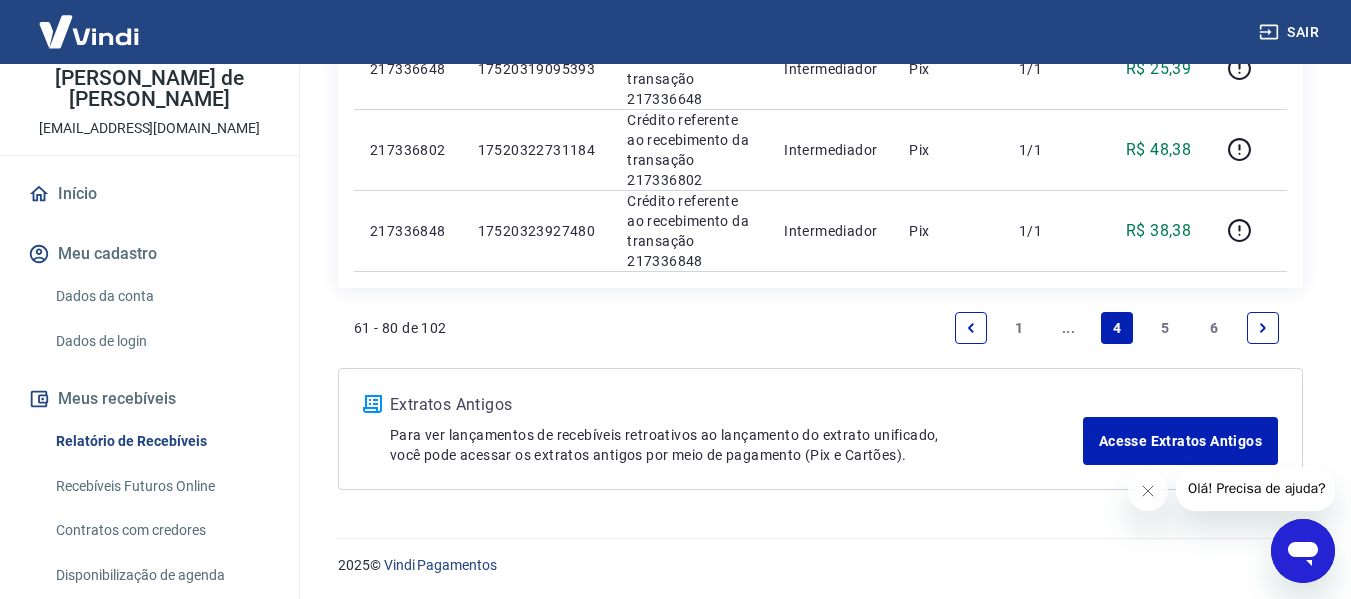 scroll, scrollTop: 1823, scrollLeft: 0, axis: vertical 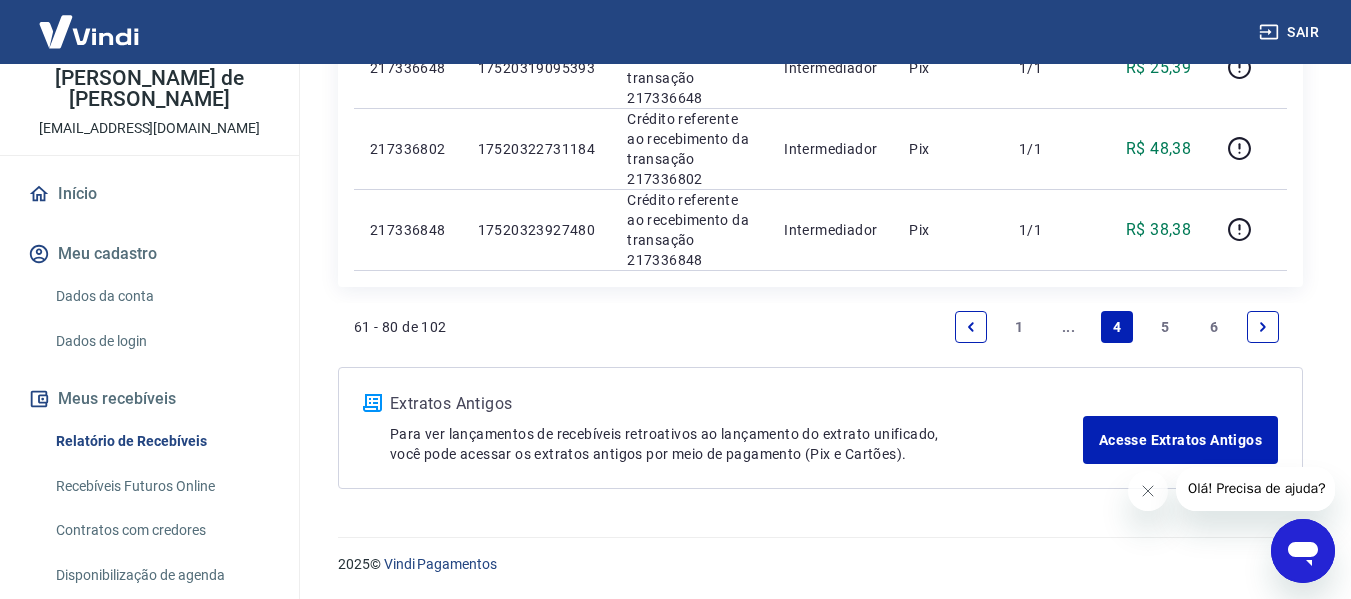 click on "6" at bounding box center [1214, 327] 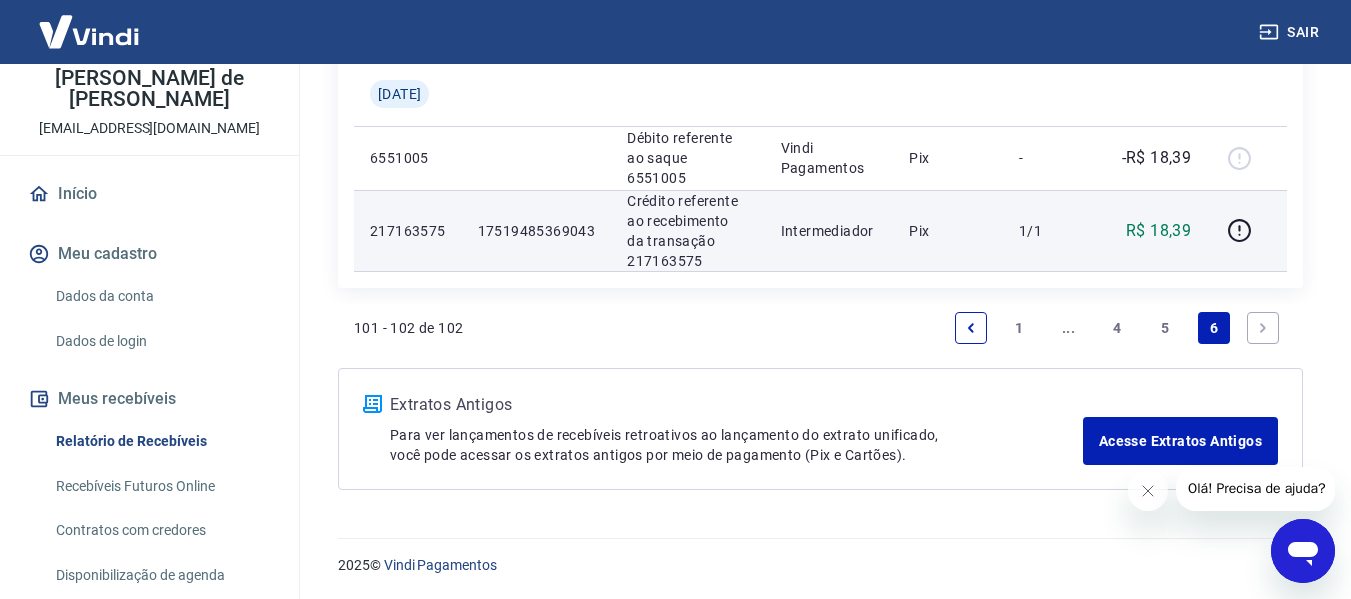 scroll, scrollTop: 348, scrollLeft: 0, axis: vertical 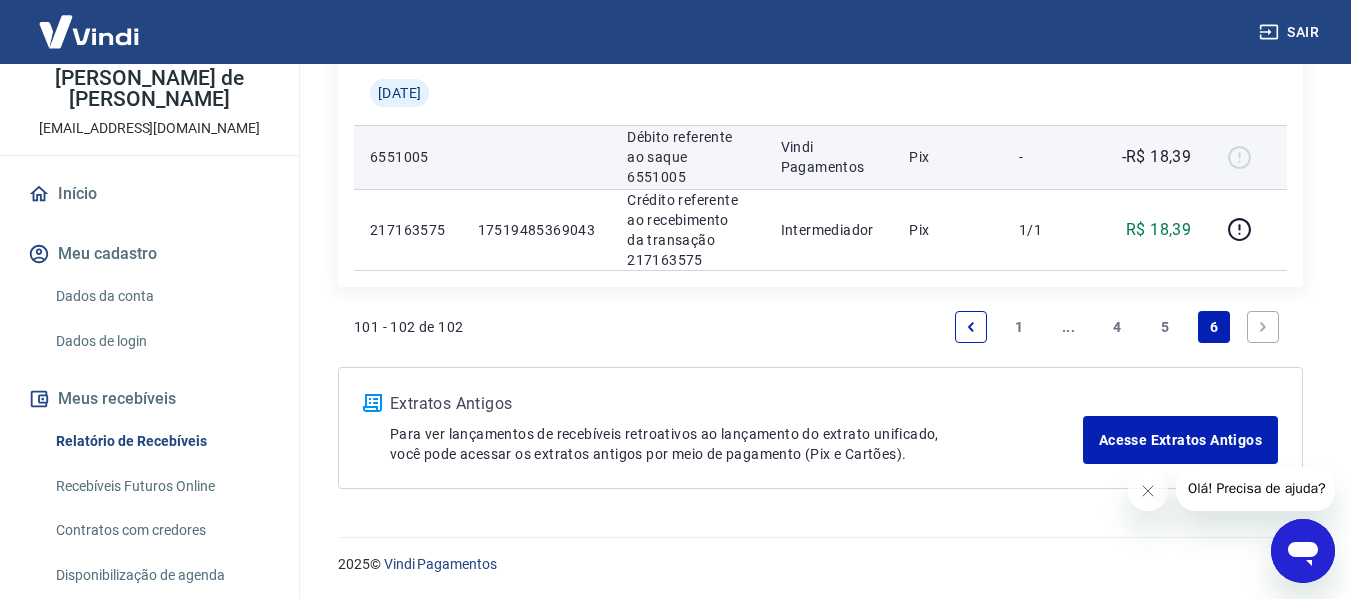 click on "Pix" at bounding box center (948, 157) 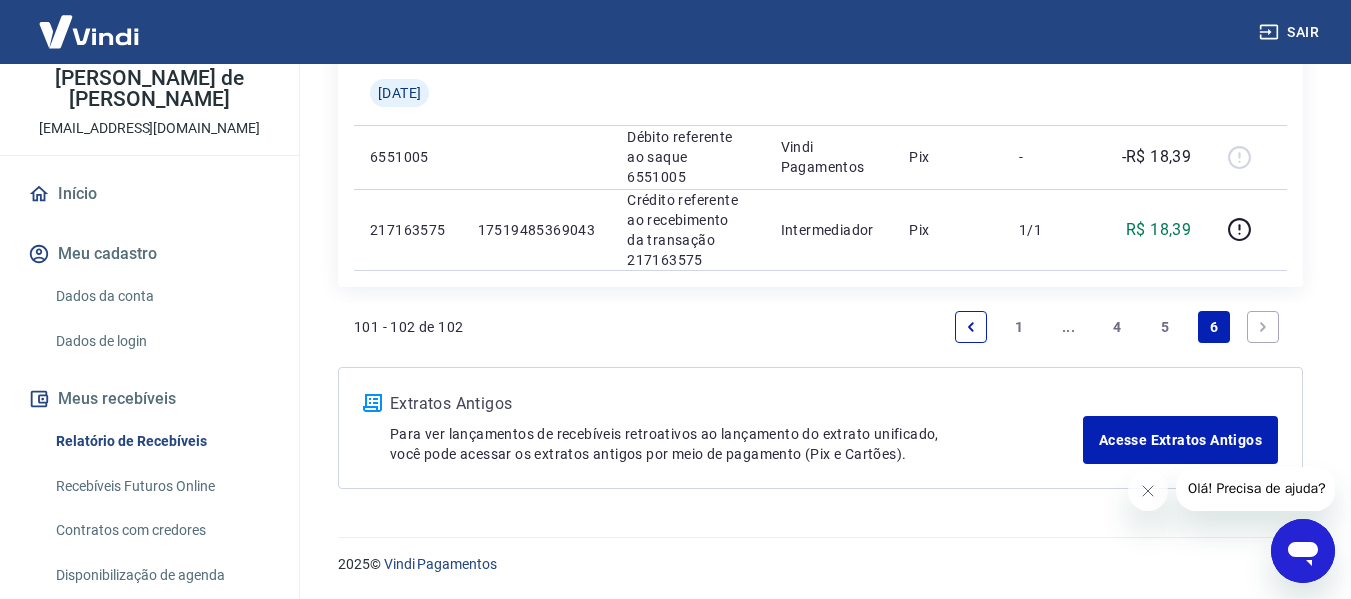 click on "5" at bounding box center (1166, 327) 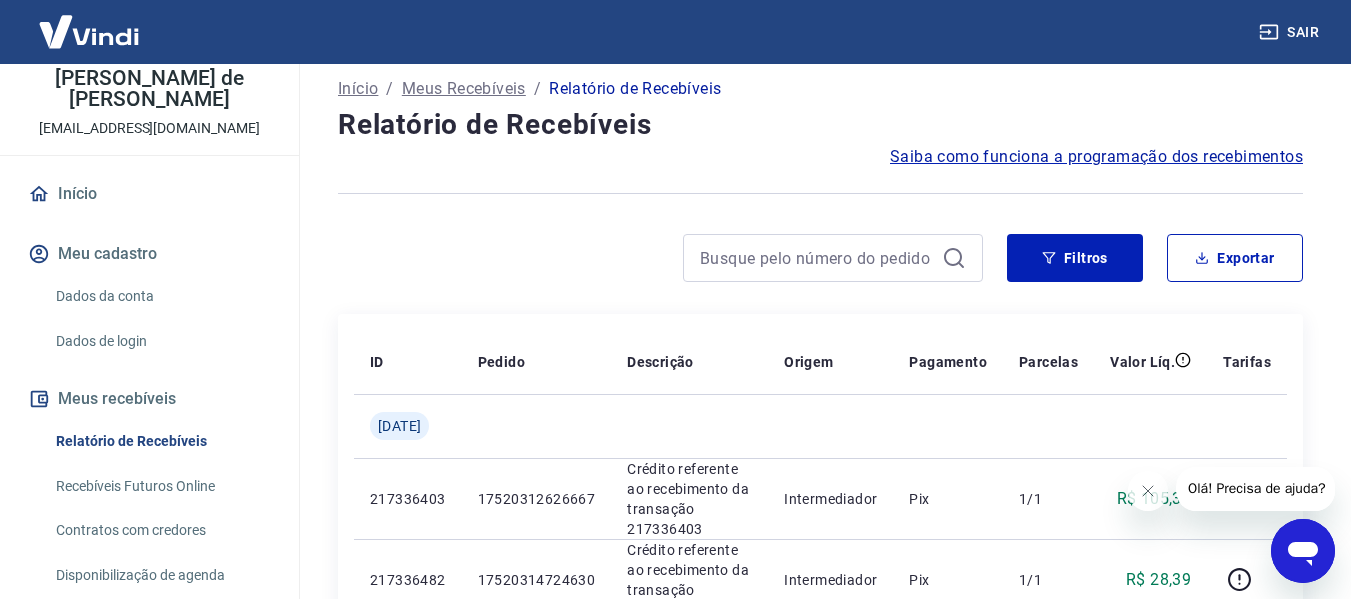 scroll, scrollTop: 0, scrollLeft: 0, axis: both 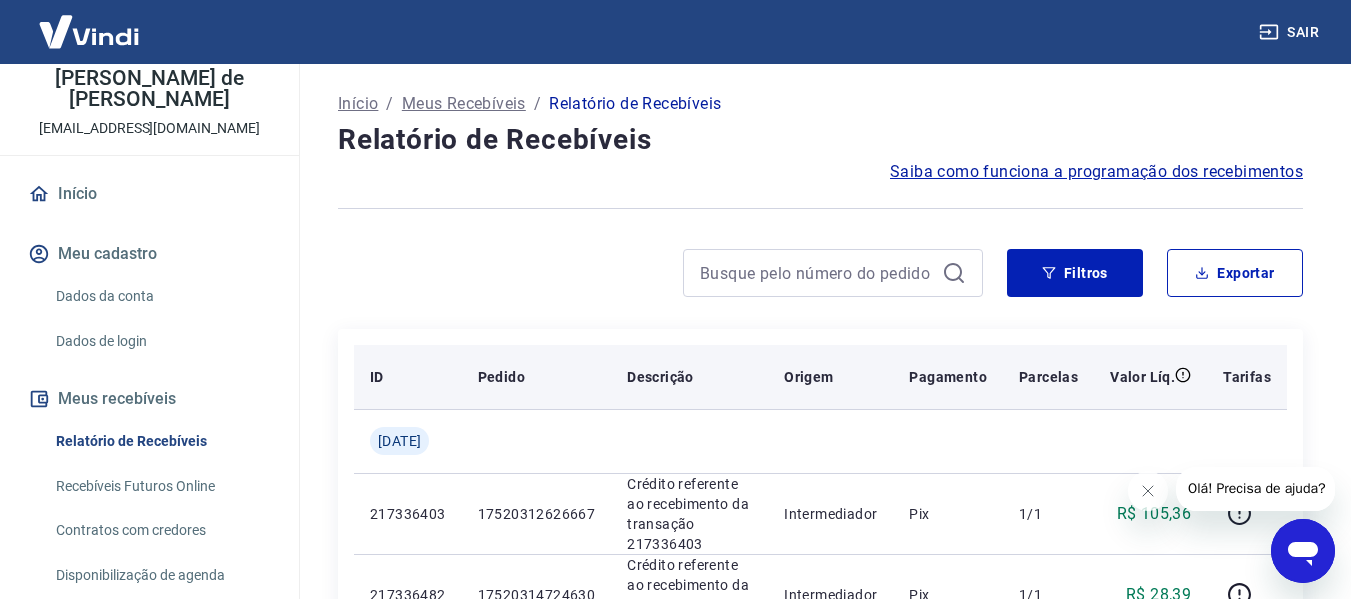 click on "Valor Líq." at bounding box center [1142, 377] 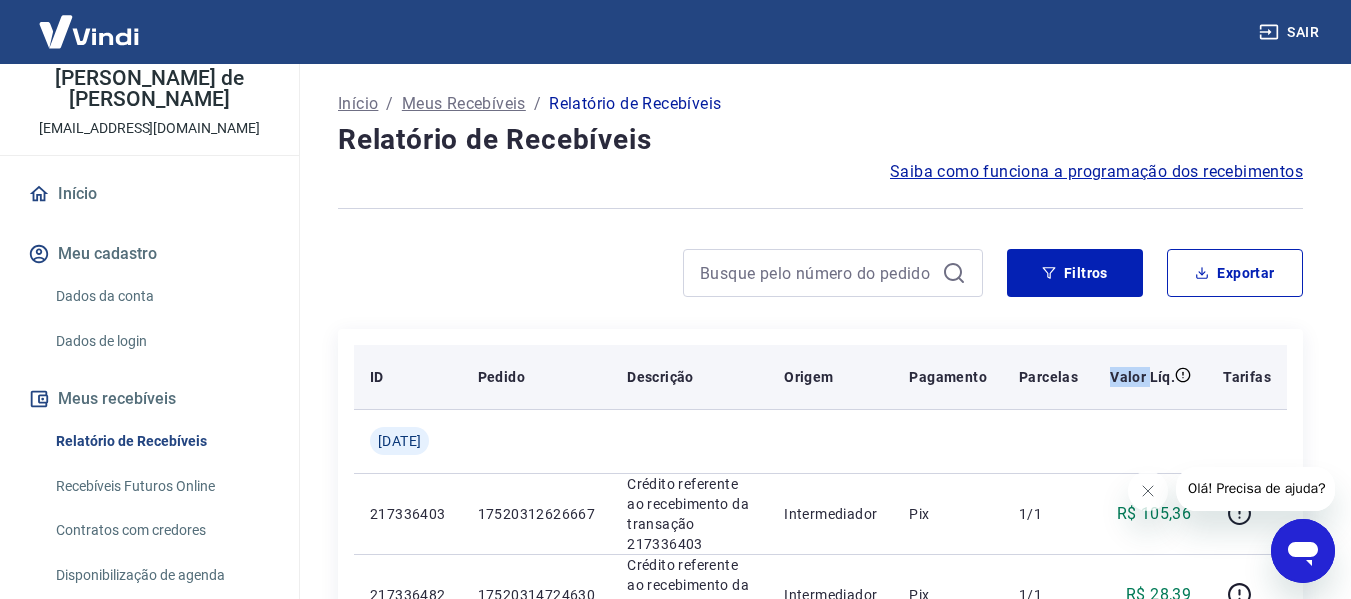 click on "Valor Líq." at bounding box center [1142, 377] 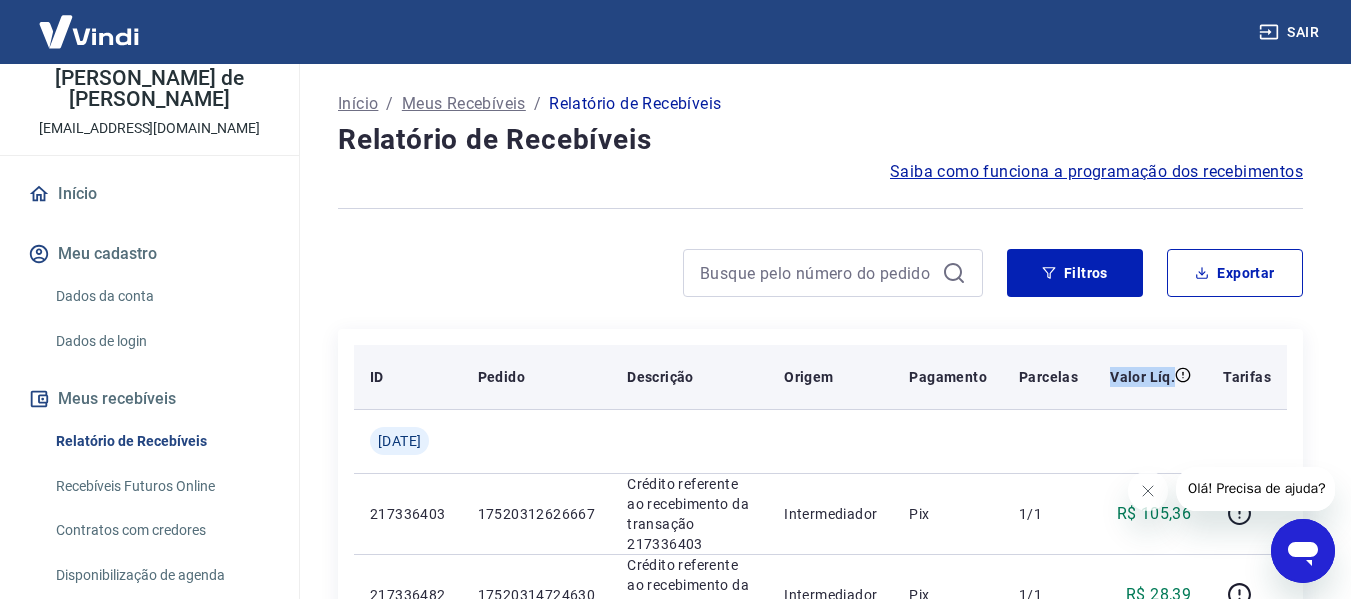 click on "Valor Líq." at bounding box center (1142, 377) 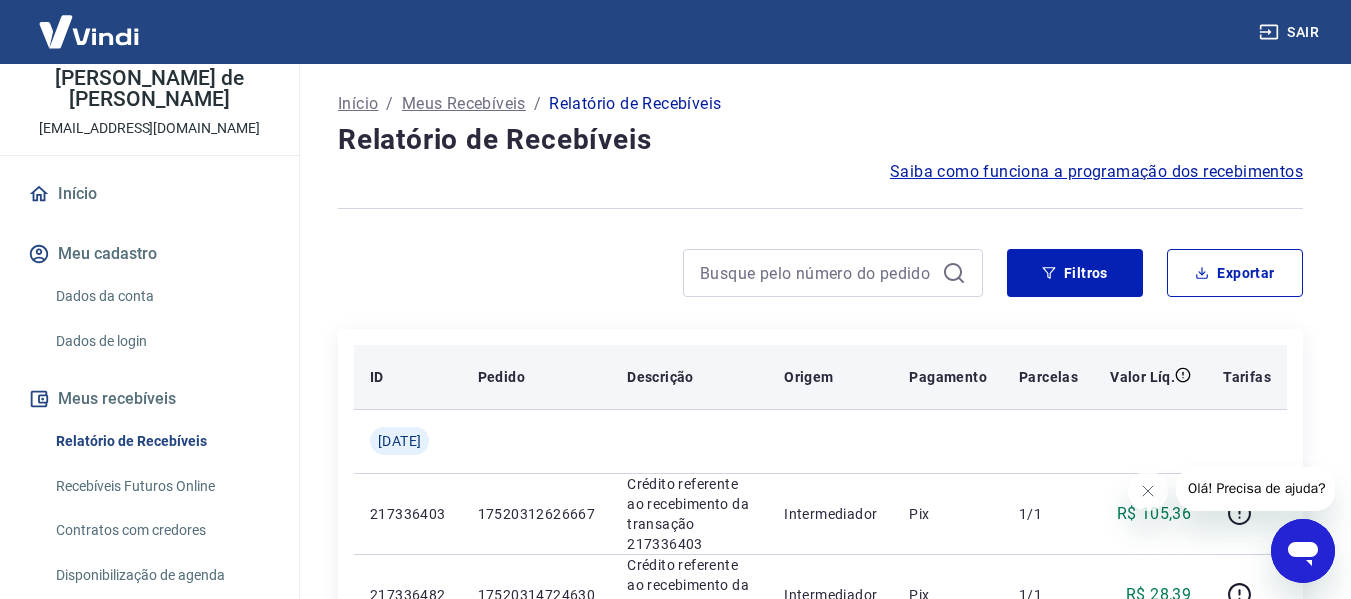 click on "Tarifas" at bounding box center (1247, 377) 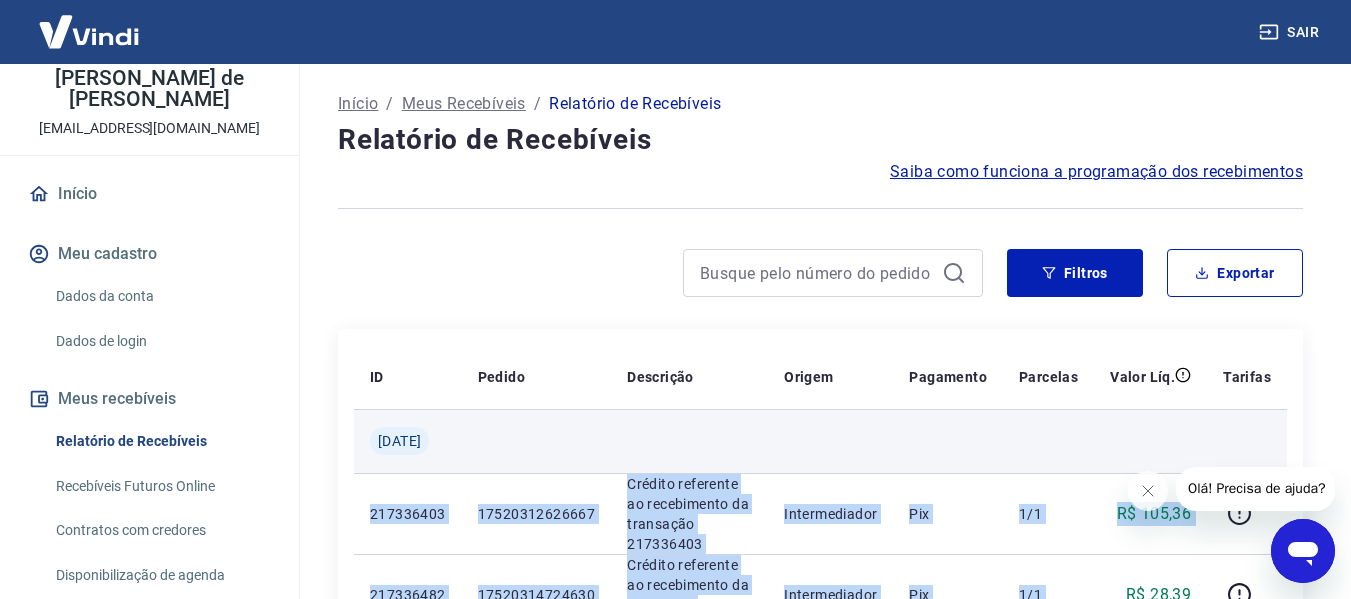 drag, startPoint x: 1104, startPoint y: 564, endPoint x: 703, endPoint y: 472, distance: 411.41827 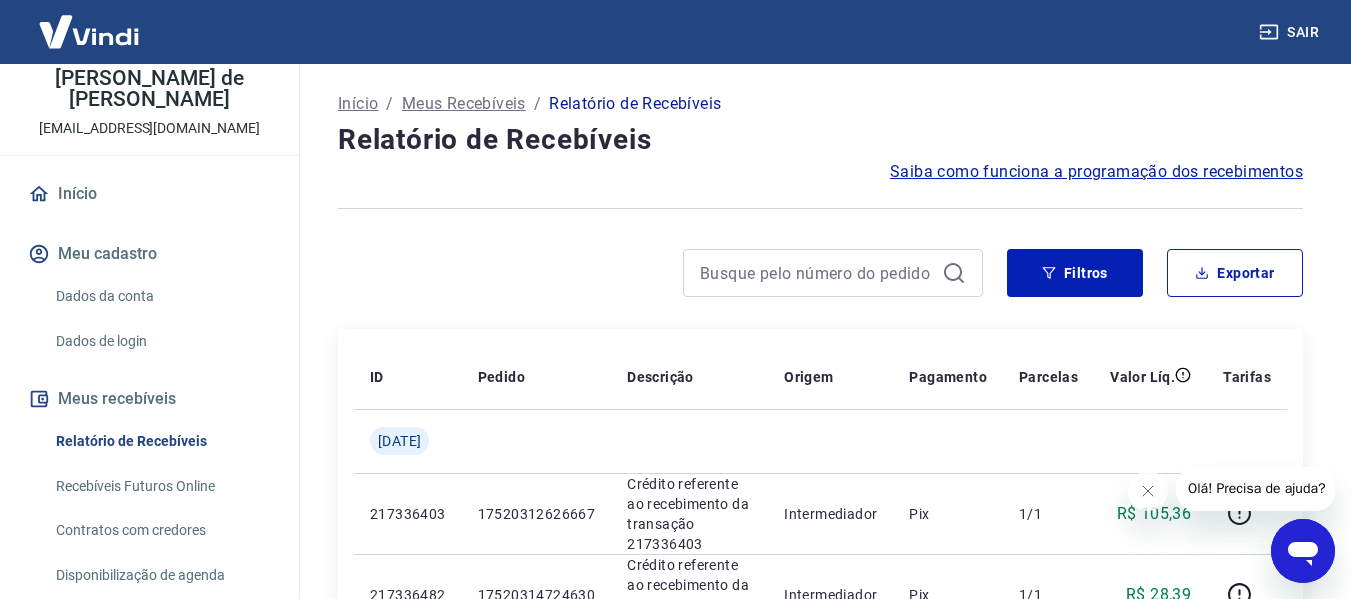 click on "Início / Meus Recebíveis / Relatório de Recebíveis Relatório de Recebíveis Saiba como funciona a programação dos recebimentos Saiba como funciona a programação dos recebimentos Filtros Exportar ID Pedido Descrição Origem Pagamento Parcelas Valor Líq. Tarifas Qua, 09 jul 217336403 17520312626667 Crédito referente ao recebimento da transação 217336403 Intermediador Pix 1/1 R$ 105,36 217336482 17520314724630 Crédito referente ao recebimento da transação 217336482 Intermediador Pix 1/1 R$ 28,39 217336546 17520316462444 Crédito referente ao recebimento da transação 217336546 Intermediador Pix 1/1 R$ 58,38 217336533 17520316081658 Crédito referente ao recebimento da transação 217336533 Intermediador Pix 1/1 R$ 38,39 217336359 17520311392139 Crédito referente ao recebimento da transação 217336359 Intermediador Pix 1/1 R$ 38,39 217336388 17520312184535 Crédito referente ao recebimento da transação 217336388 Intermediador Pix 1/1 R$ 38,38 217336235 17520309084610 Intermediador Pix" at bounding box center [820, 1200] 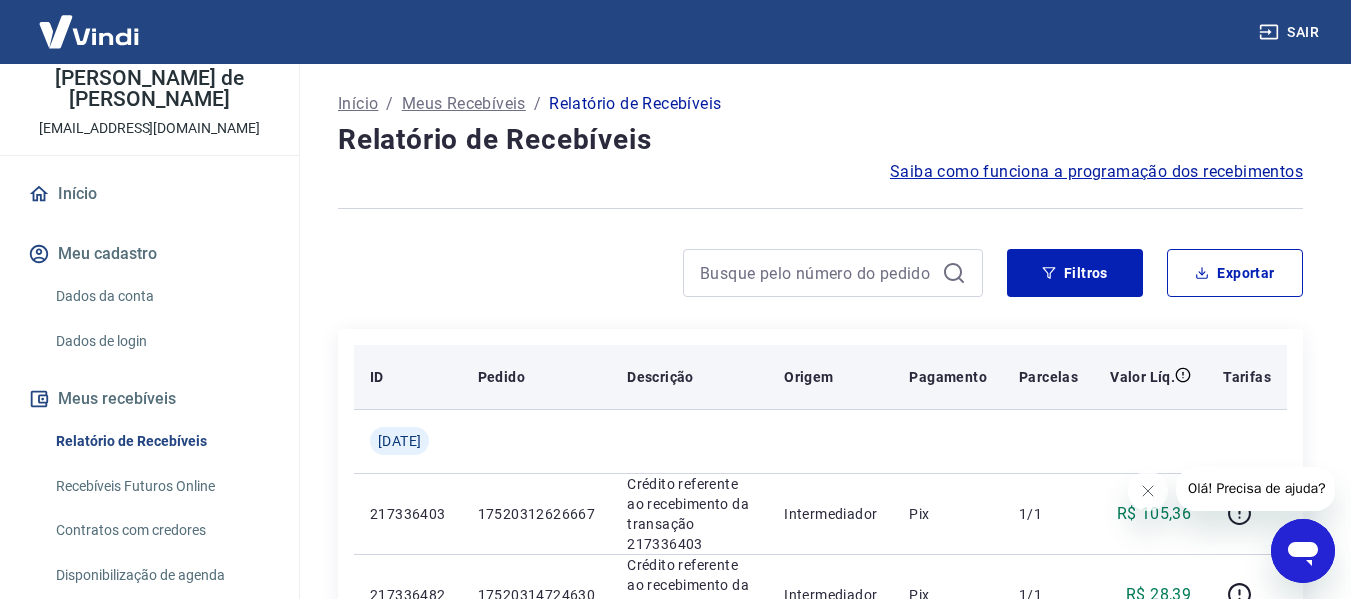 click on "Pedido" at bounding box center [537, 377] 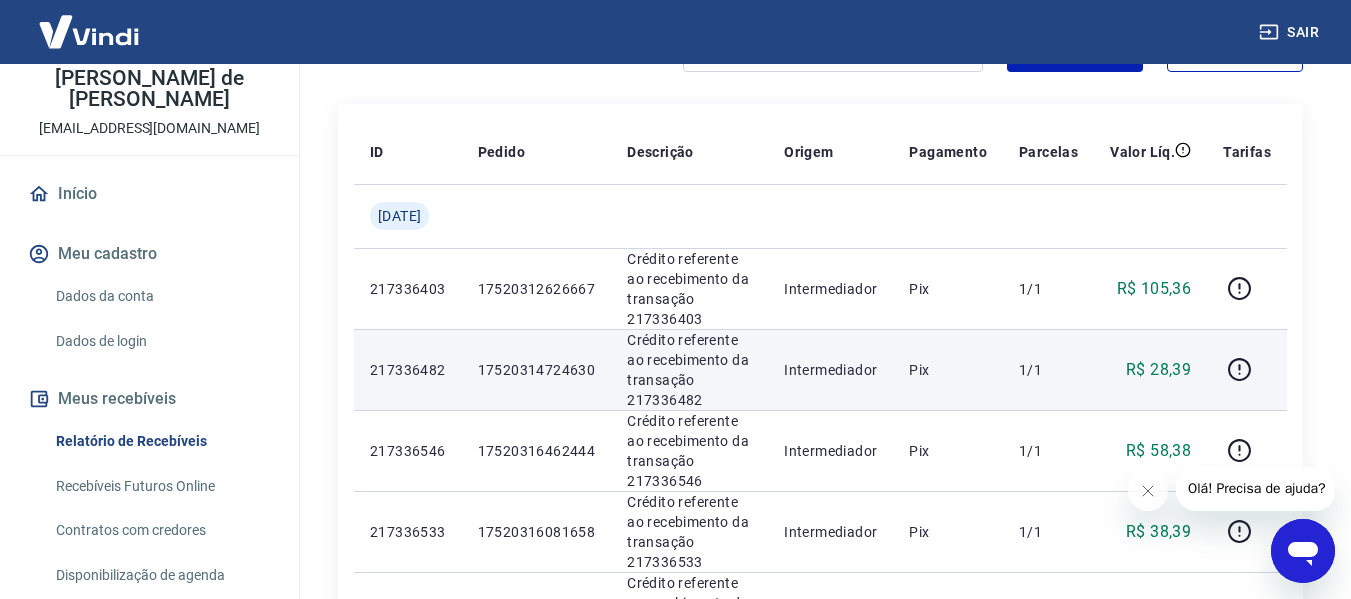 scroll, scrollTop: 300, scrollLeft: 0, axis: vertical 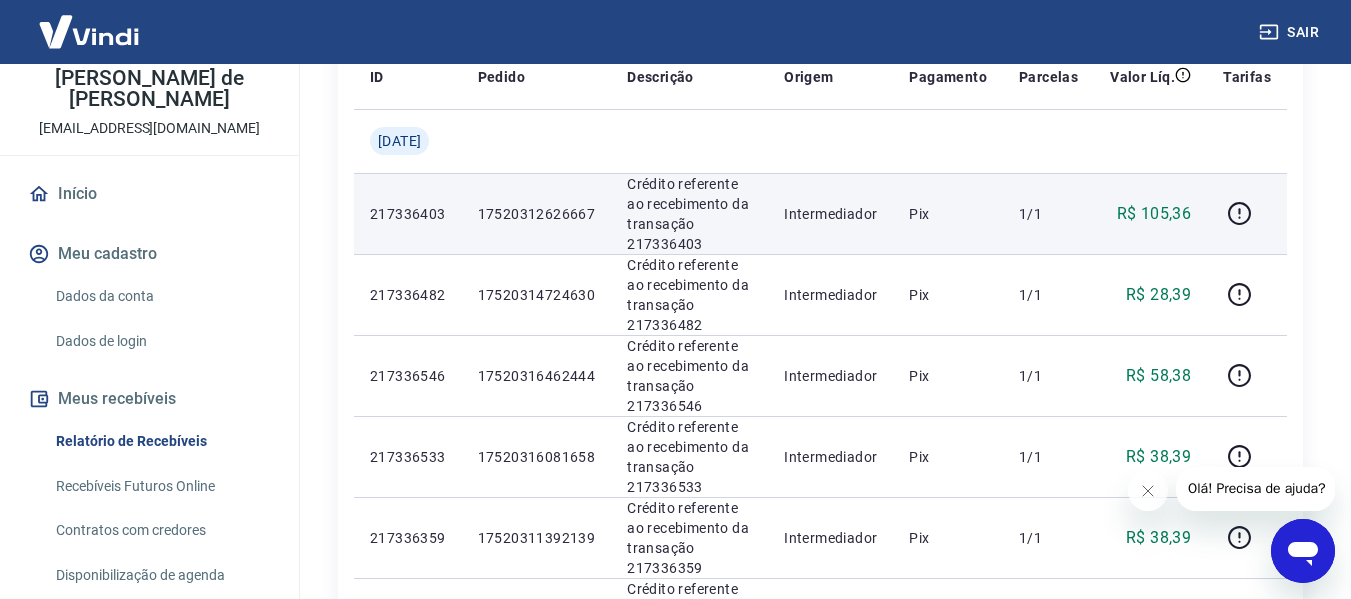 click on "R$ 105,36" at bounding box center (1154, 214) 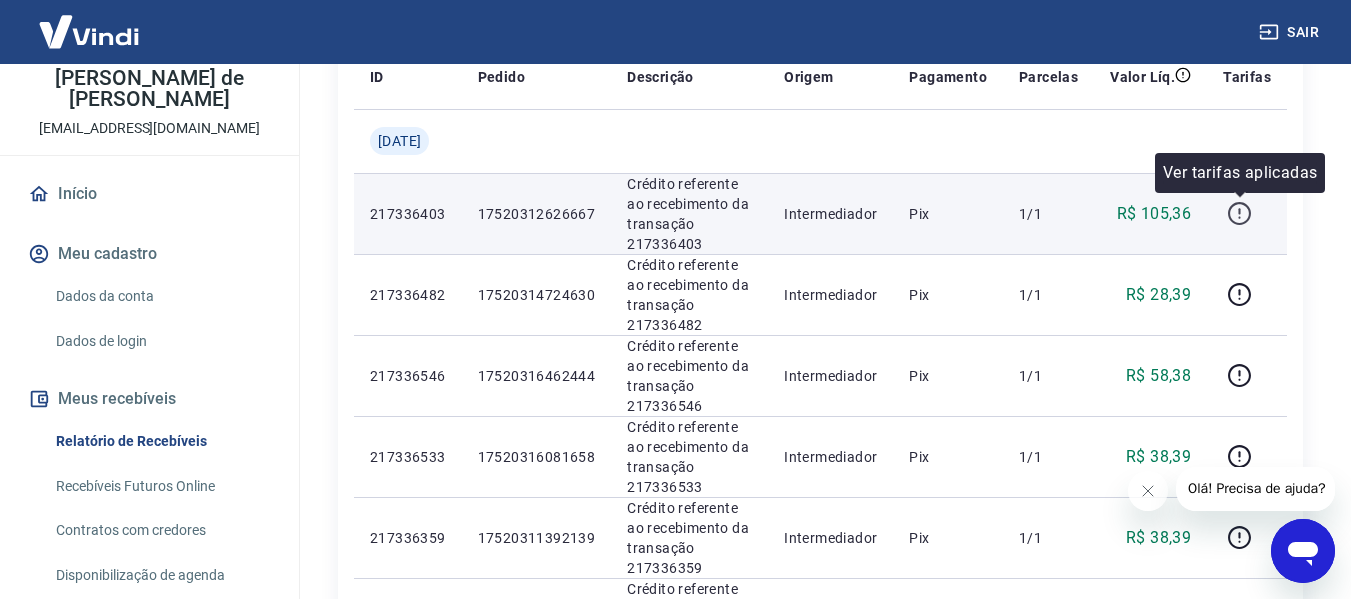 click 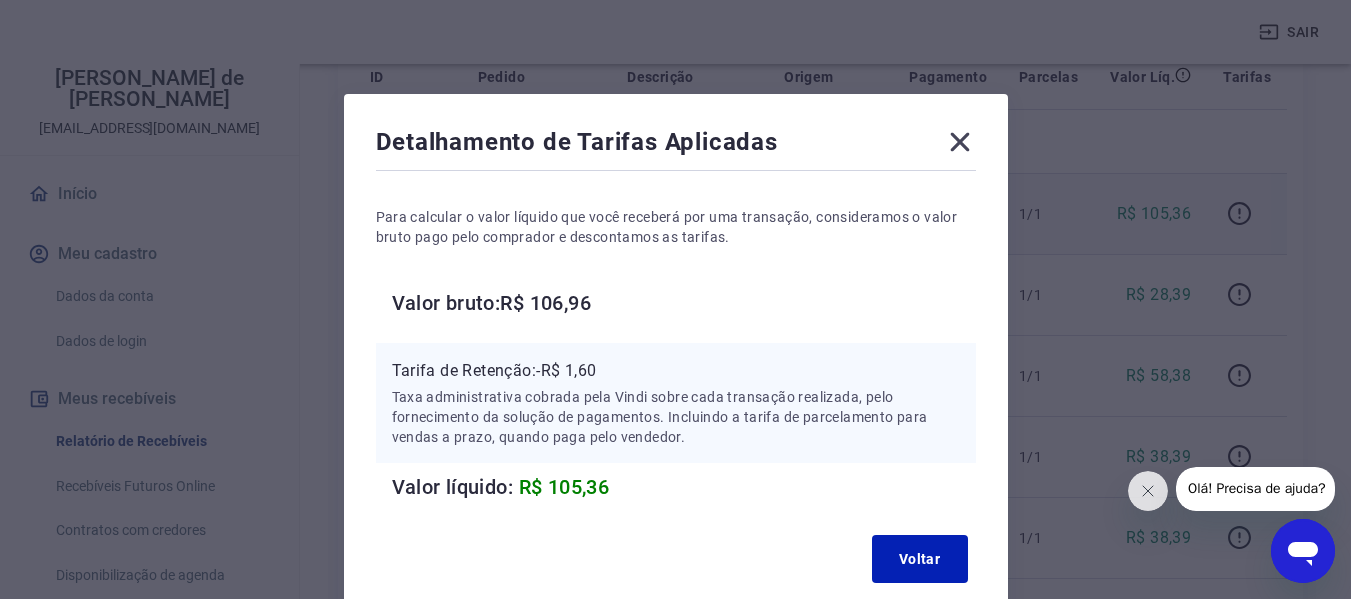 scroll, scrollTop: 0, scrollLeft: 0, axis: both 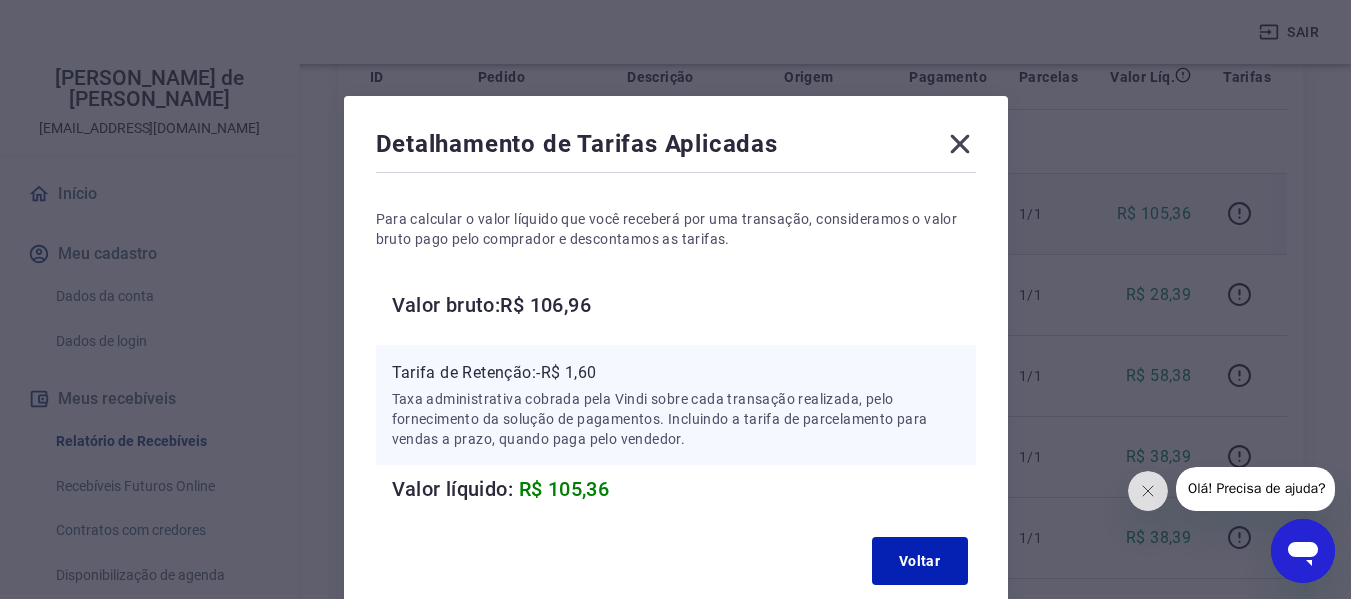 click 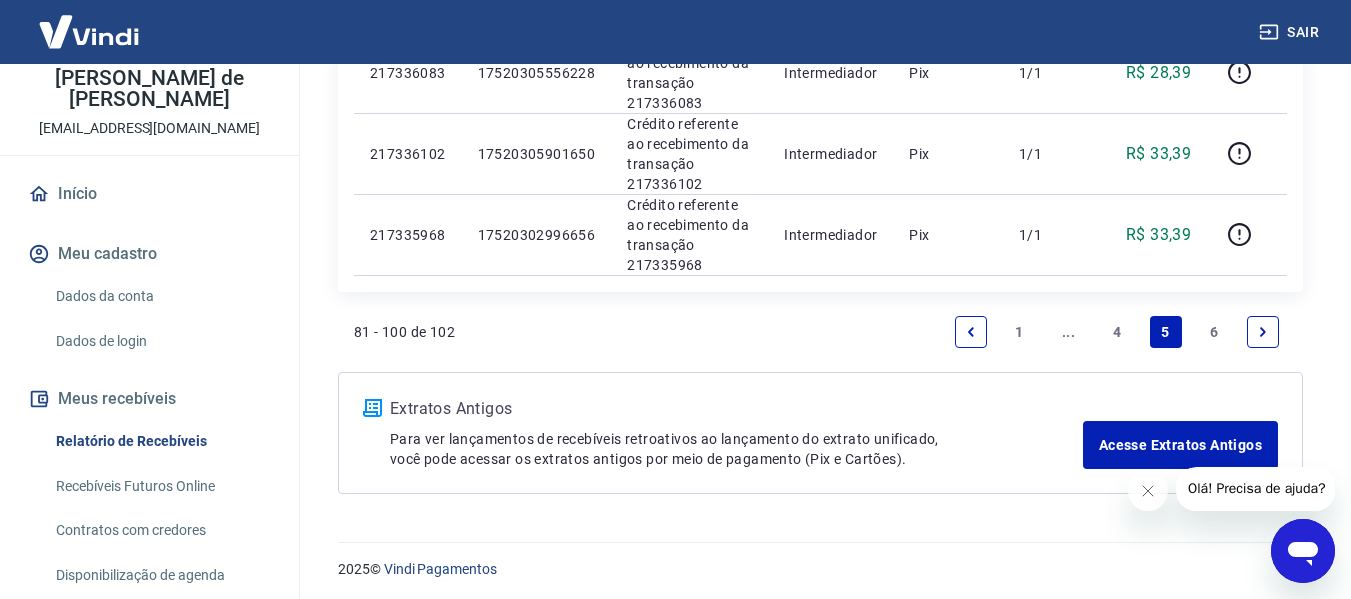 scroll, scrollTop: 1823, scrollLeft: 0, axis: vertical 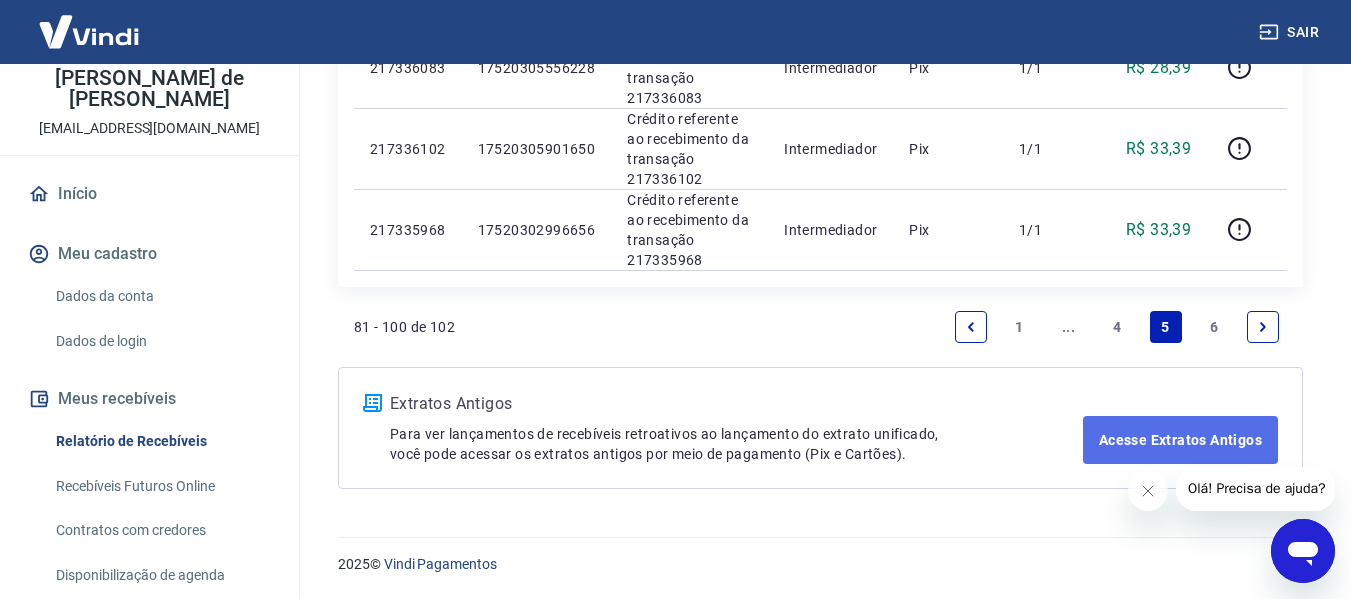 click on "Acesse Extratos Antigos" at bounding box center (1180, 440) 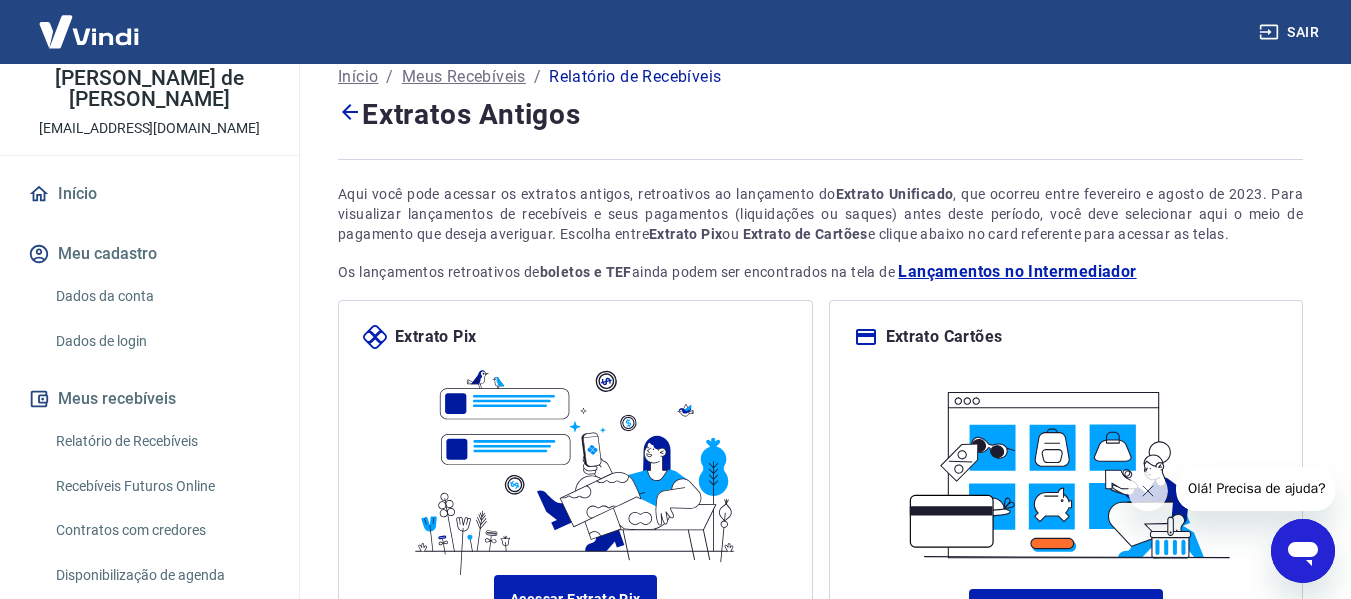 scroll, scrollTop: 0, scrollLeft: 0, axis: both 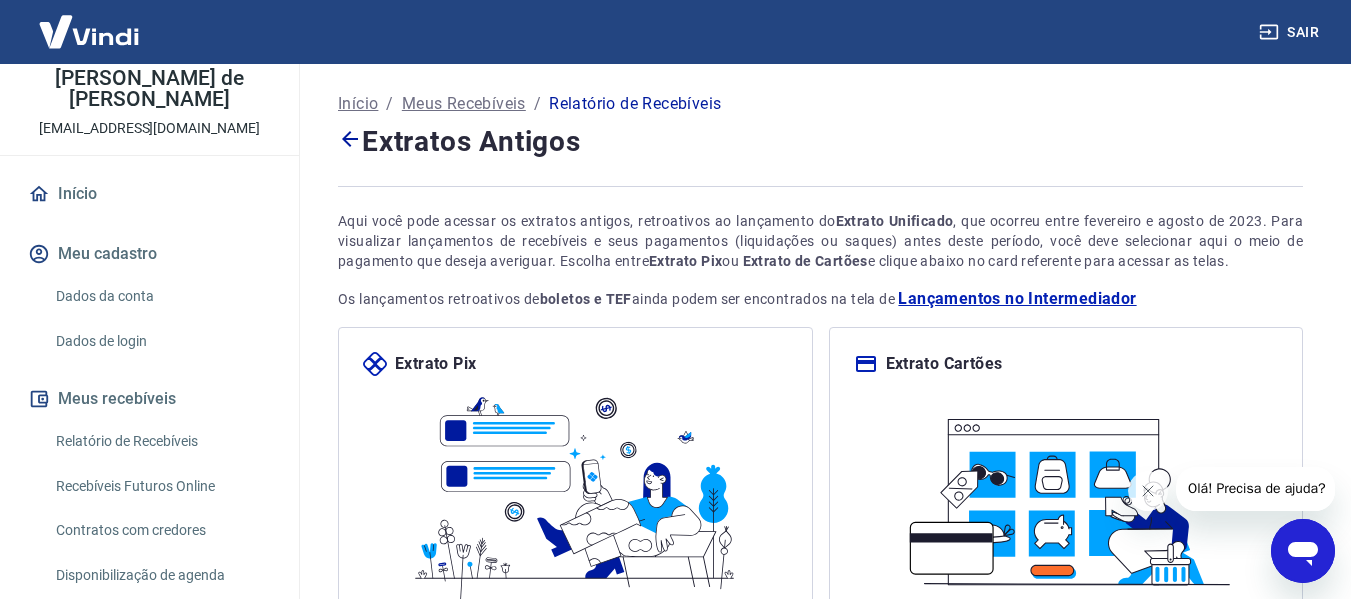 click at bounding box center (350, 139) 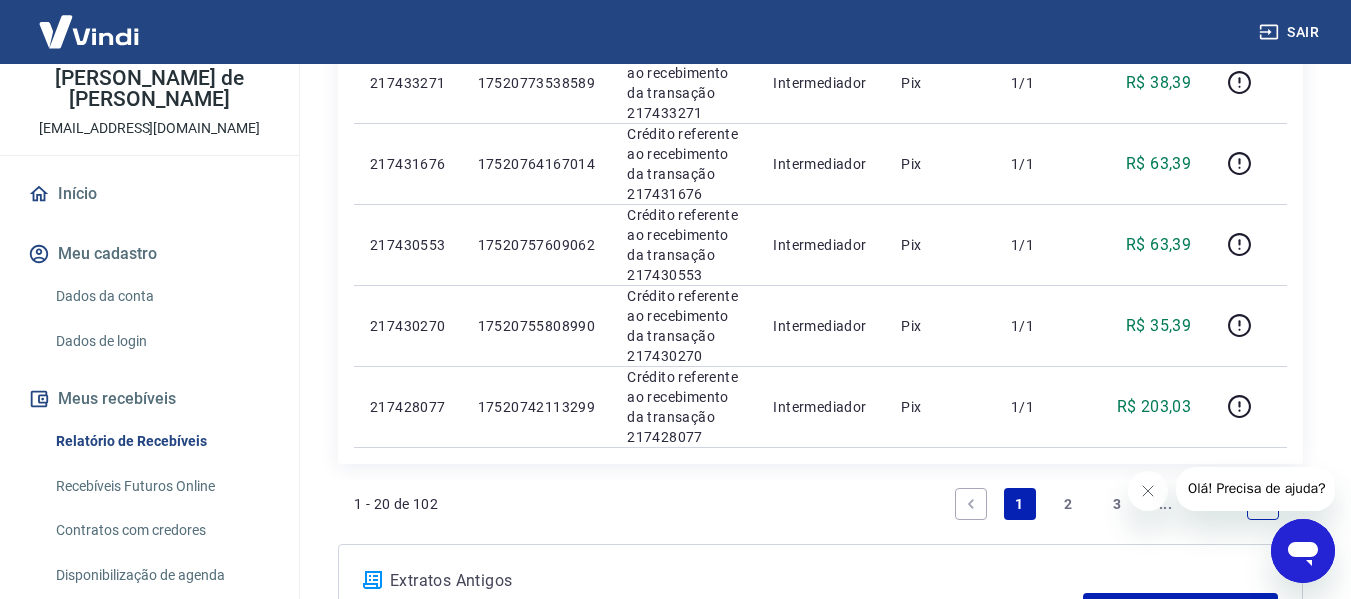 scroll, scrollTop: 1806, scrollLeft: 0, axis: vertical 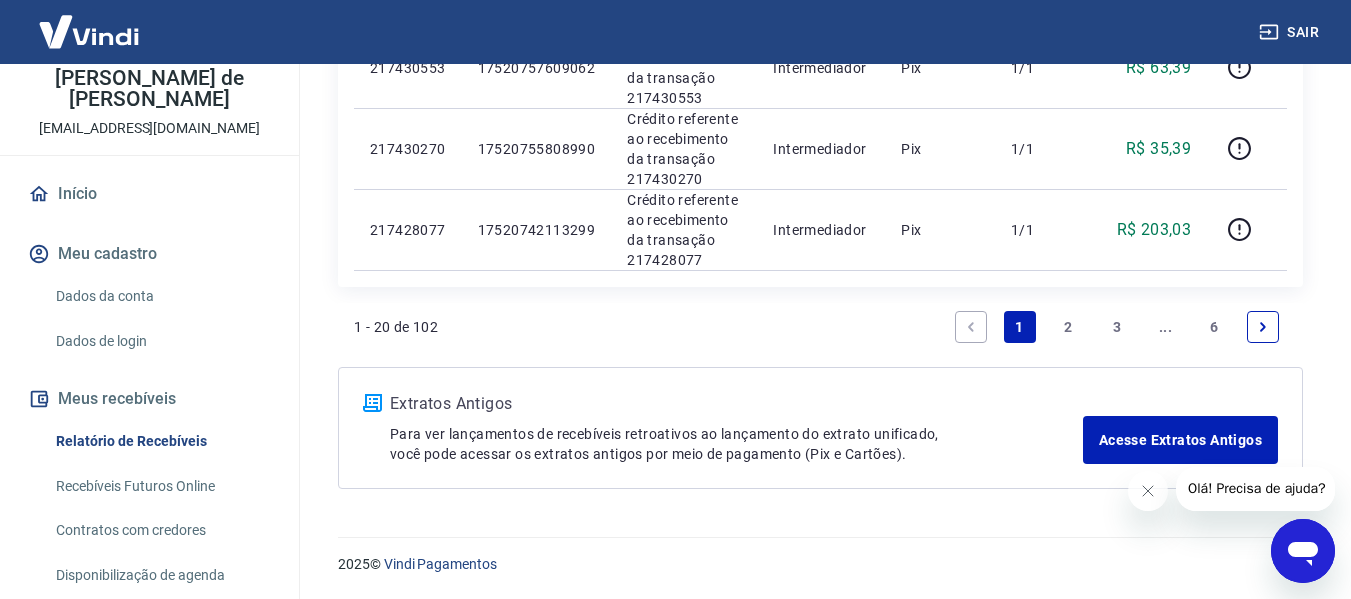 click on "2" at bounding box center [1068, 327] 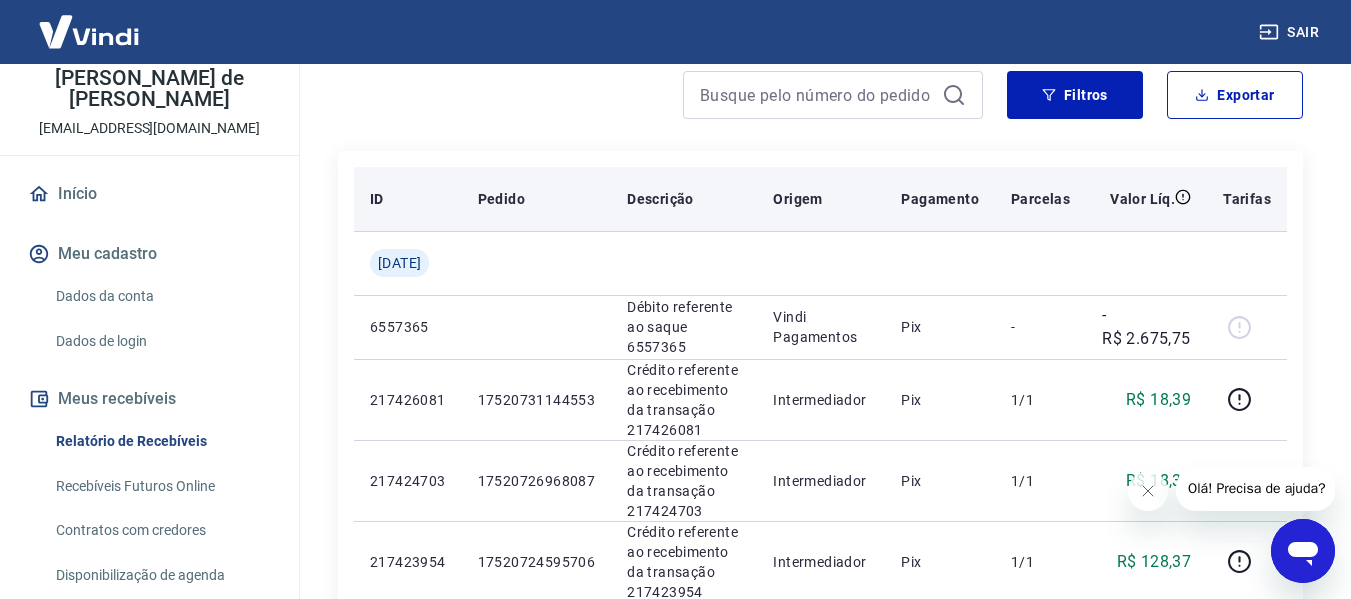 scroll, scrollTop: 200, scrollLeft: 0, axis: vertical 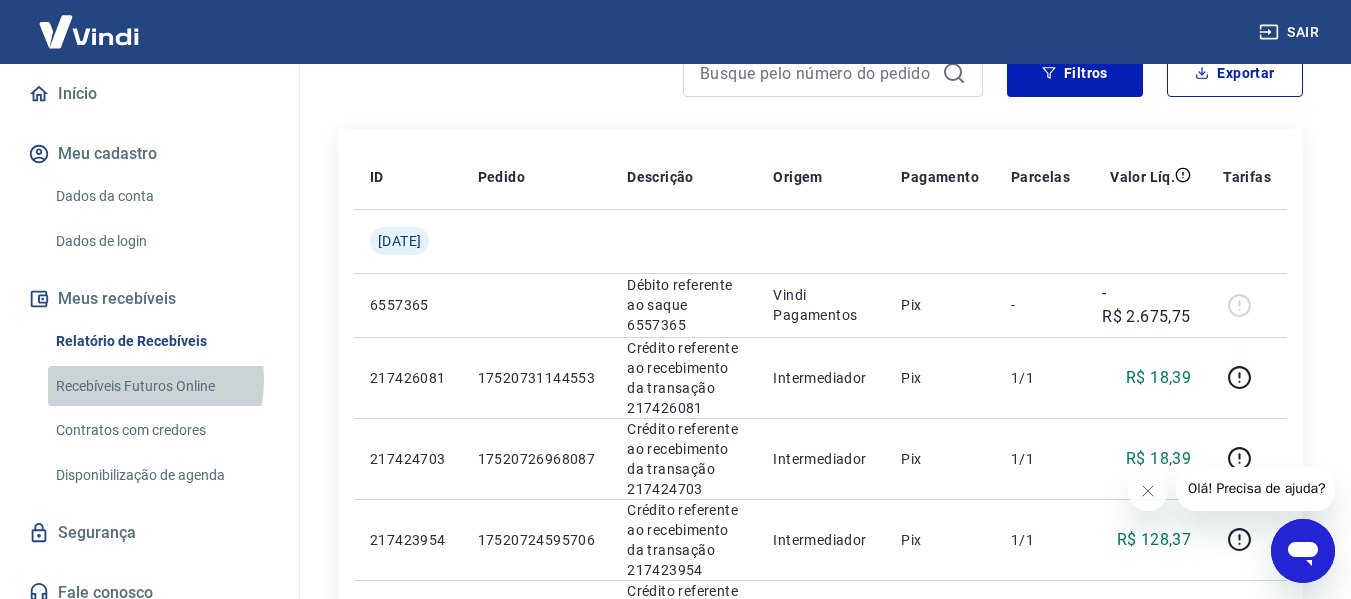 click on "Recebíveis Futuros Online" at bounding box center [161, 386] 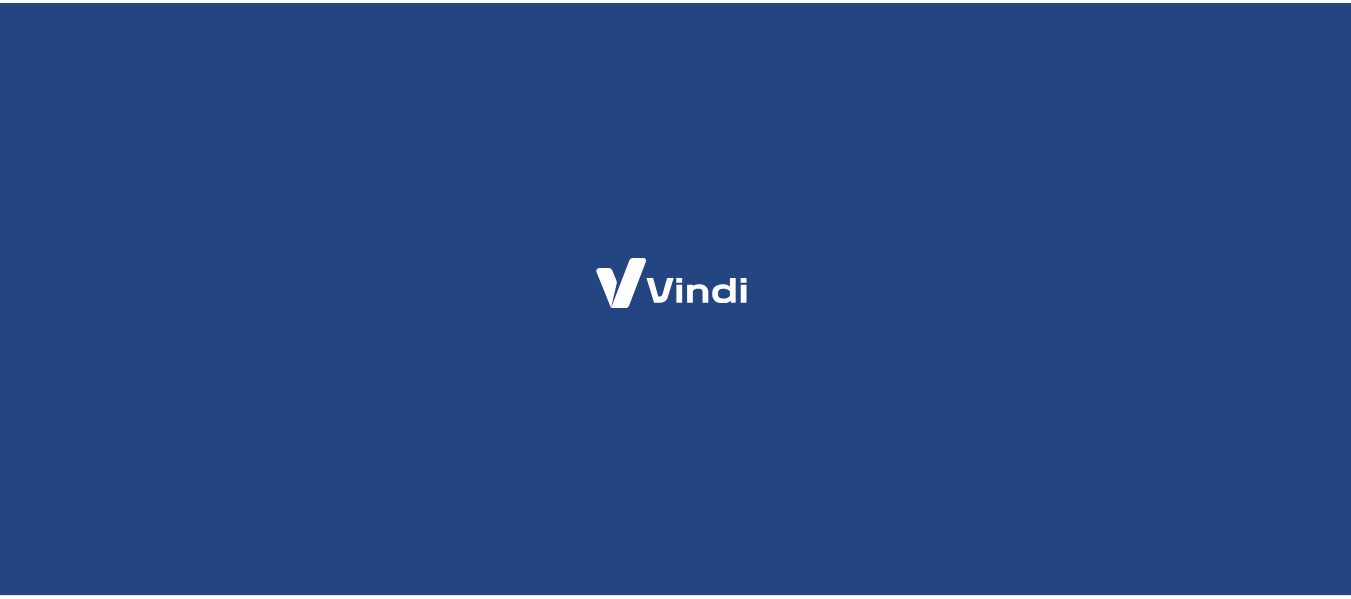 scroll, scrollTop: 0, scrollLeft: 0, axis: both 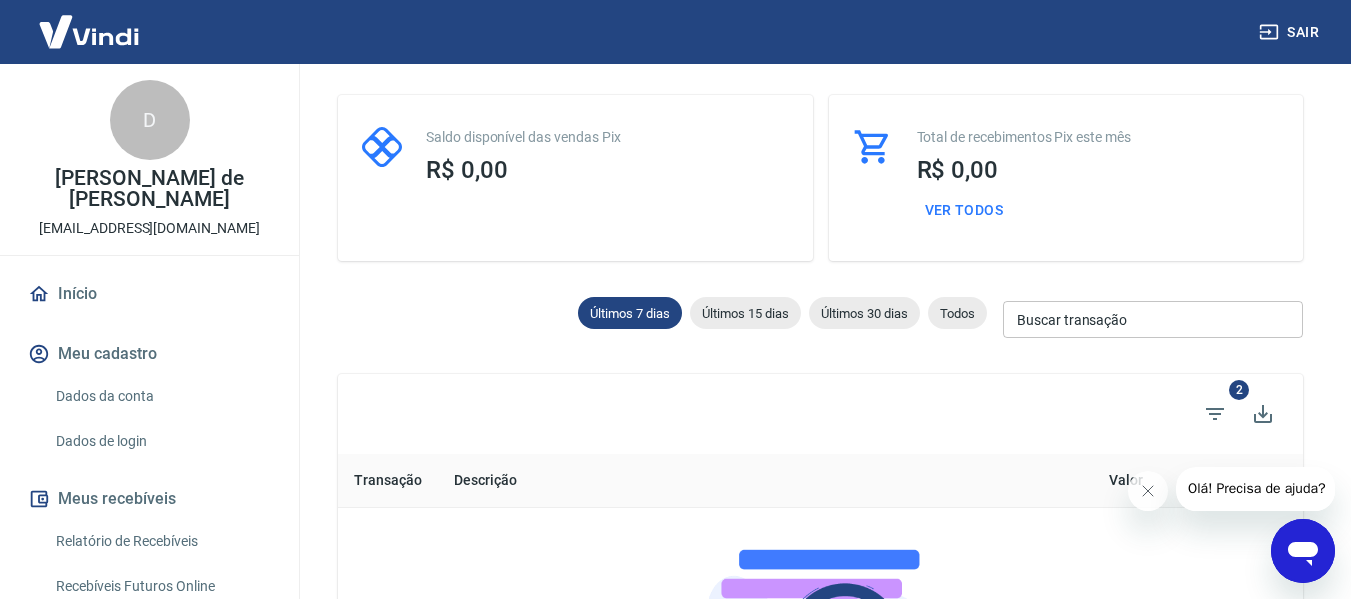 click on "Saldo disponível das vendas Pix R$ 0,00" at bounding box center [575, 178] 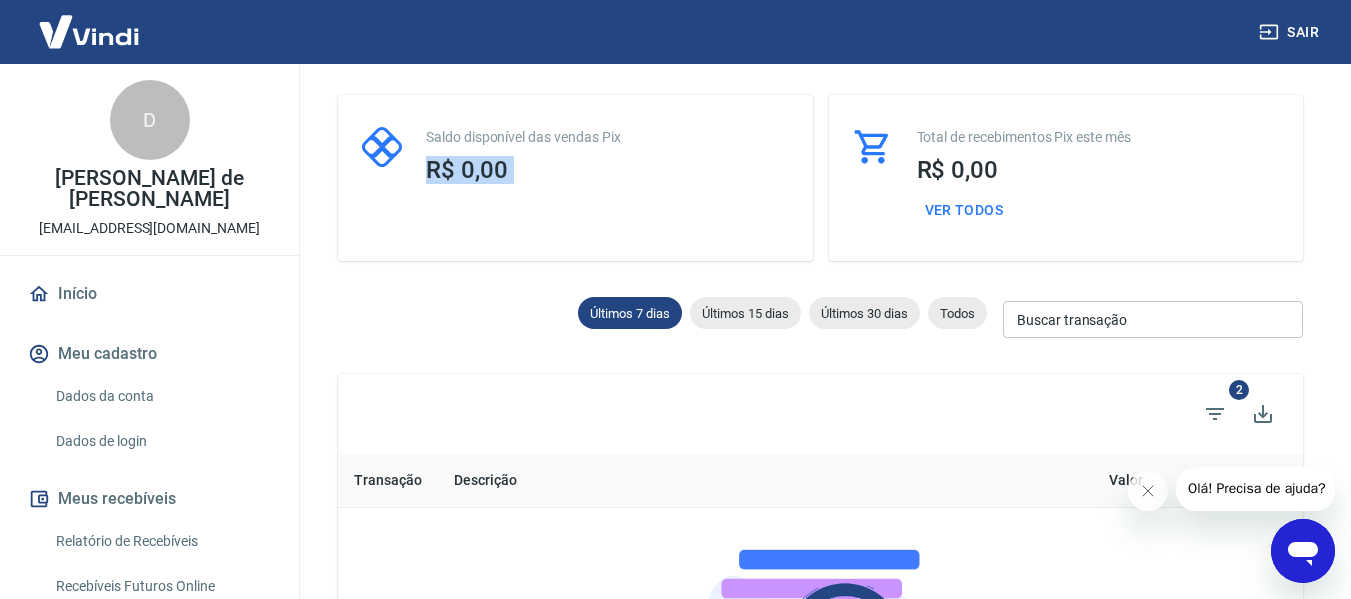click on "Saldo disponível das vendas Pix R$ 0,00" at bounding box center [575, 178] 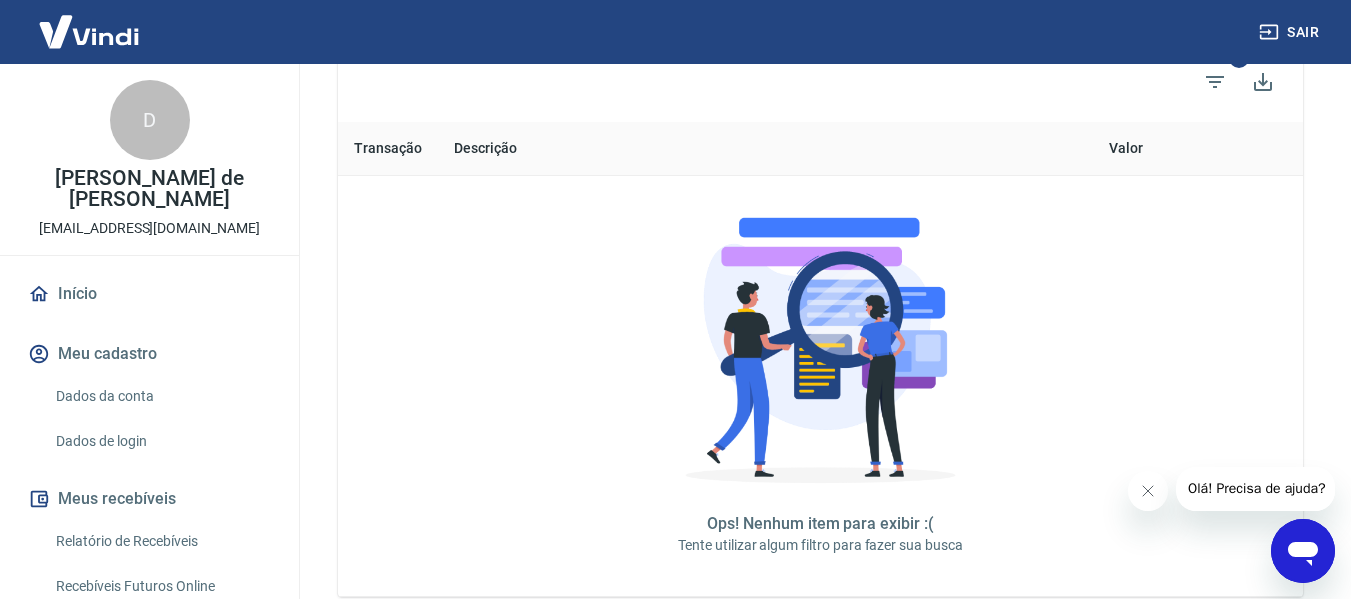 scroll, scrollTop: 490, scrollLeft: 0, axis: vertical 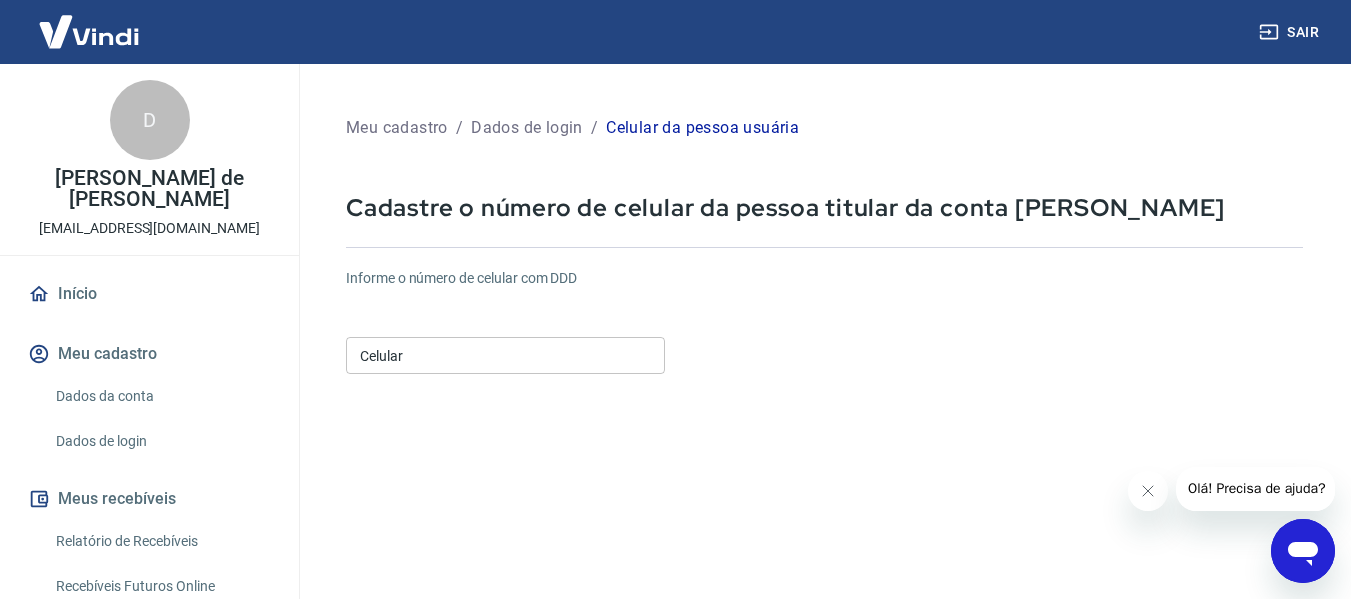 click 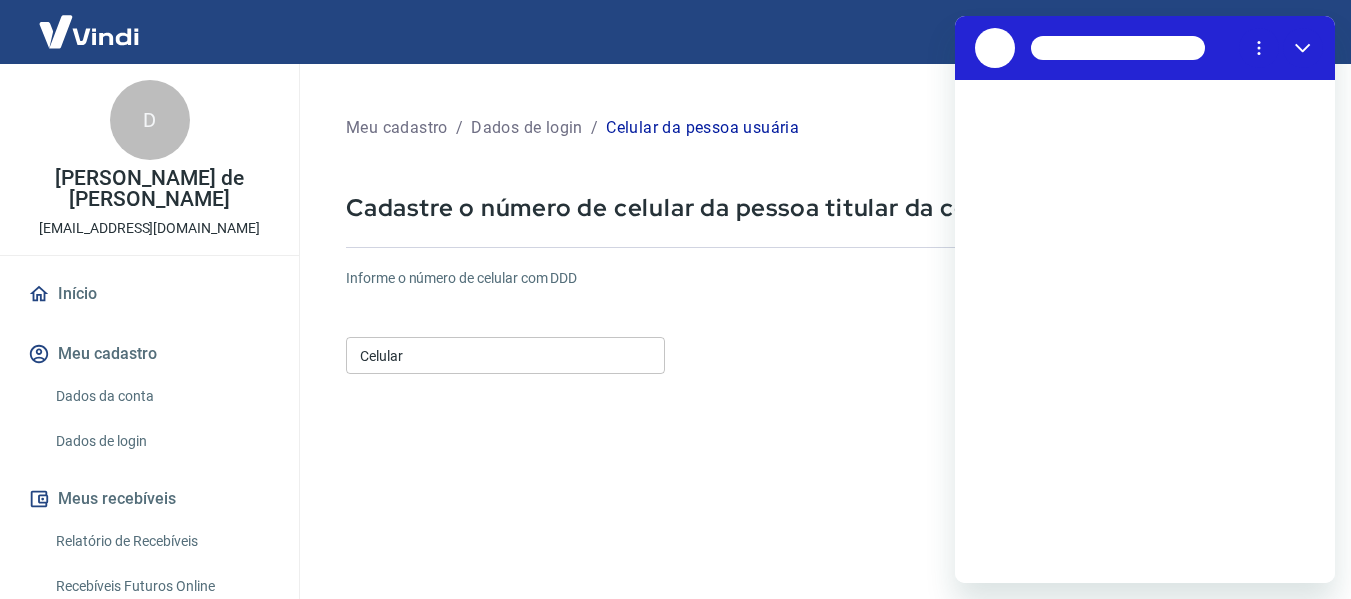 scroll, scrollTop: 0, scrollLeft: 0, axis: both 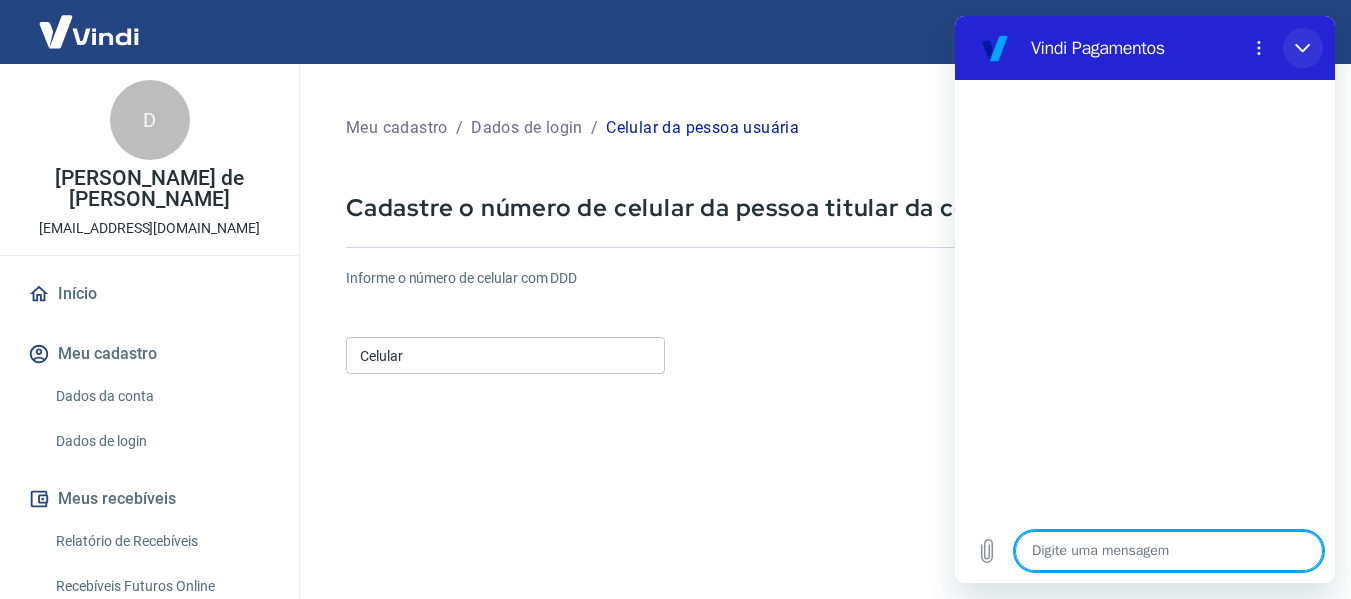 click 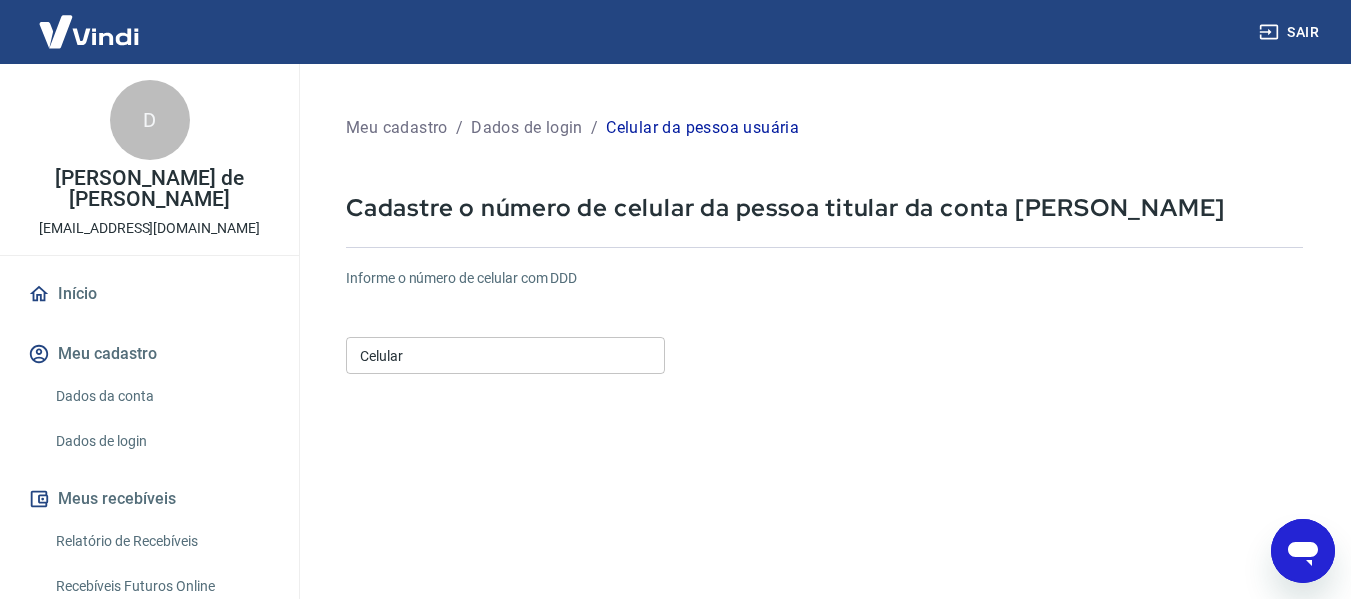 click at bounding box center [1303, 551] 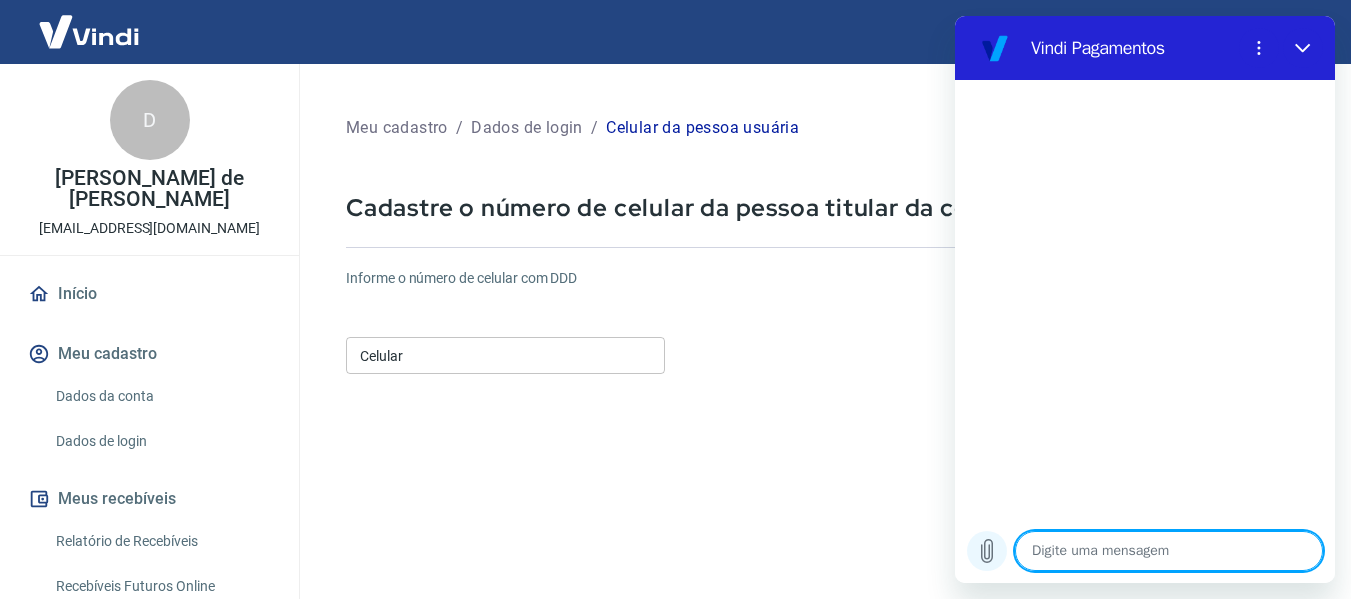 click 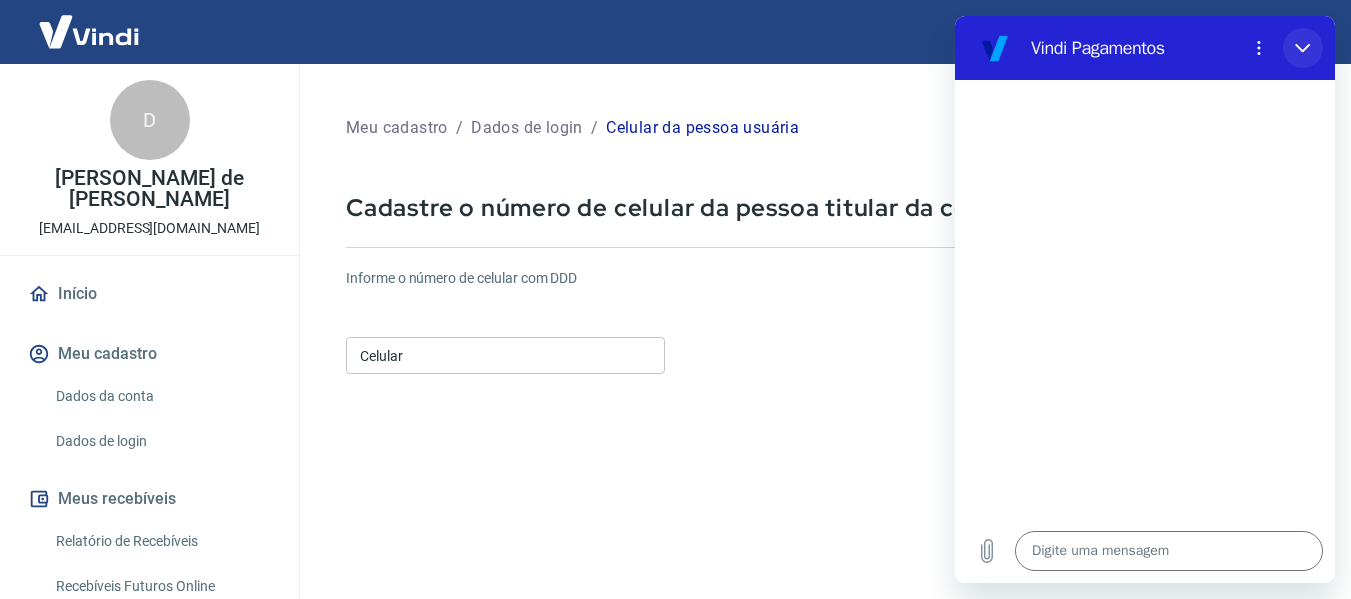 click 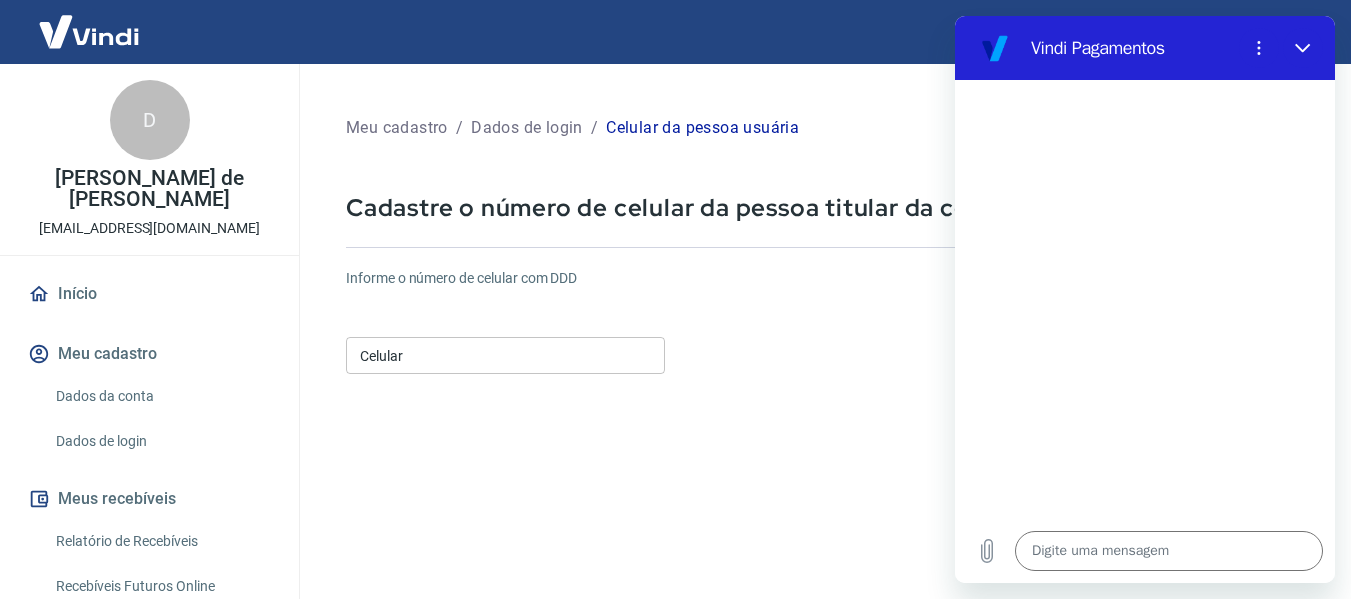 type on "x" 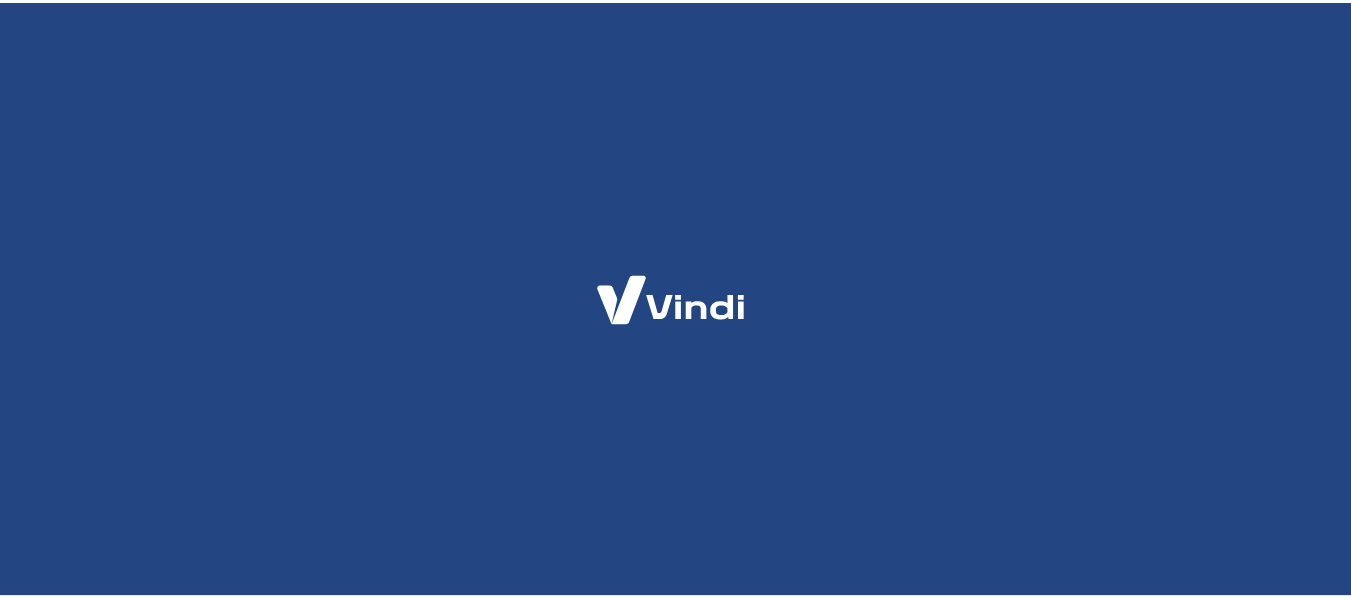 scroll, scrollTop: 0, scrollLeft: 0, axis: both 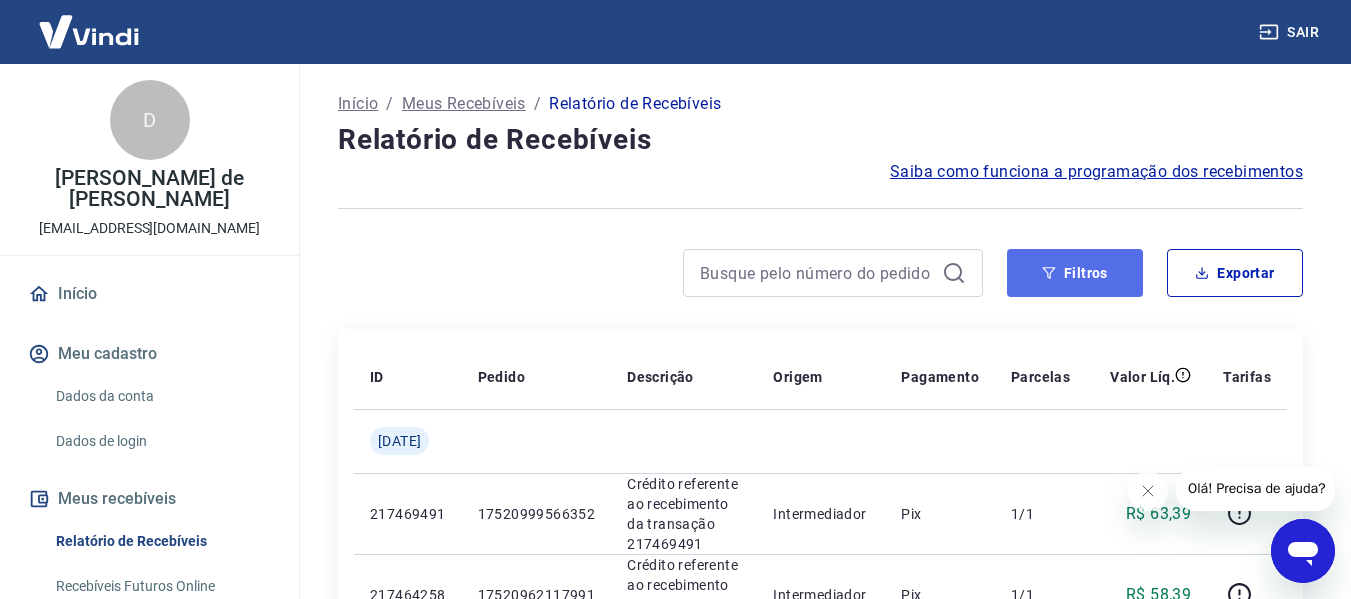 click on "Filtros" at bounding box center [1075, 273] 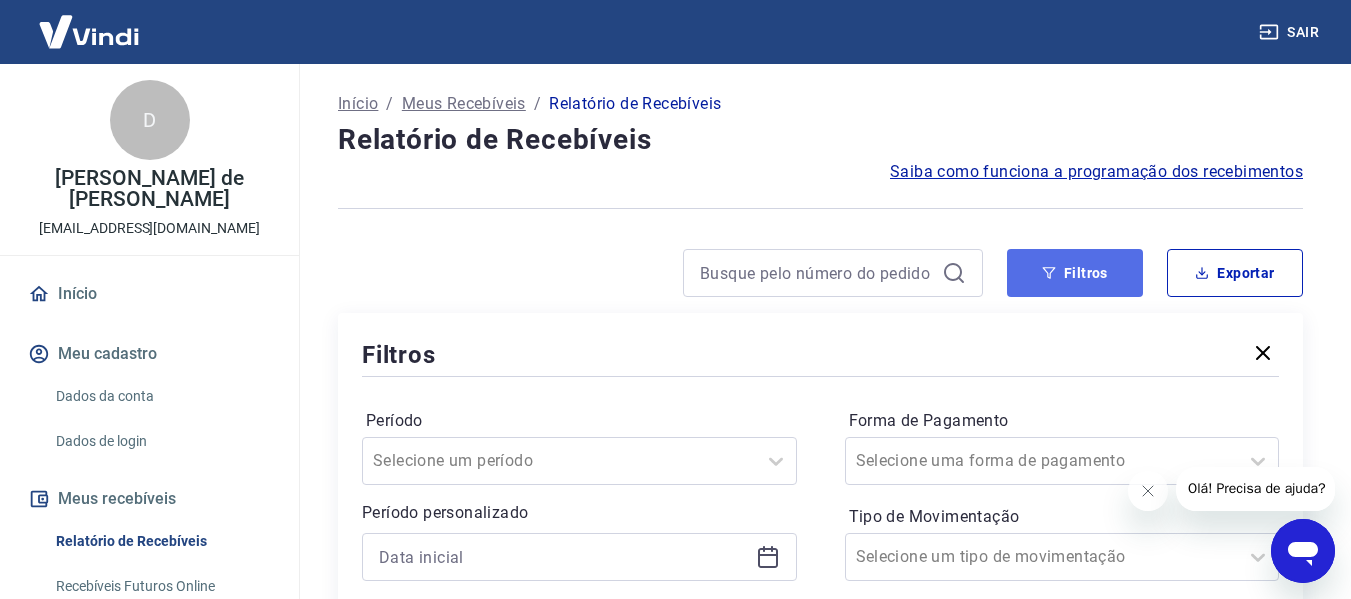click on "Filtros" at bounding box center [1075, 273] 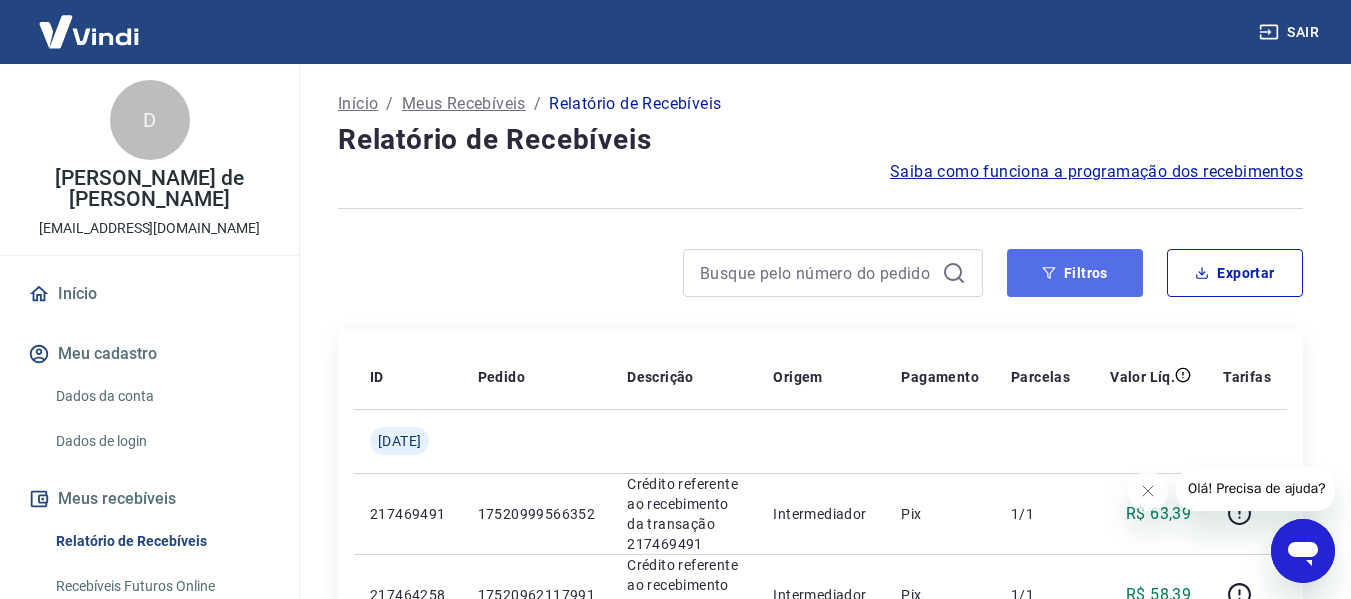 click 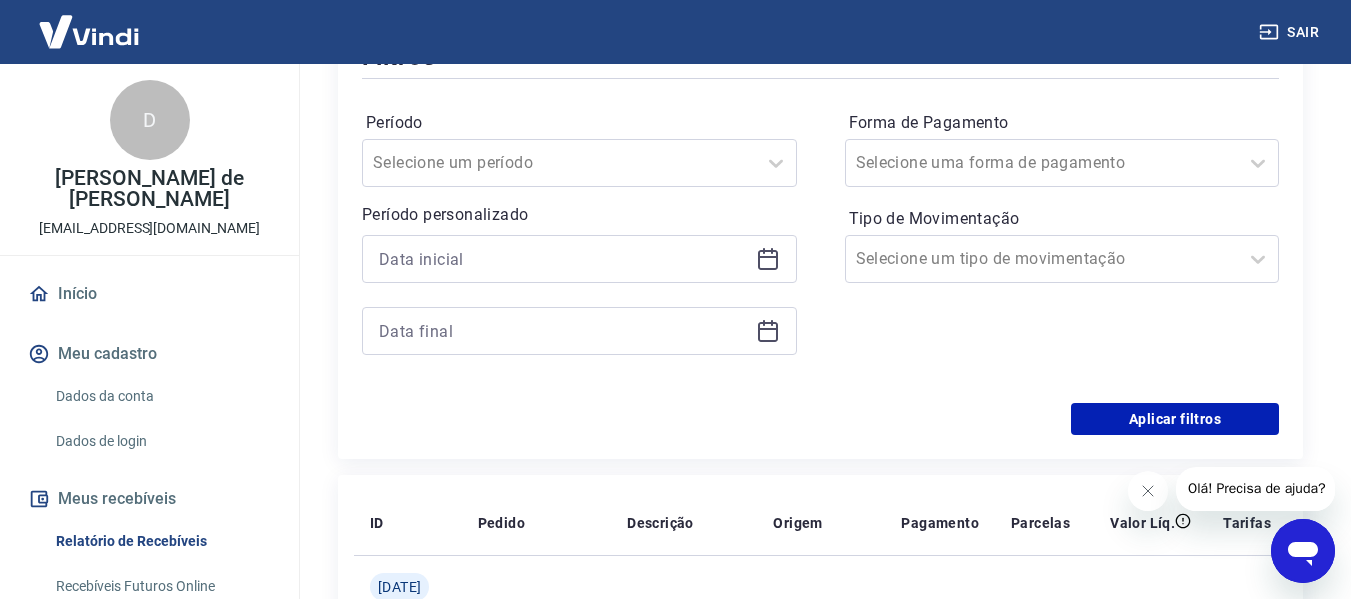 scroll, scrollTop: 300, scrollLeft: 0, axis: vertical 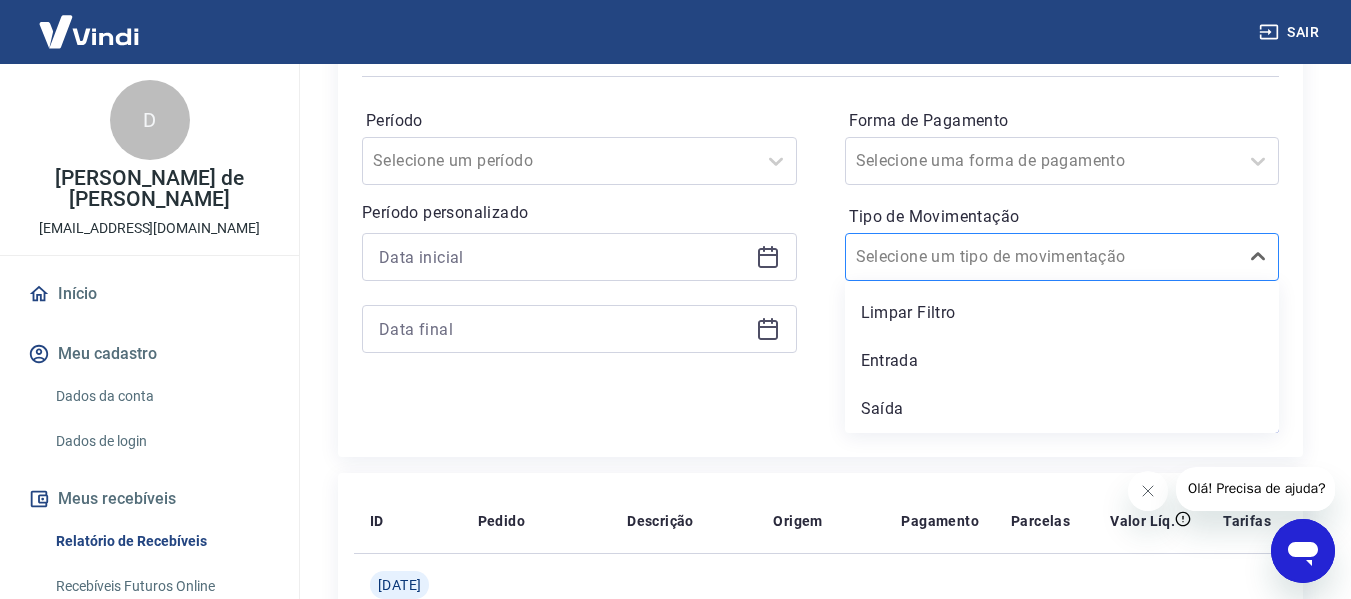 click on "Tipo de Movimentação" at bounding box center (957, 257) 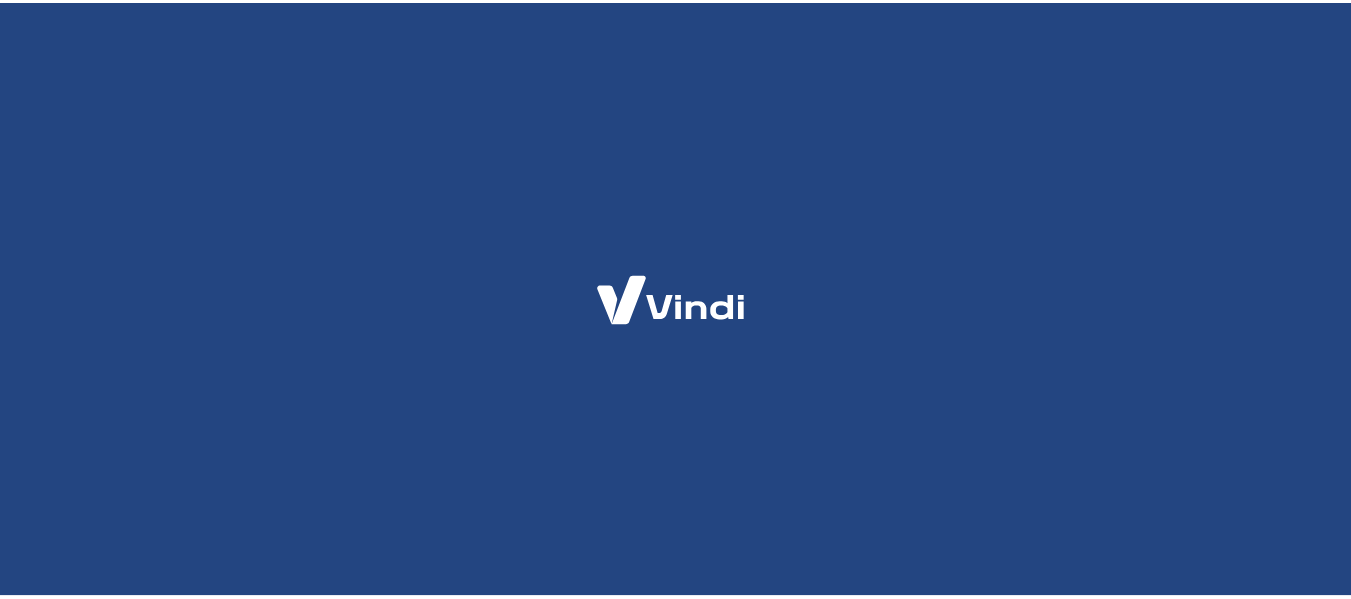 scroll, scrollTop: 0, scrollLeft: 0, axis: both 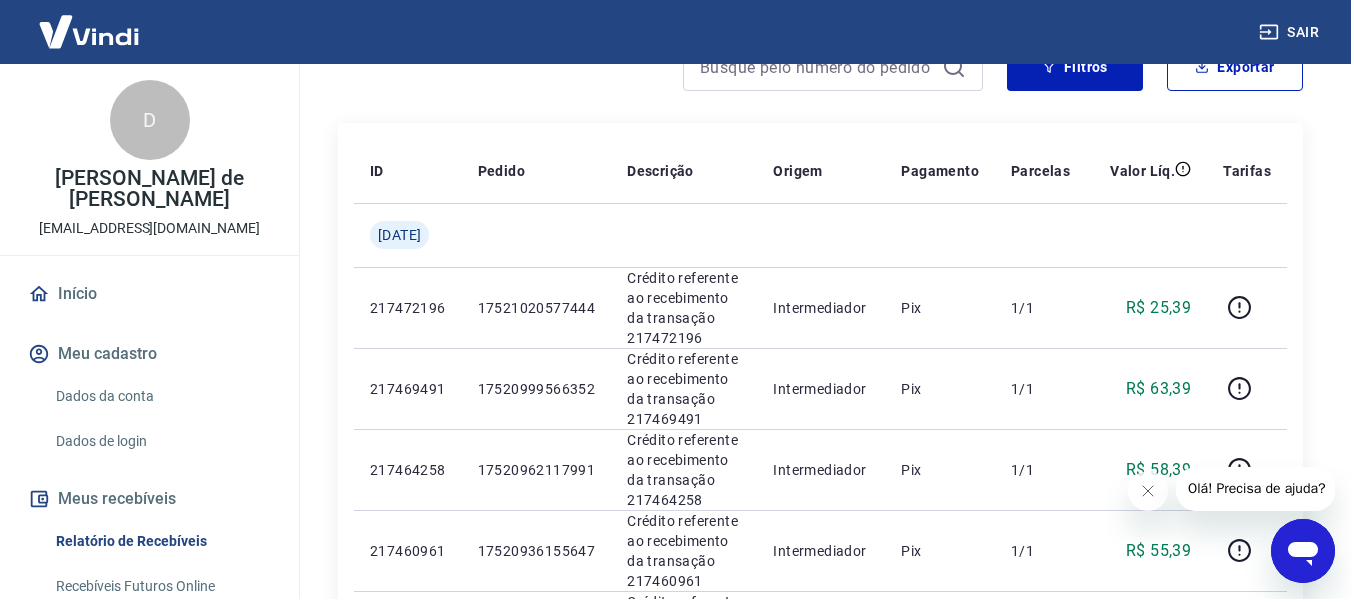 click 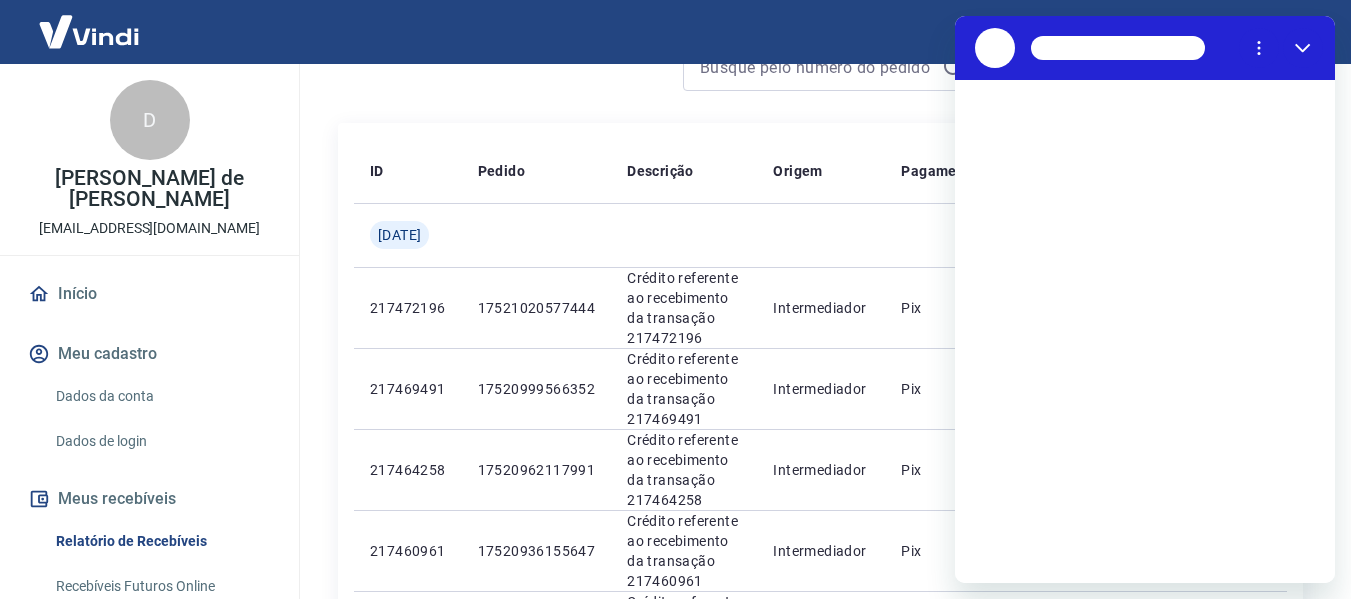 scroll, scrollTop: 0, scrollLeft: 0, axis: both 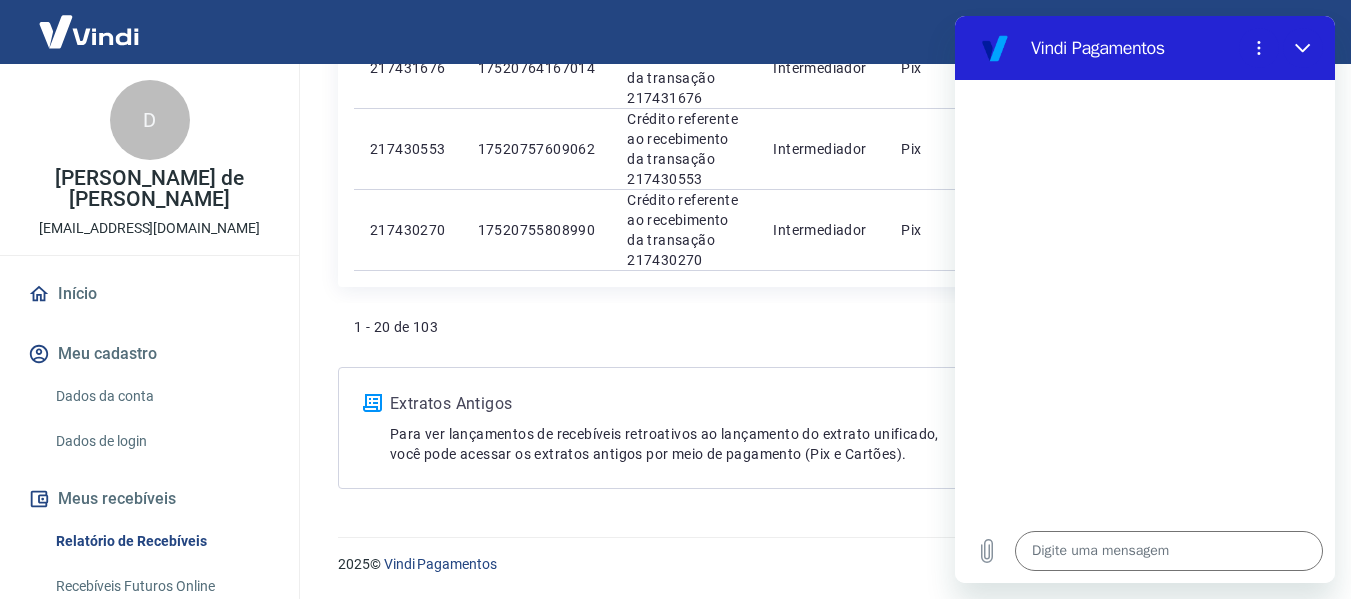 click on "1 - 20 de 103 1 2 3 ... 6" at bounding box center (820, 335) 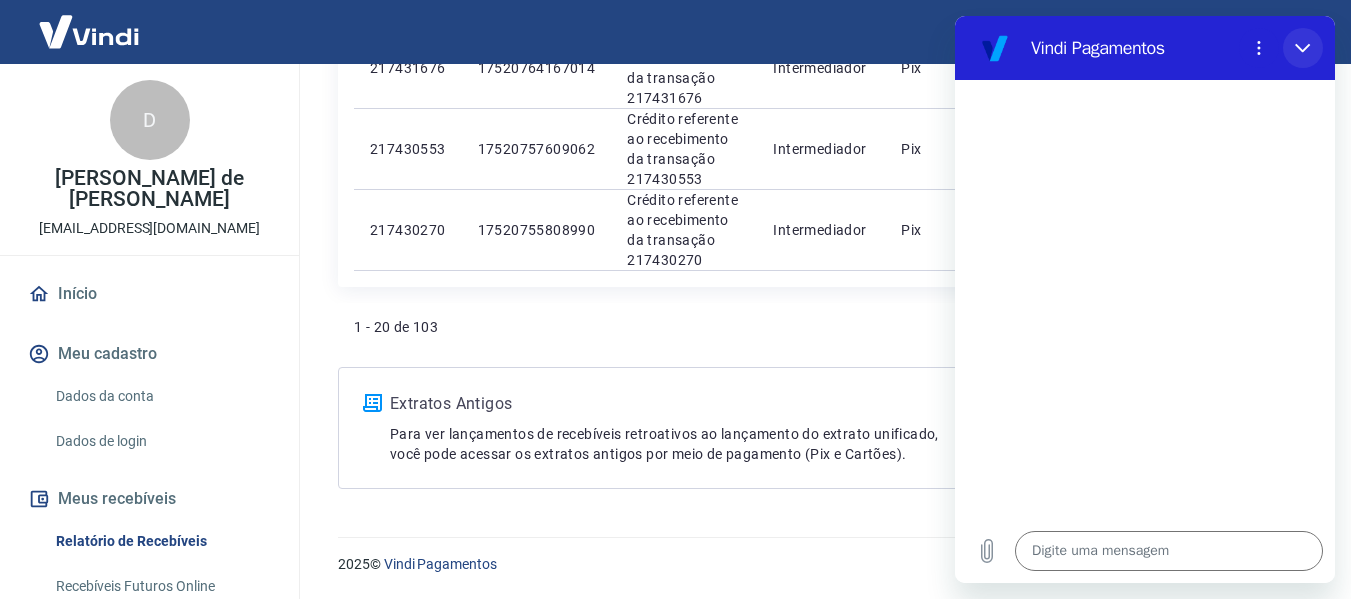 click 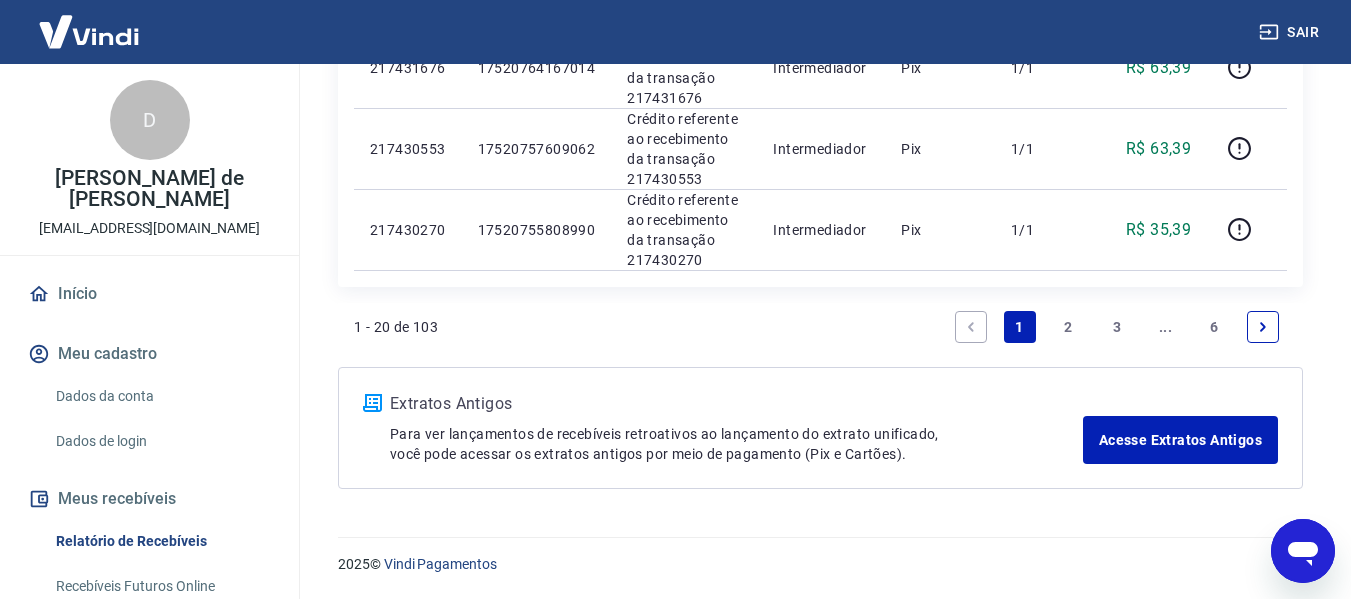 click on "6" at bounding box center (1214, 327) 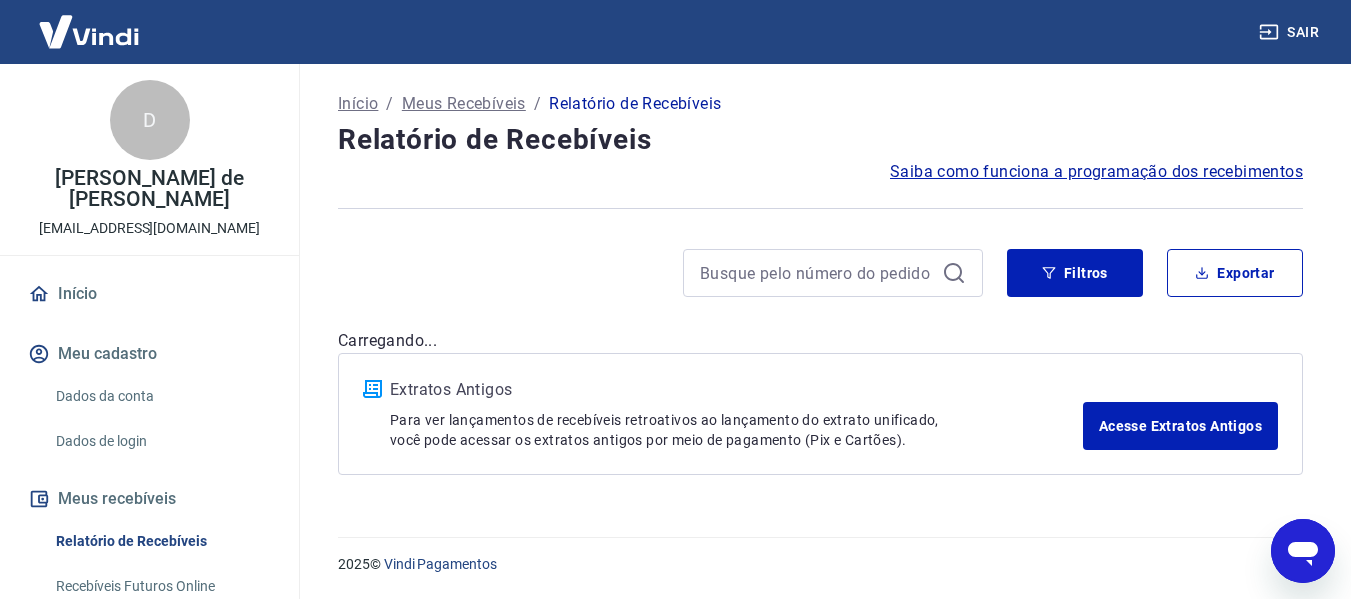 scroll, scrollTop: 0, scrollLeft: 0, axis: both 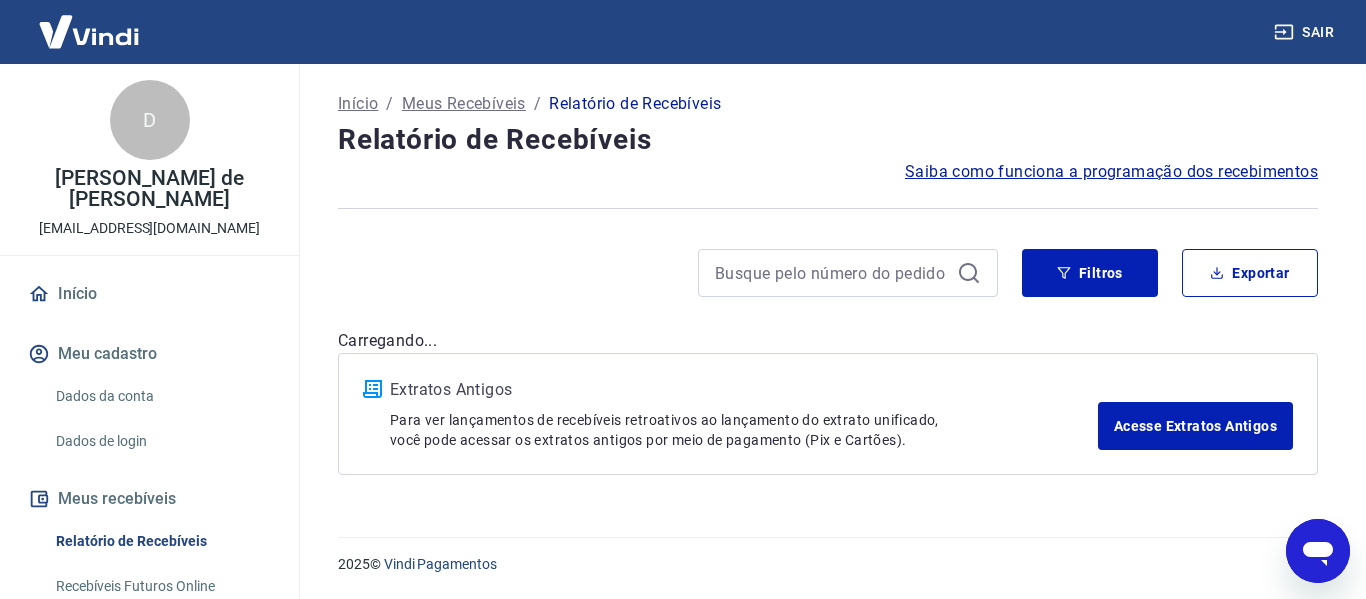 click on "Início / Meus Recebíveis / Relatório de Recebíveis Relatório de Recebíveis Saiba como funciona a programação dos recebimentos Saiba como funciona a programação dos recebimentos Filtros Exportar Carregando...   Extratos Antigos Para ver lançamentos de recebíveis retroativos ao lançamento do extrato unificado,   você pode acessar os extratos antigos por meio de pagamento (Pix e Cartões). Acesse Extratos Antigos" at bounding box center [828, 288] 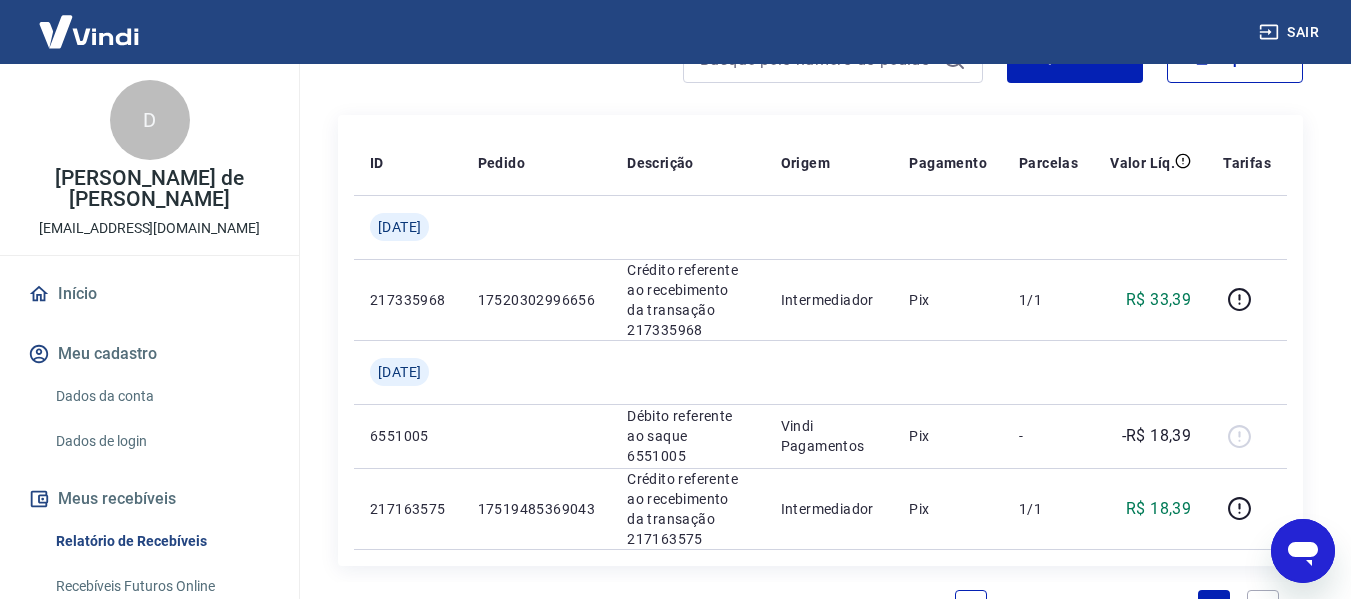 scroll, scrollTop: 300, scrollLeft: 0, axis: vertical 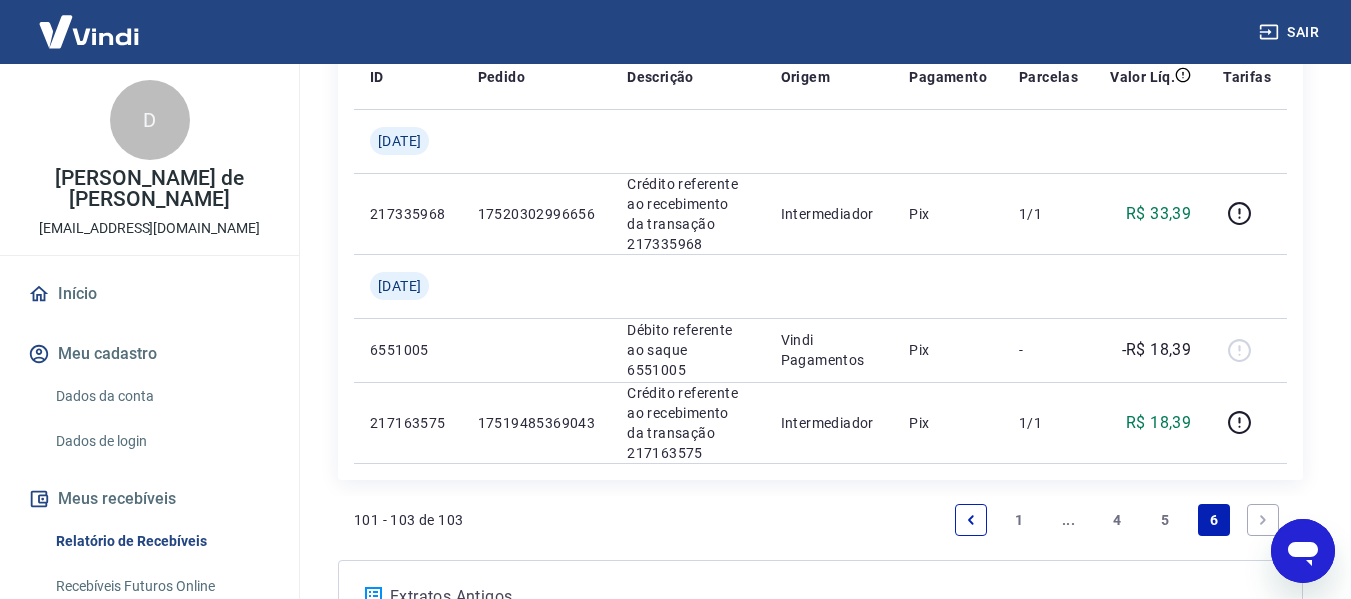 click on "1" at bounding box center [1020, 520] 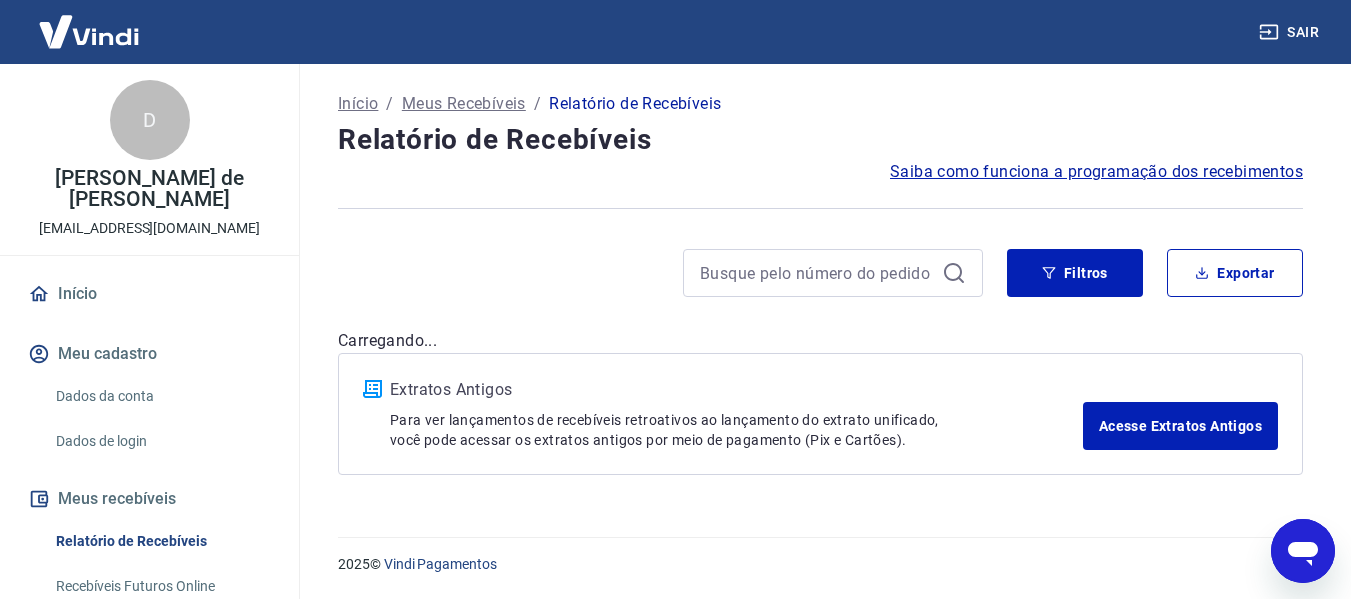 scroll, scrollTop: 0, scrollLeft: 0, axis: both 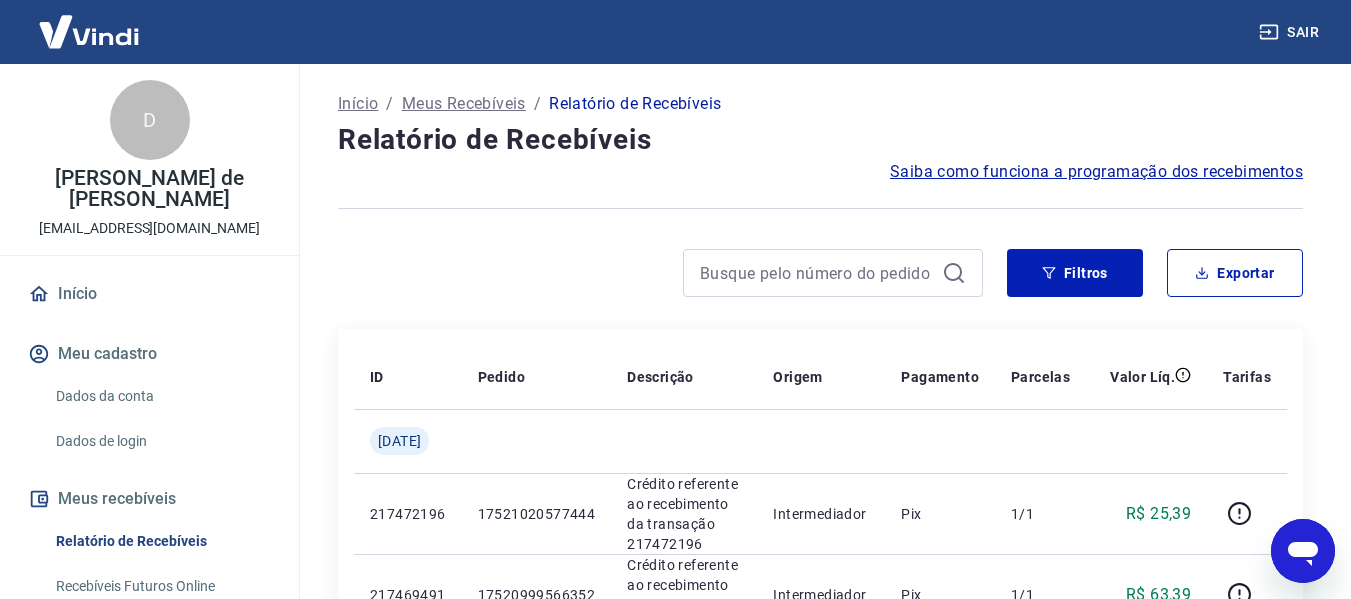 click 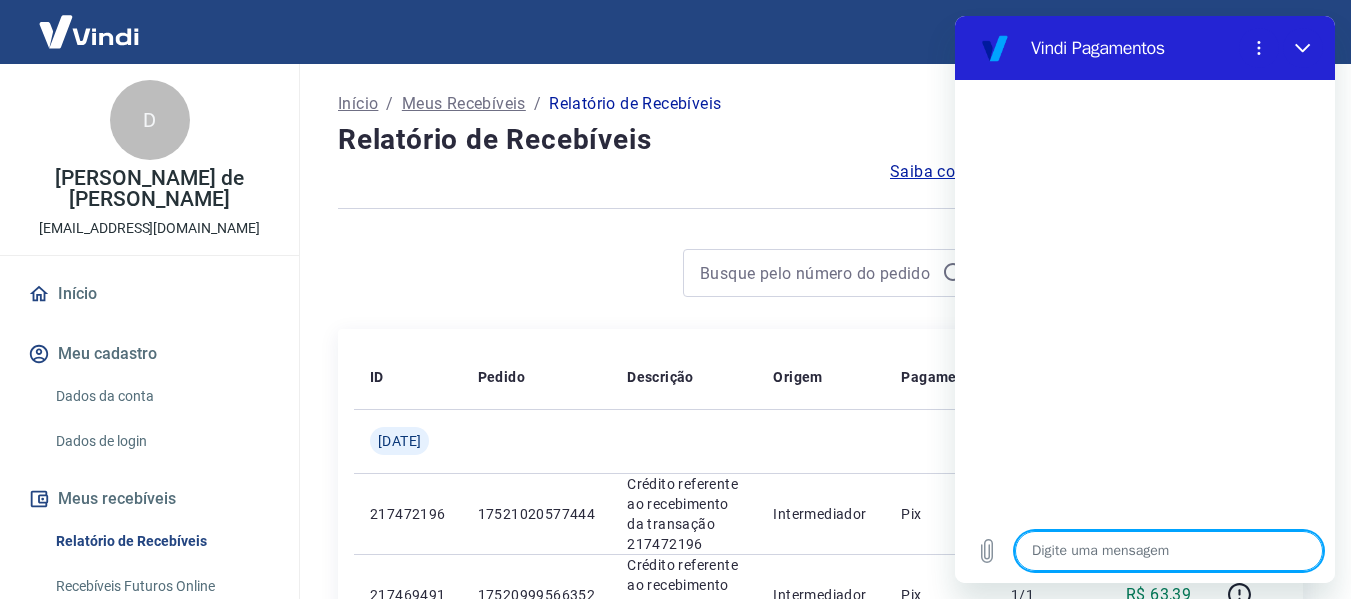 click at bounding box center (1169, 551) 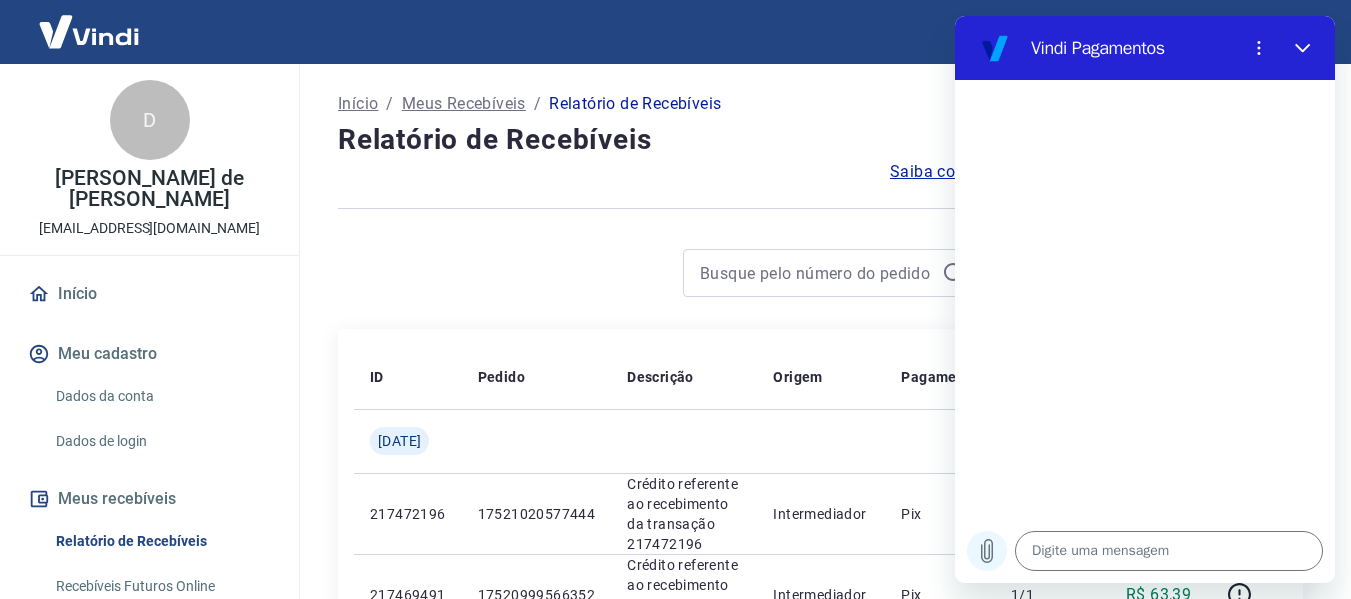 click 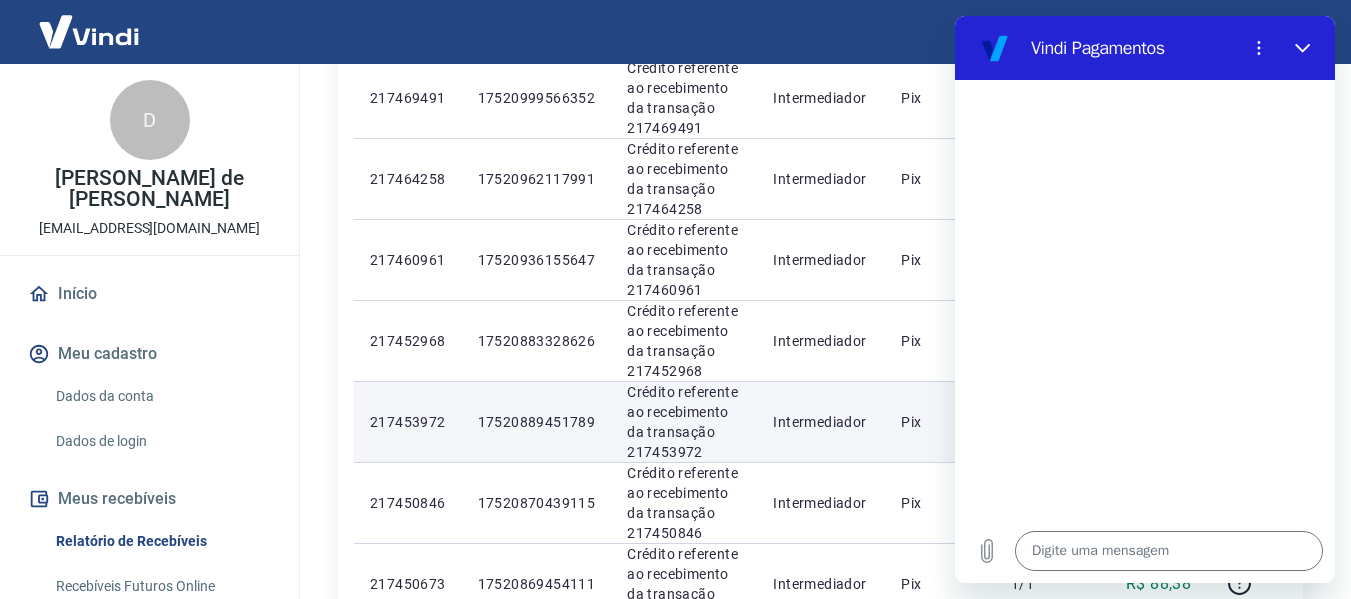 scroll, scrollTop: 500, scrollLeft: 0, axis: vertical 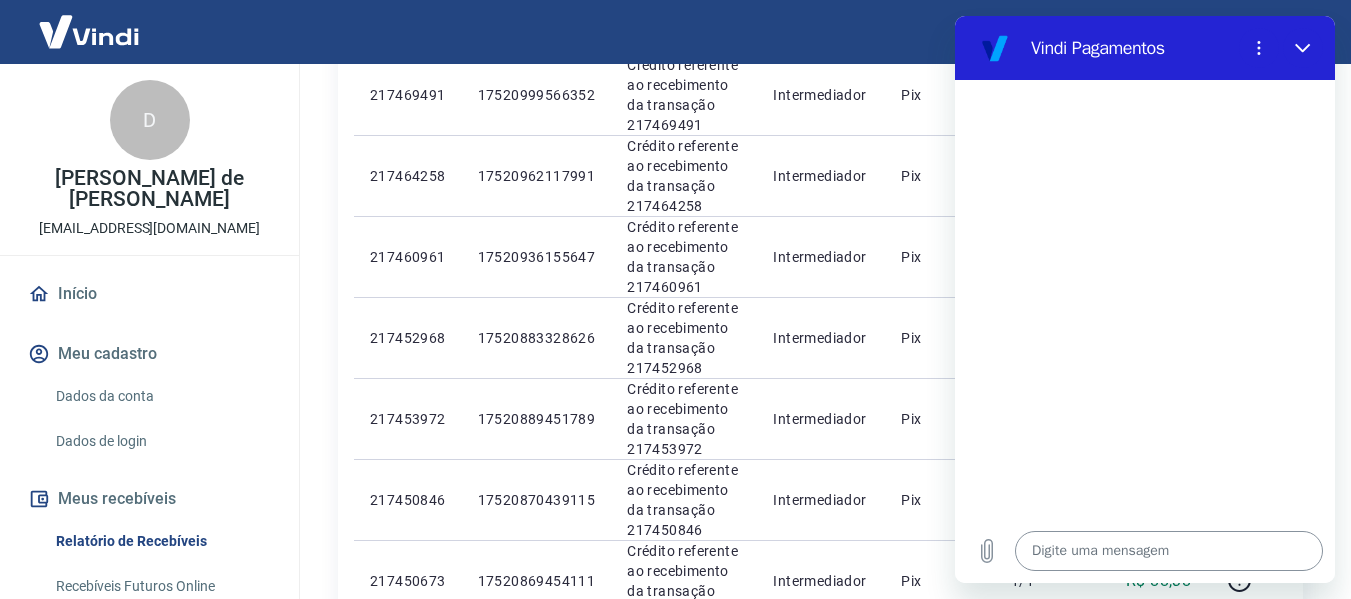 click at bounding box center (1169, 551) 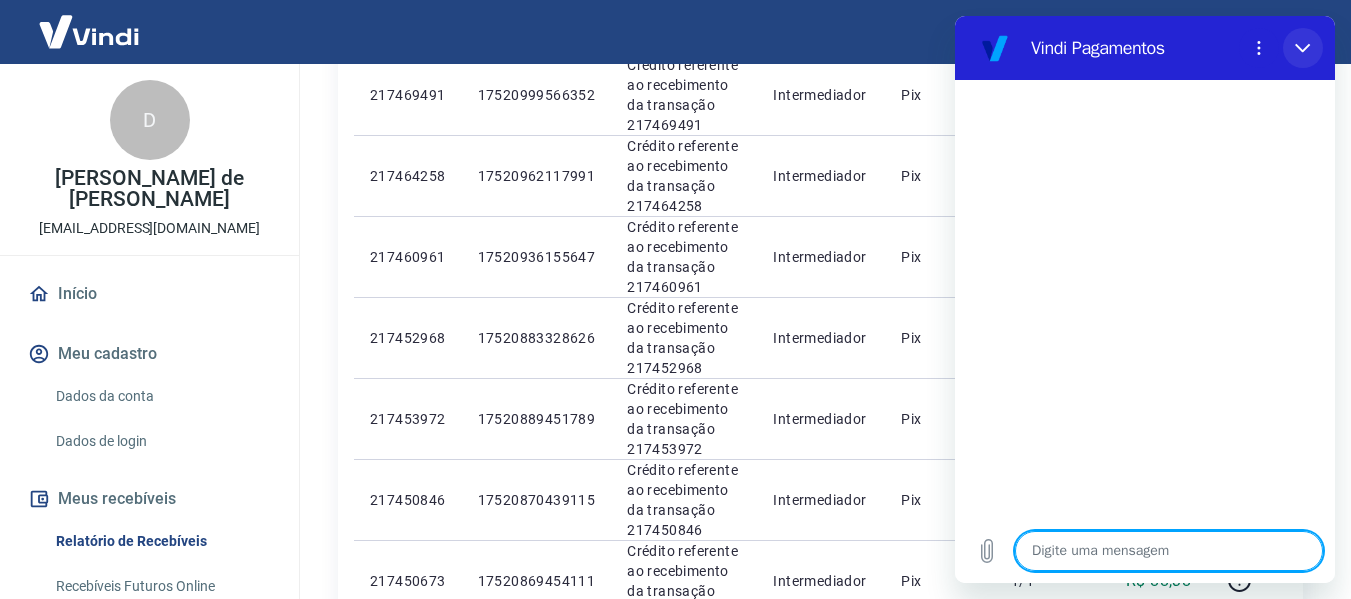 click at bounding box center (1303, 48) 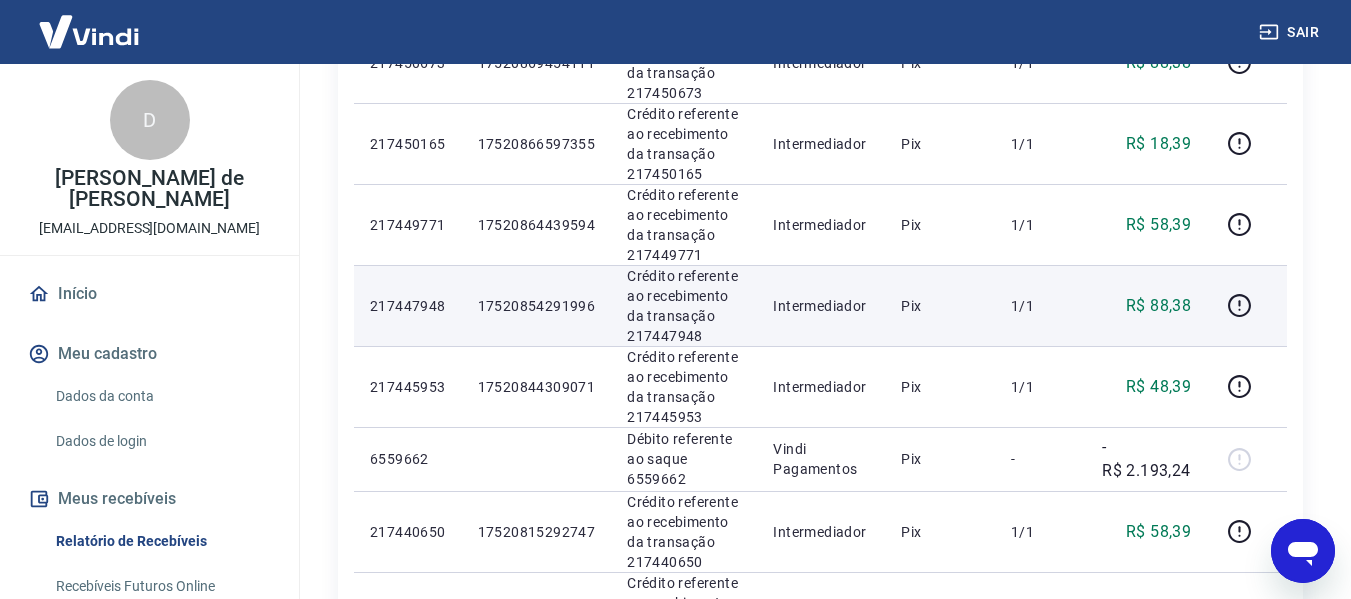 scroll, scrollTop: 1006, scrollLeft: 0, axis: vertical 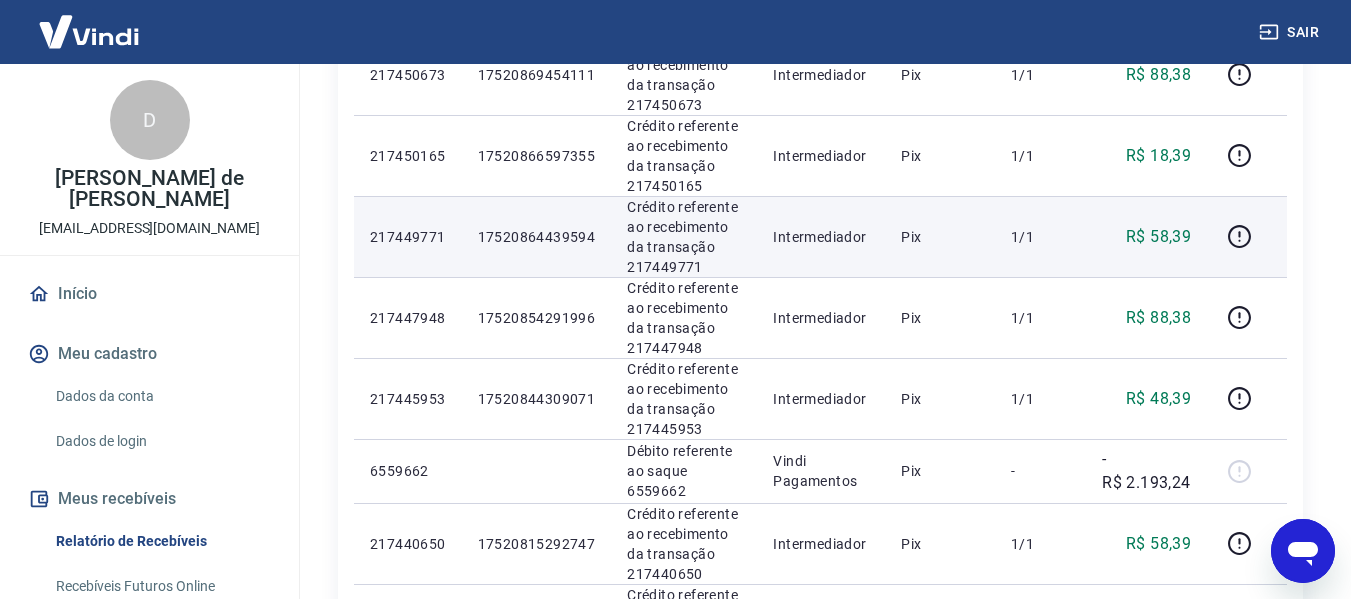 click on "17520864439594" at bounding box center [537, 237] 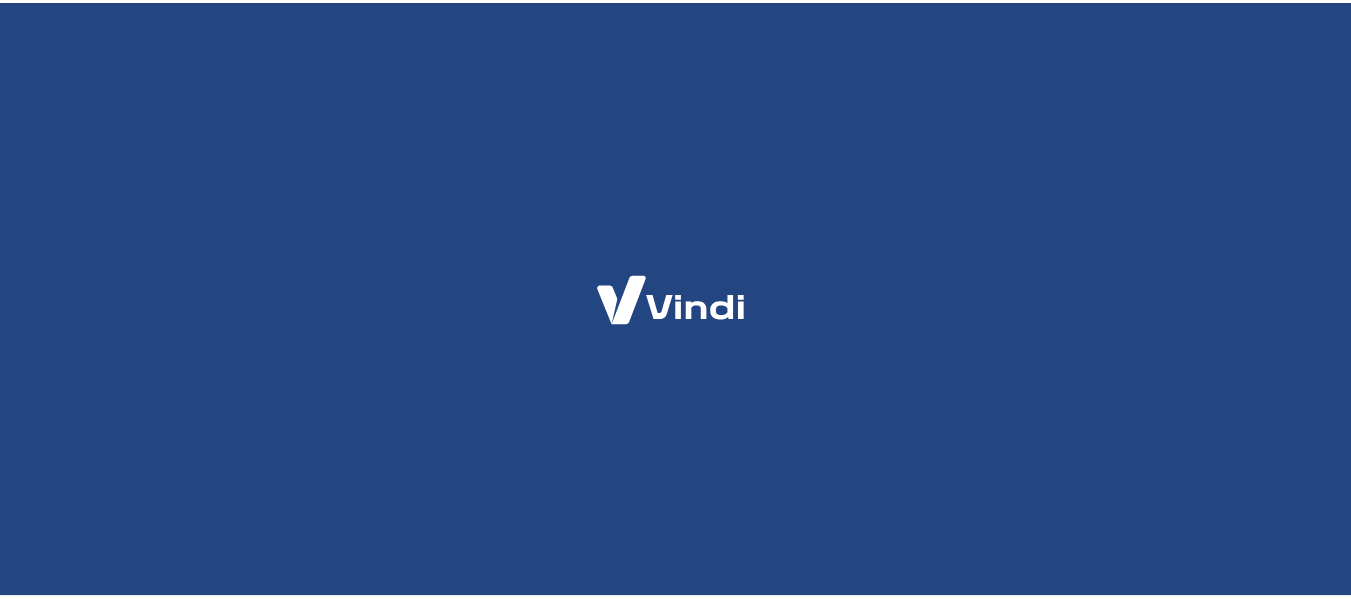 scroll, scrollTop: 0, scrollLeft: 0, axis: both 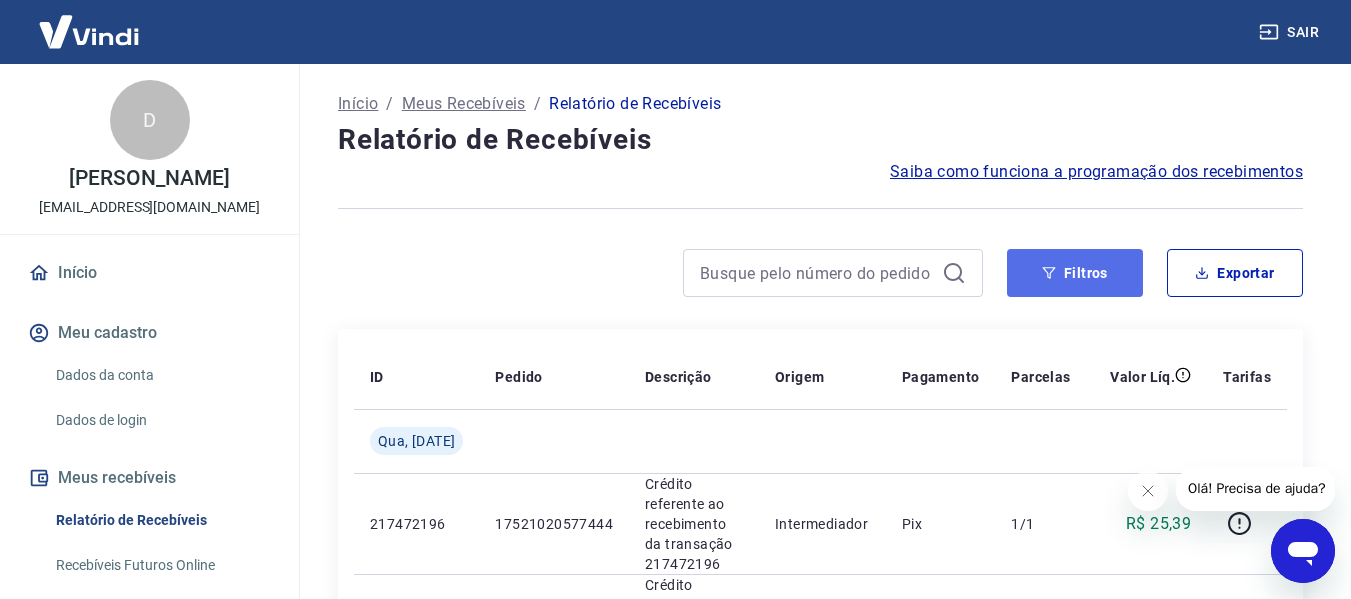 click on "Filtros" at bounding box center (1075, 273) 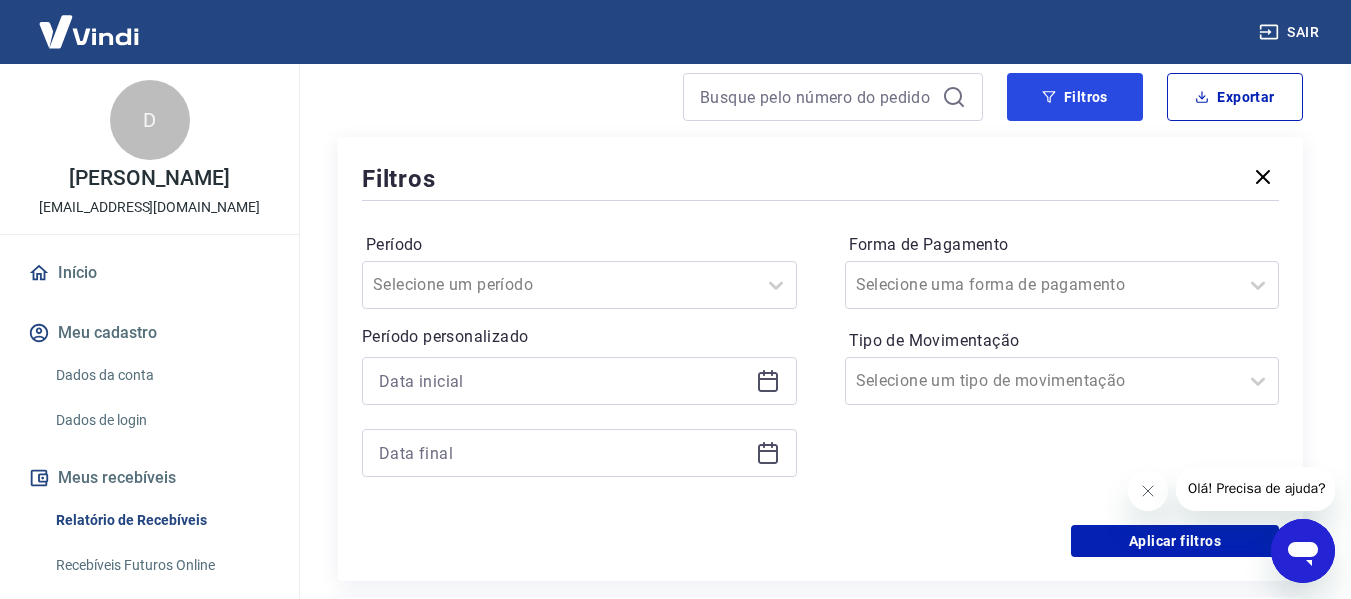 scroll, scrollTop: 200, scrollLeft: 0, axis: vertical 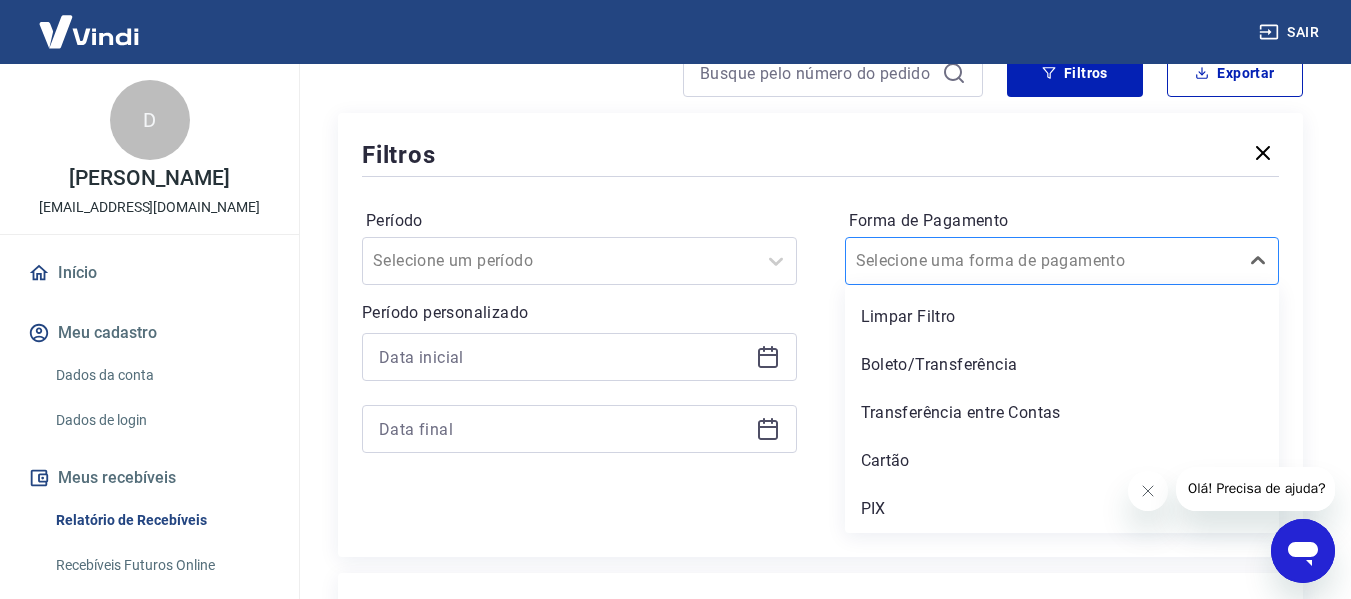 click on "Forma de Pagamento" at bounding box center [957, 261] 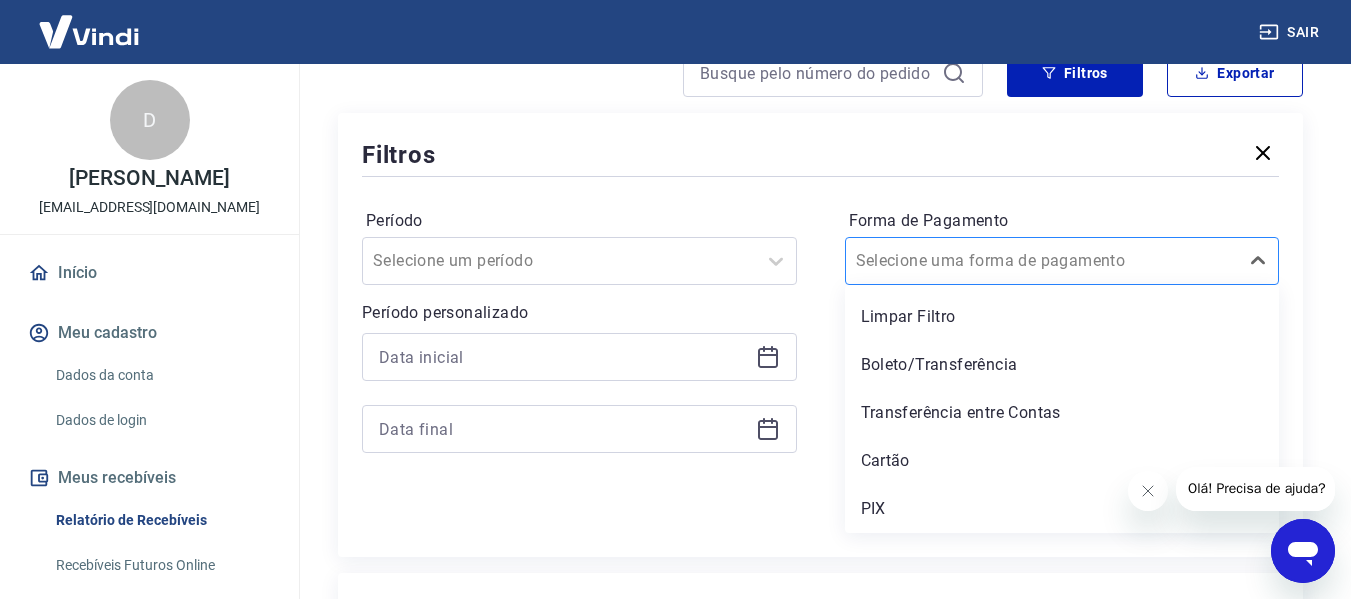 click on "Forma de Pagamento" at bounding box center (957, 261) 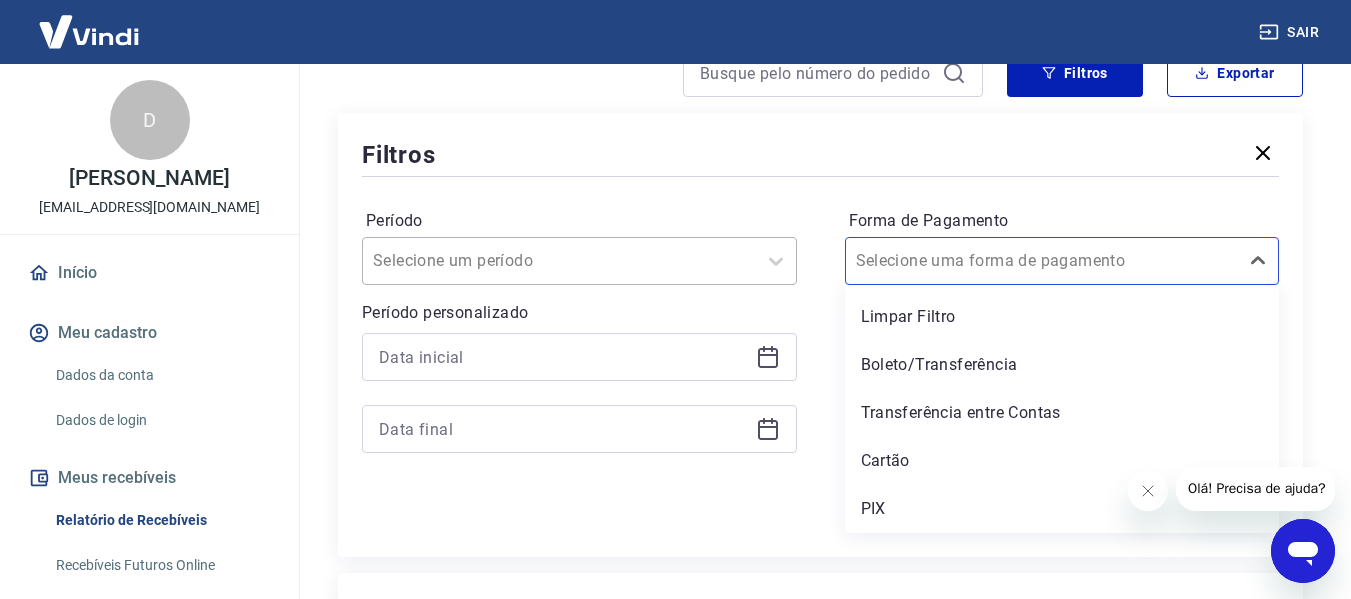 click on "Período" at bounding box center [474, 261] 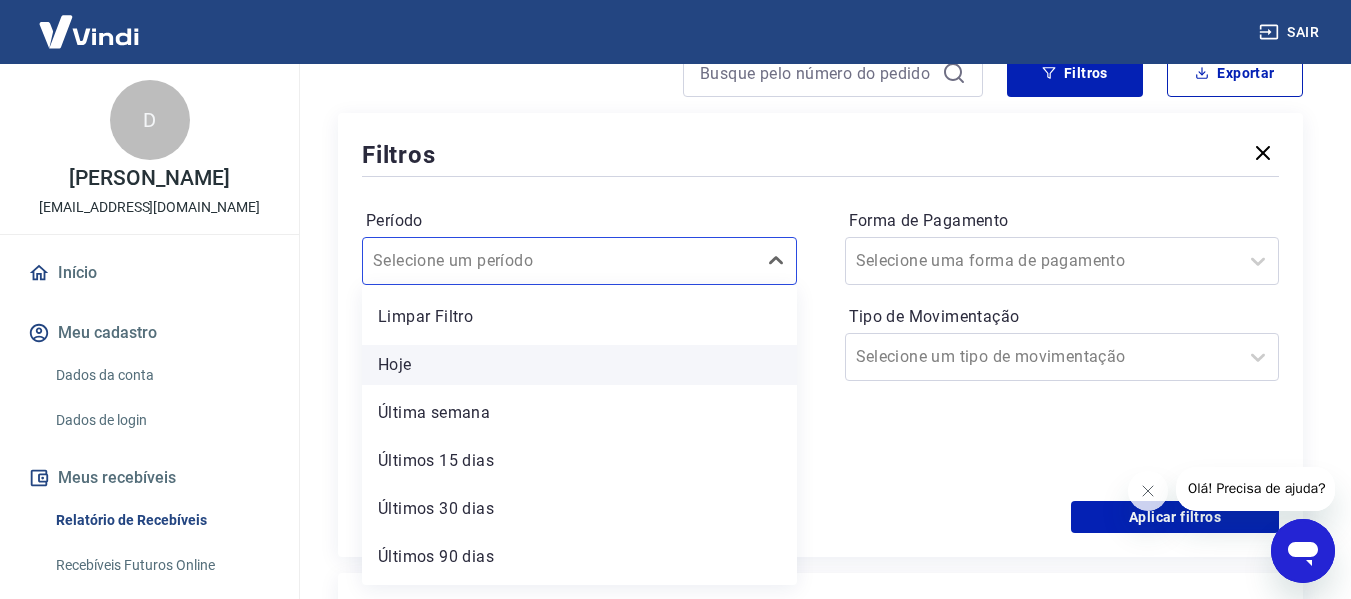 click on "Hoje" at bounding box center [579, 365] 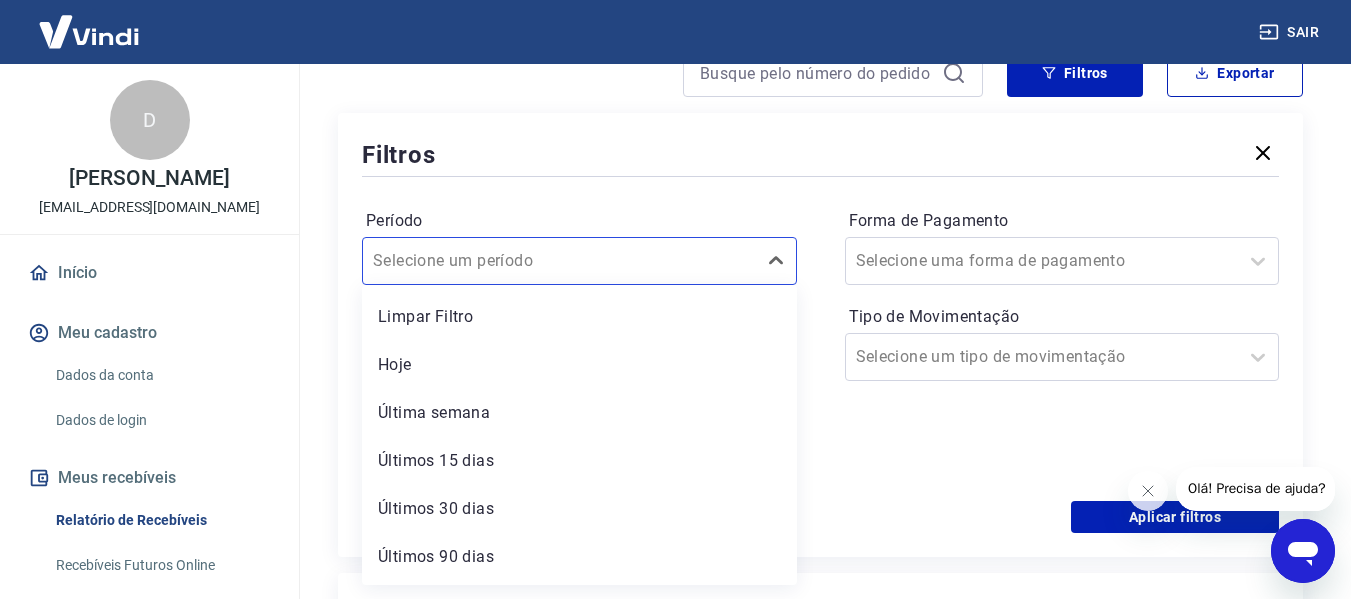 click at bounding box center [579, 357] 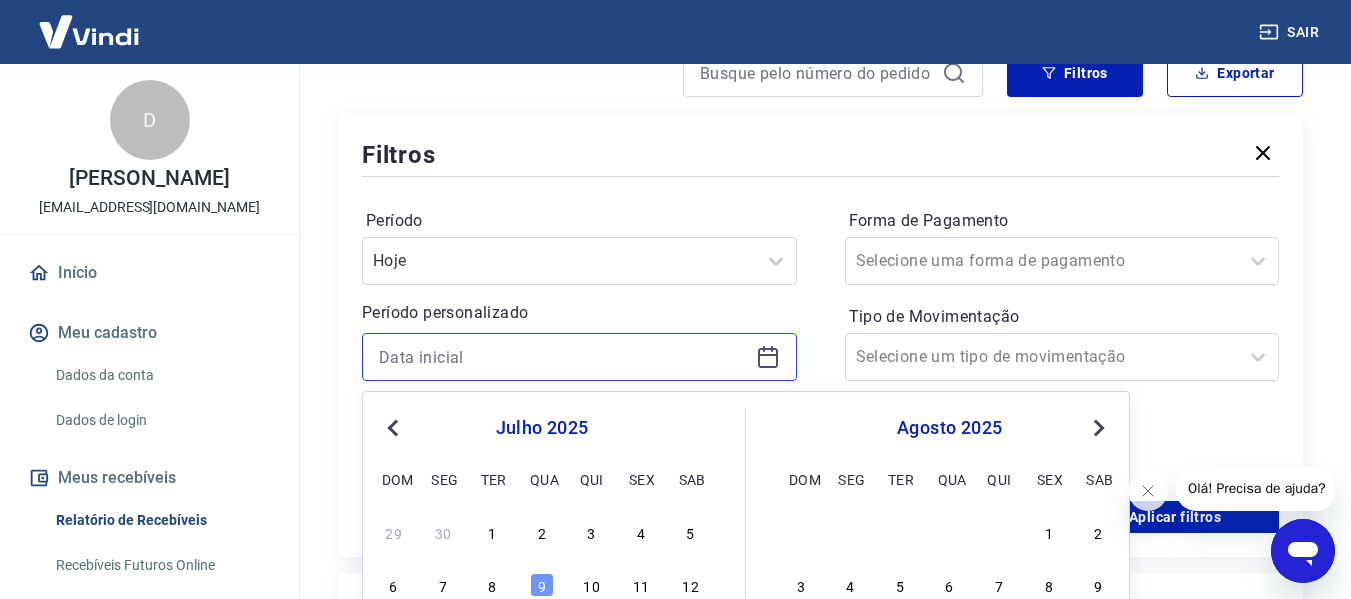 click at bounding box center [563, 357] 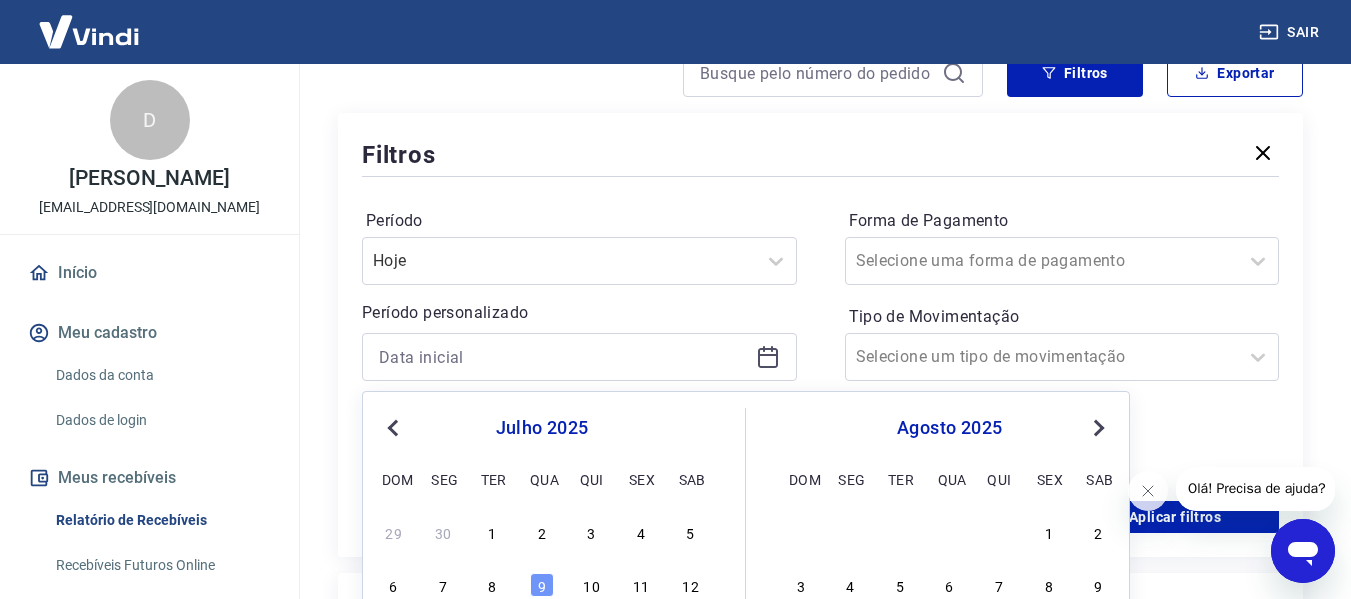 click on "9" at bounding box center [542, 585] 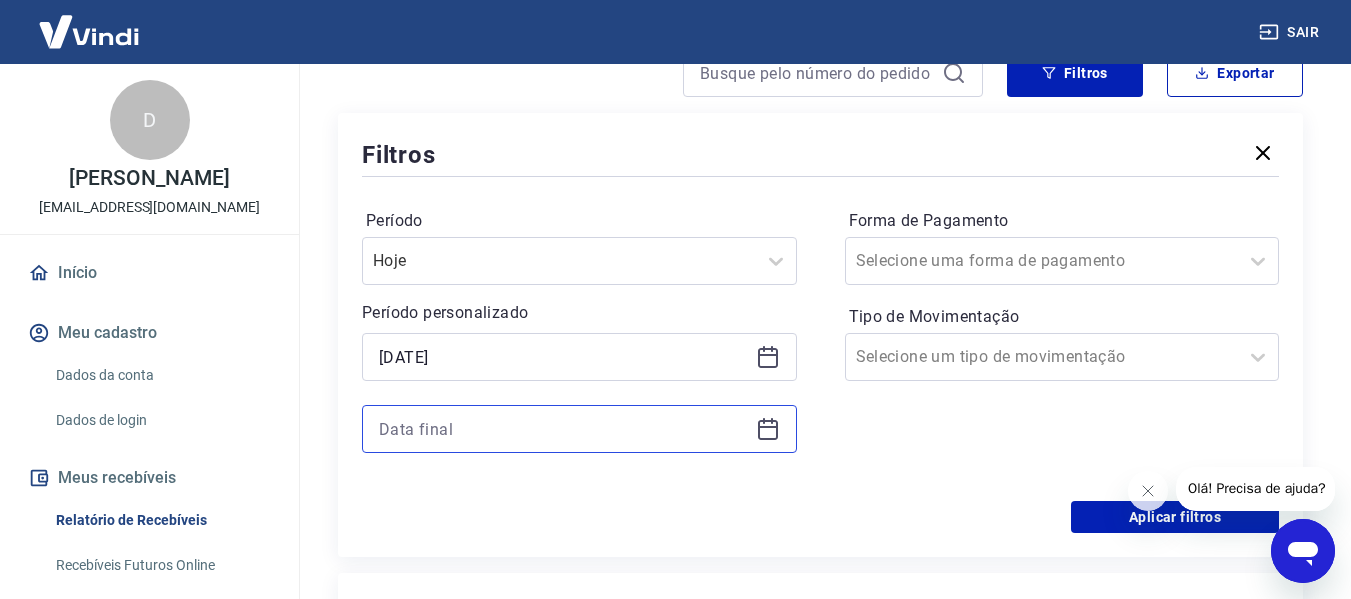 click at bounding box center (563, 429) 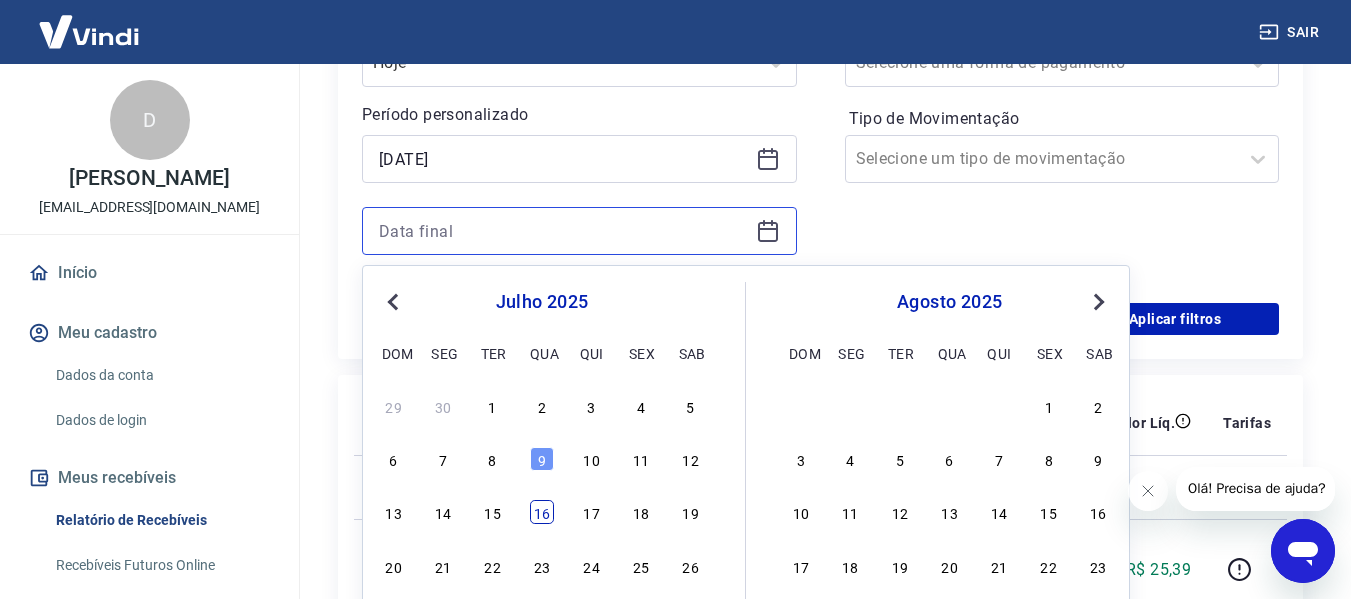 scroll, scrollTop: 400, scrollLeft: 0, axis: vertical 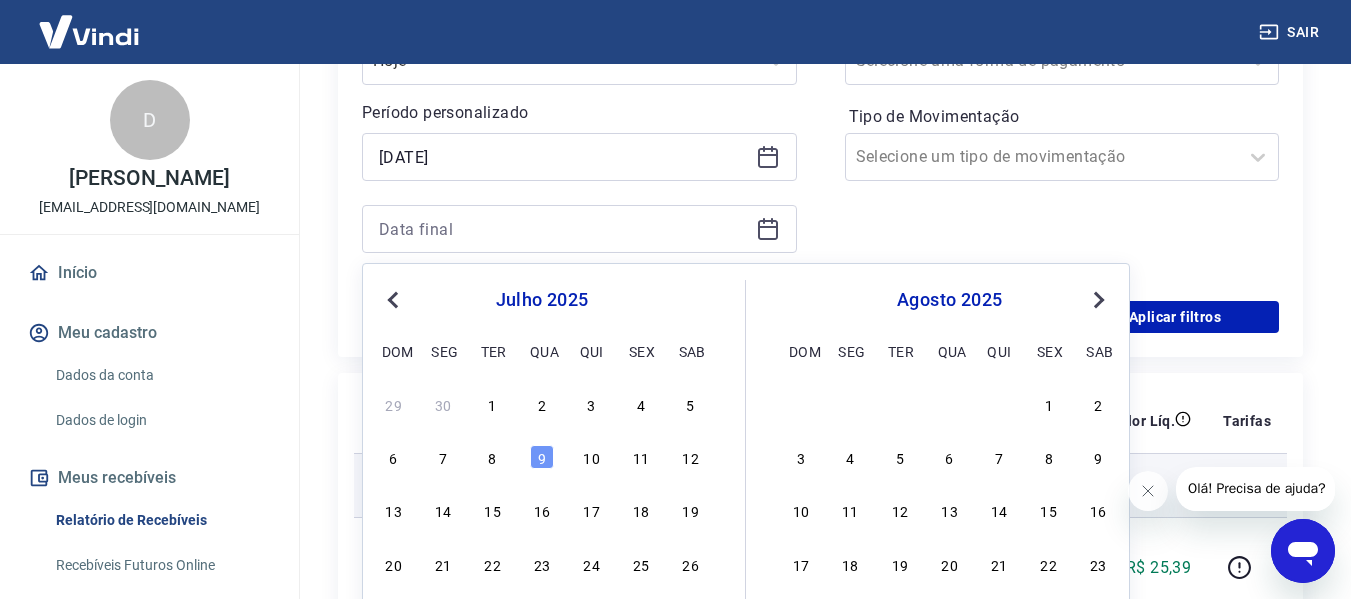 click on "9" at bounding box center (542, 457) 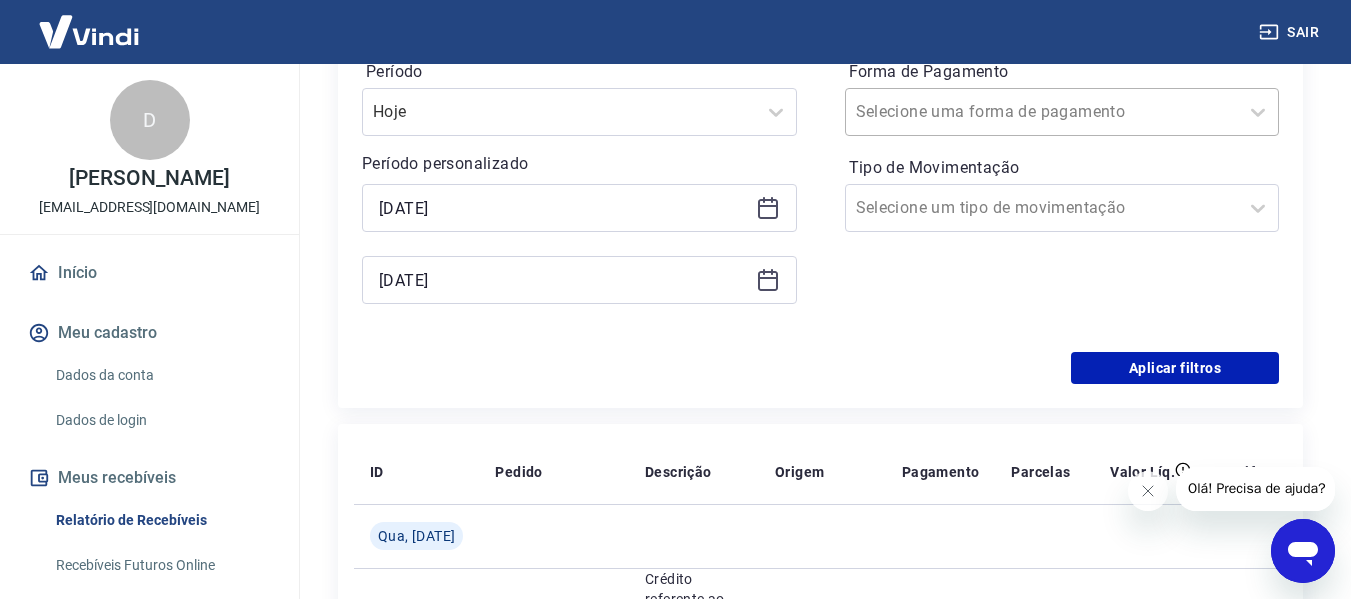 scroll, scrollTop: 300, scrollLeft: 0, axis: vertical 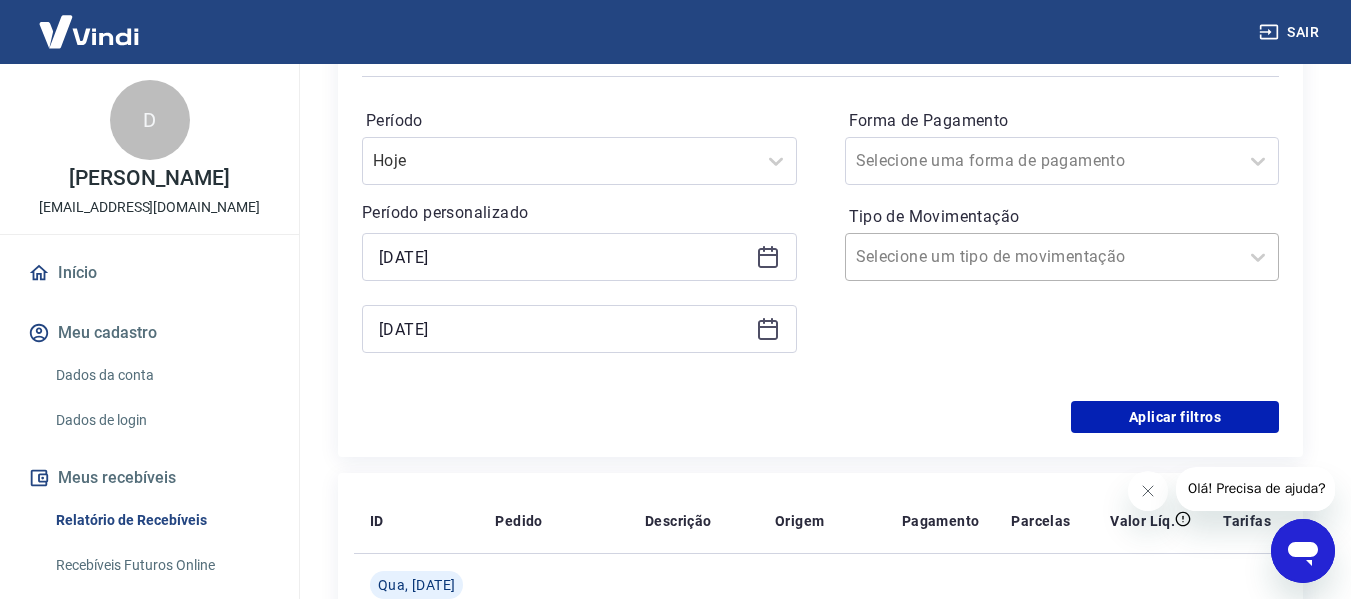 click on "Tipo de Movimentação" at bounding box center [957, 257] 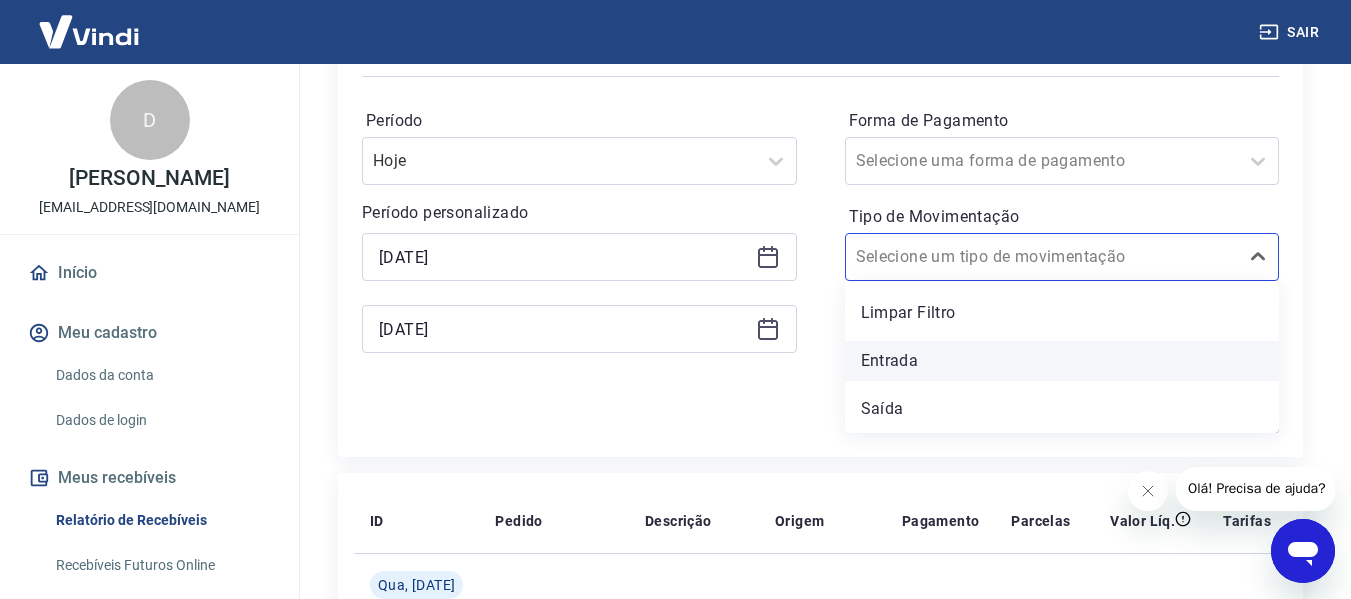 click on "Entrada" at bounding box center [1062, 361] 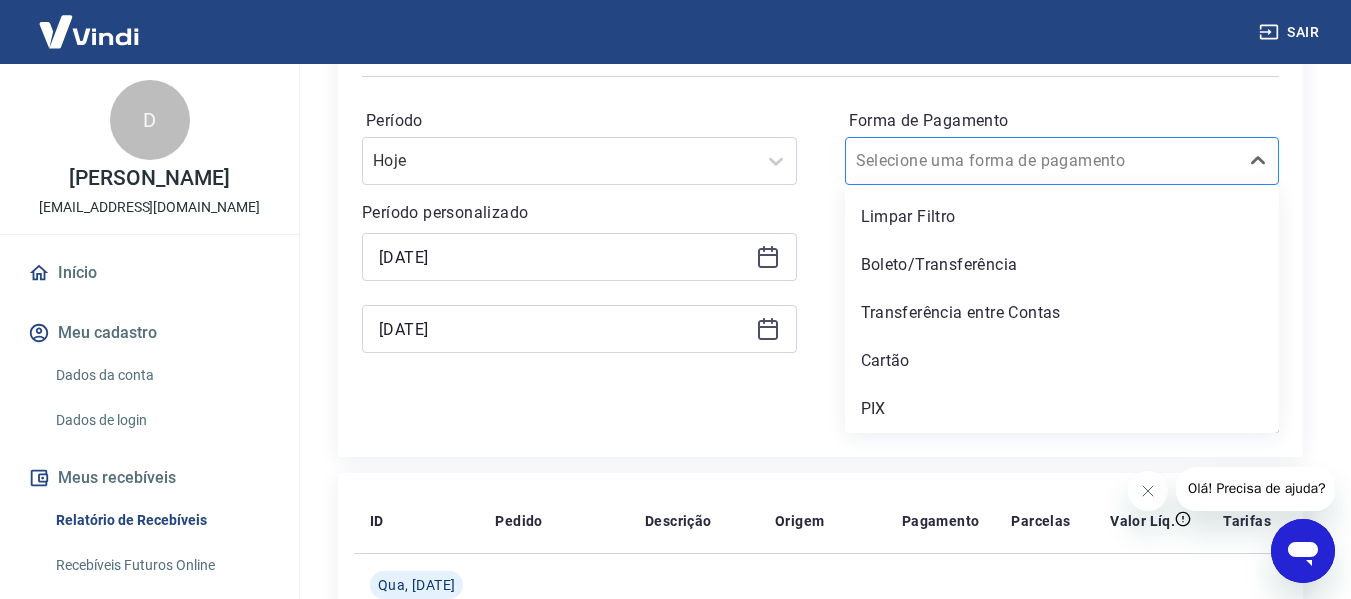 click on "Forma de Pagamento" at bounding box center (957, 161) 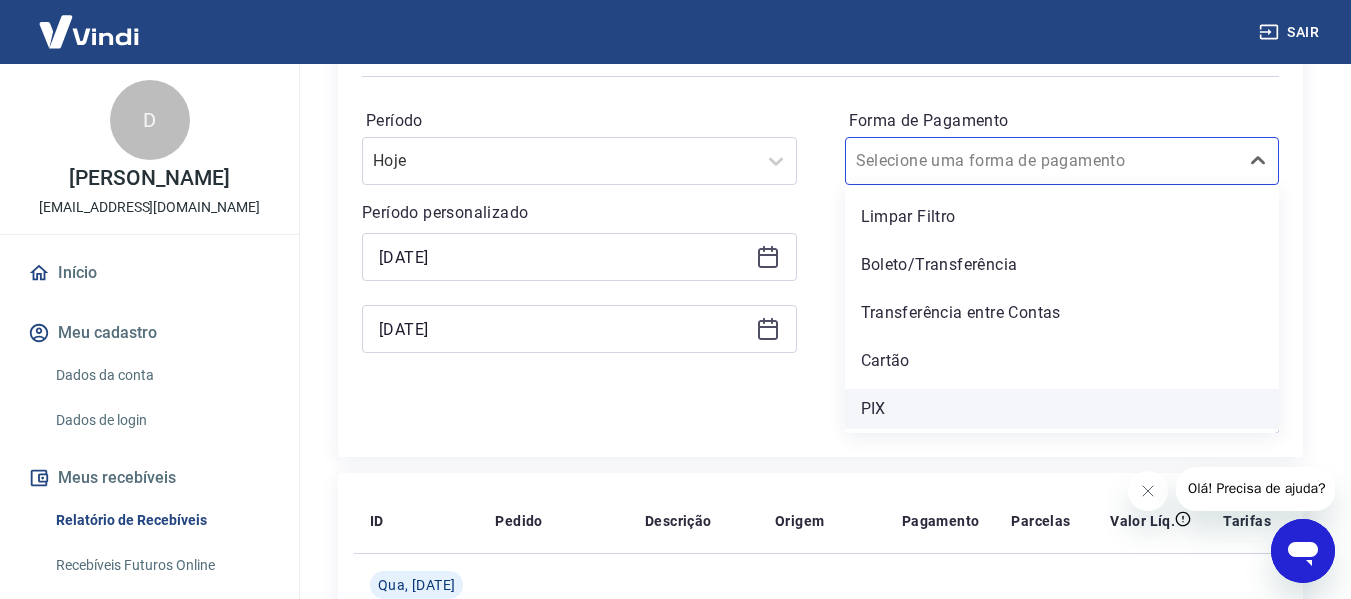click on "PIX" at bounding box center [1062, 409] 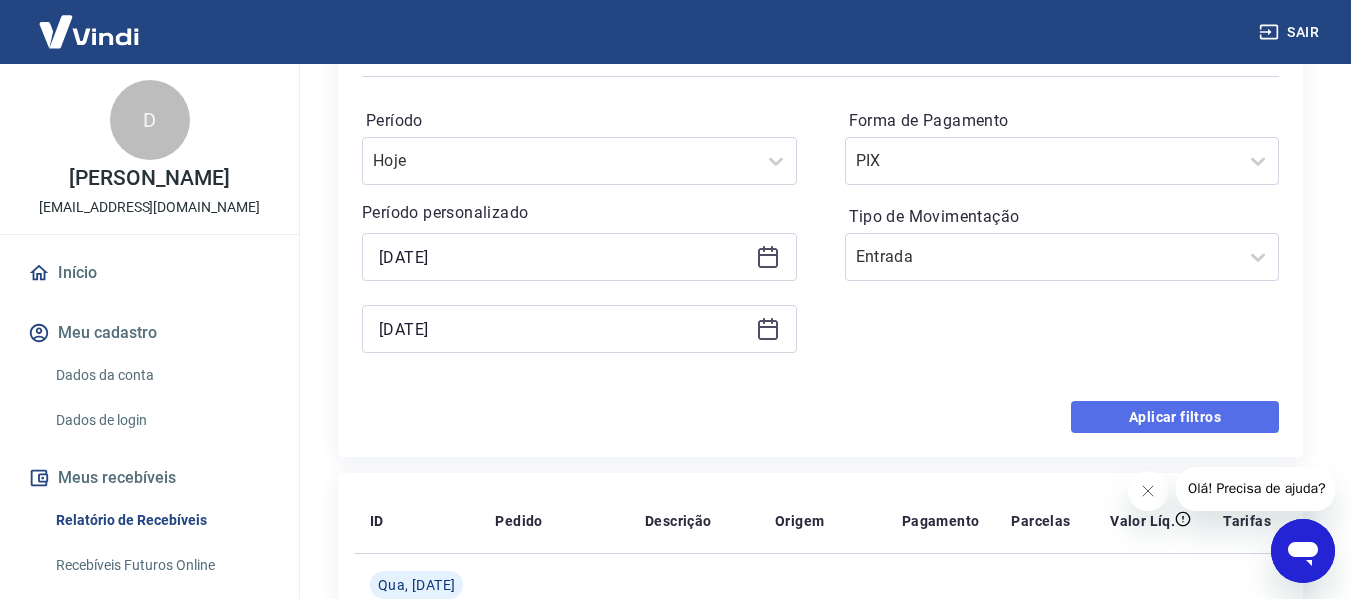 click on "Aplicar filtros" at bounding box center [1175, 417] 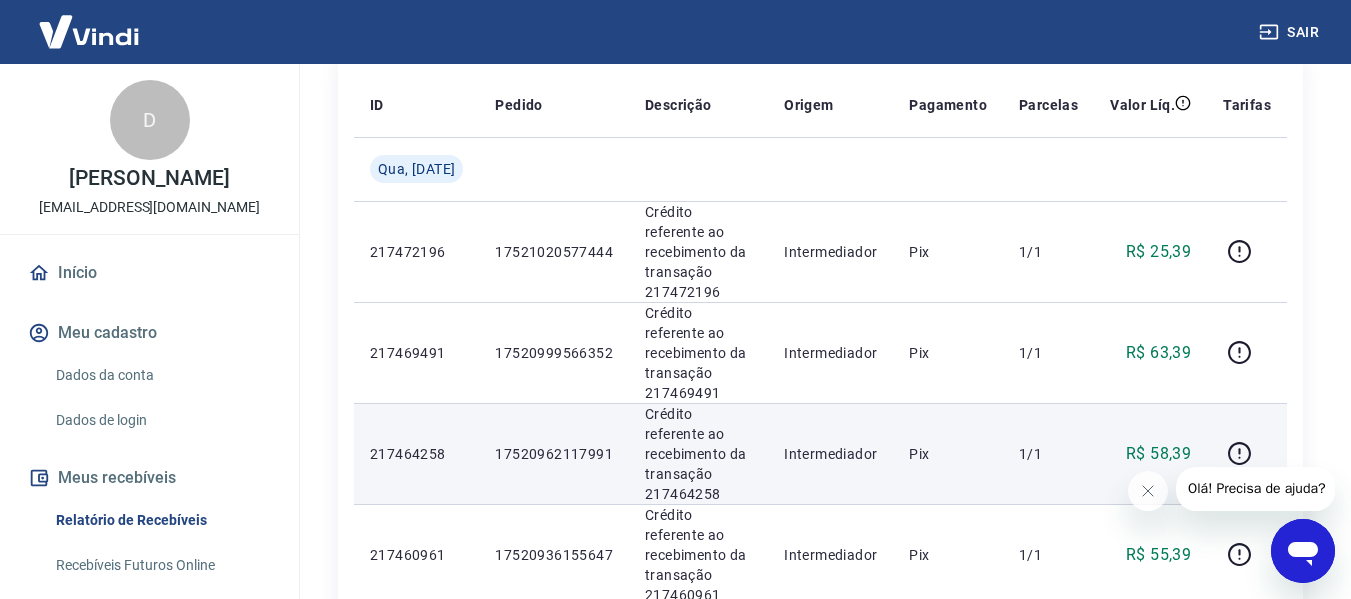 scroll, scrollTop: 223, scrollLeft: 0, axis: vertical 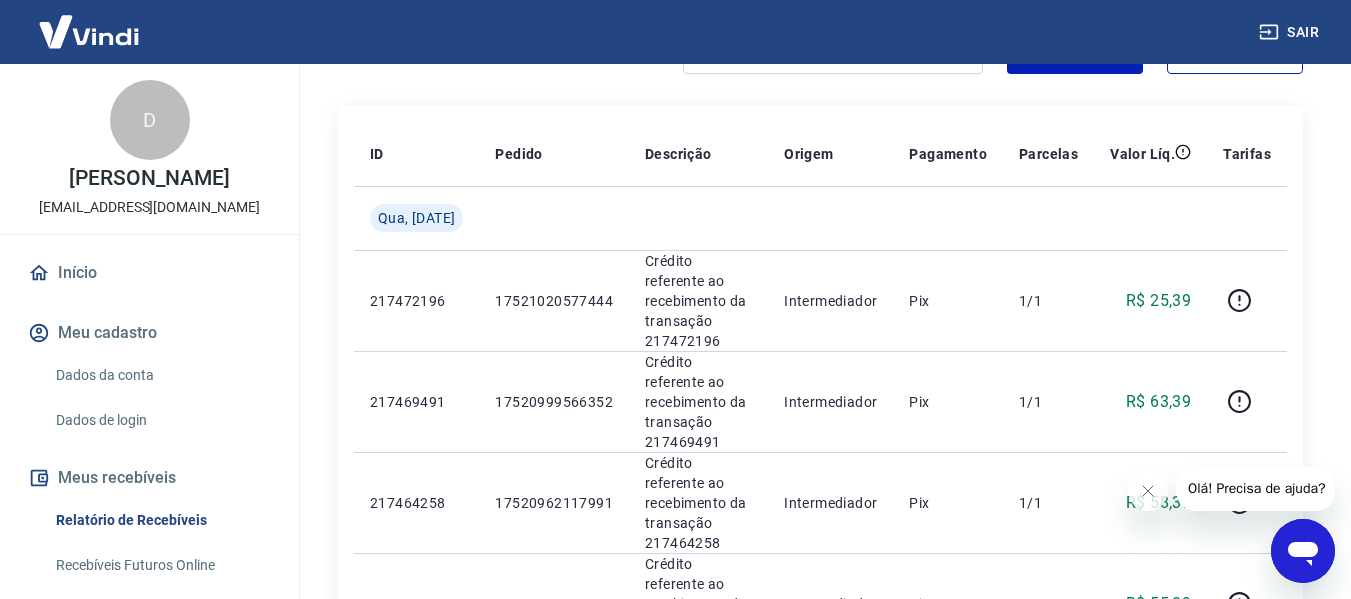 click 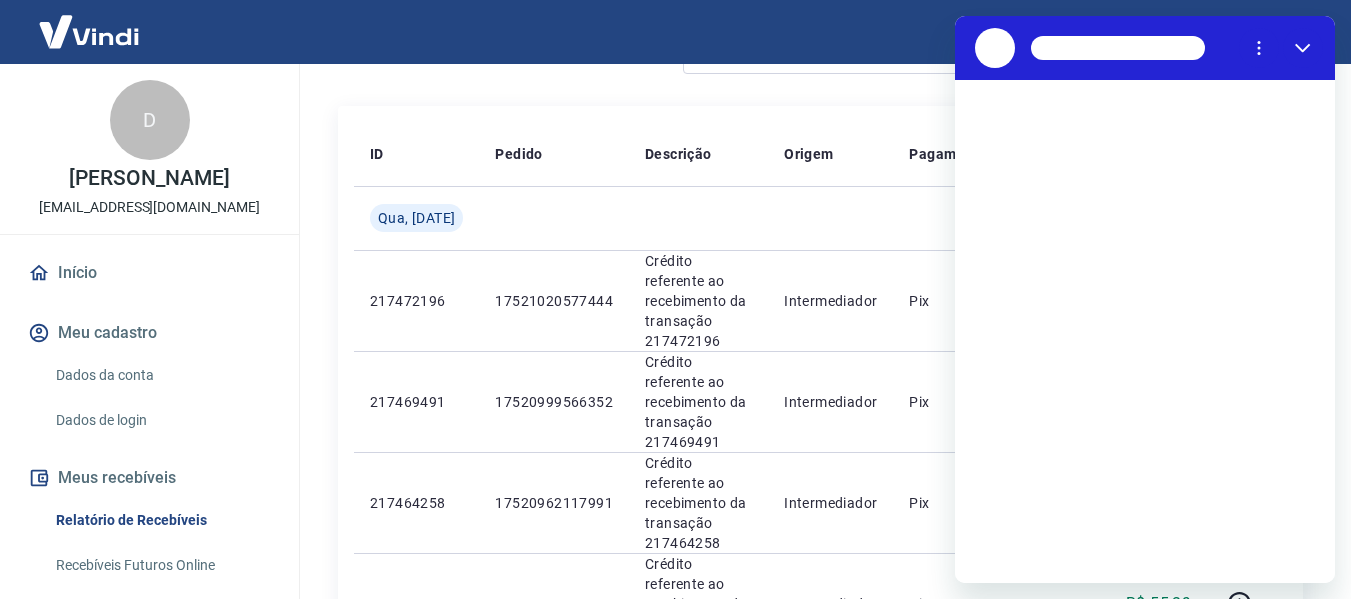scroll, scrollTop: 0, scrollLeft: 0, axis: both 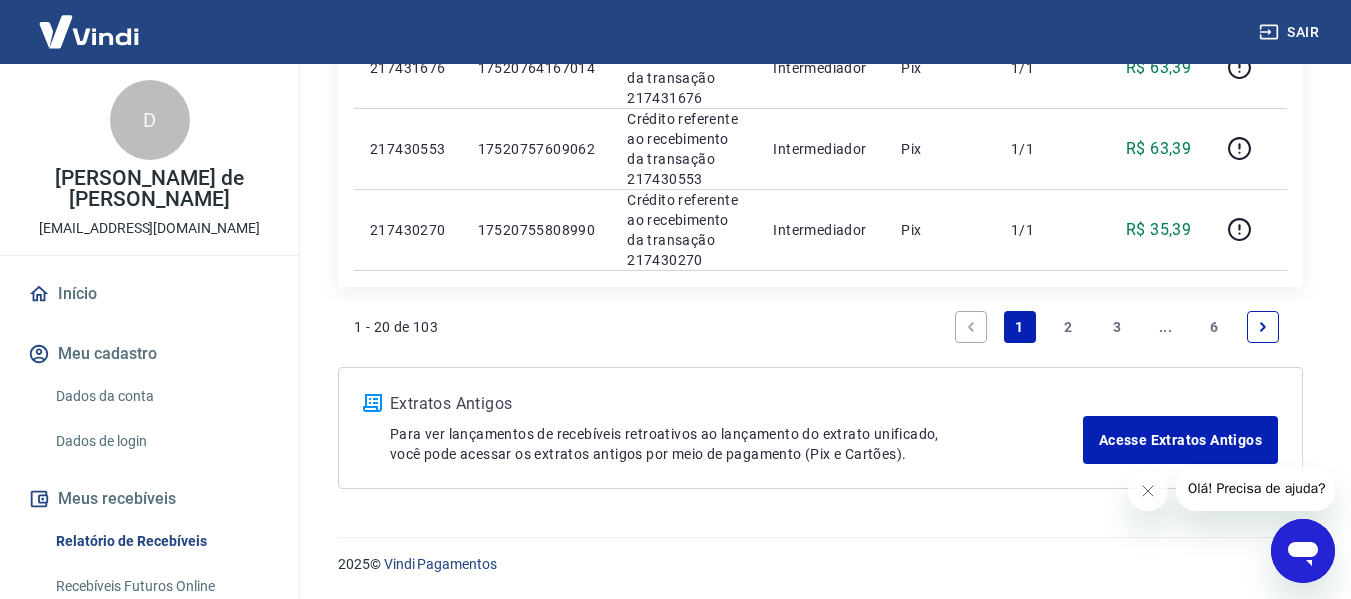 click on "2" at bounding box center (1068, 327) 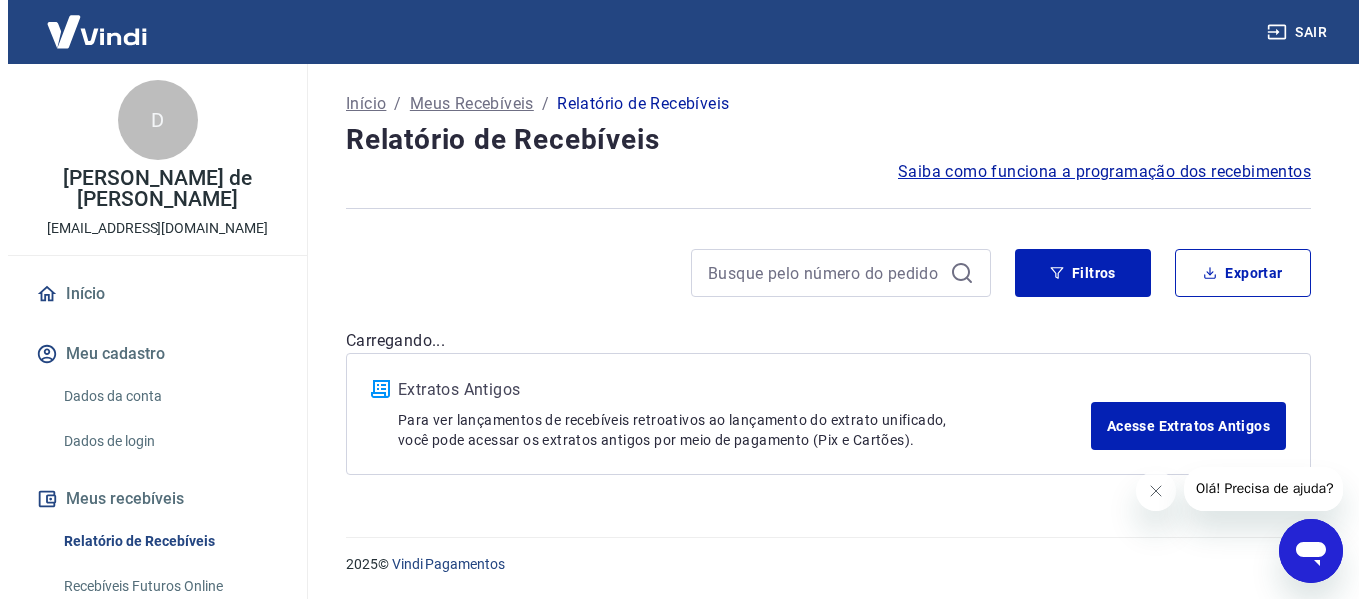 scroll, scrollTop: 0, scrollLeft: 0, axis: both 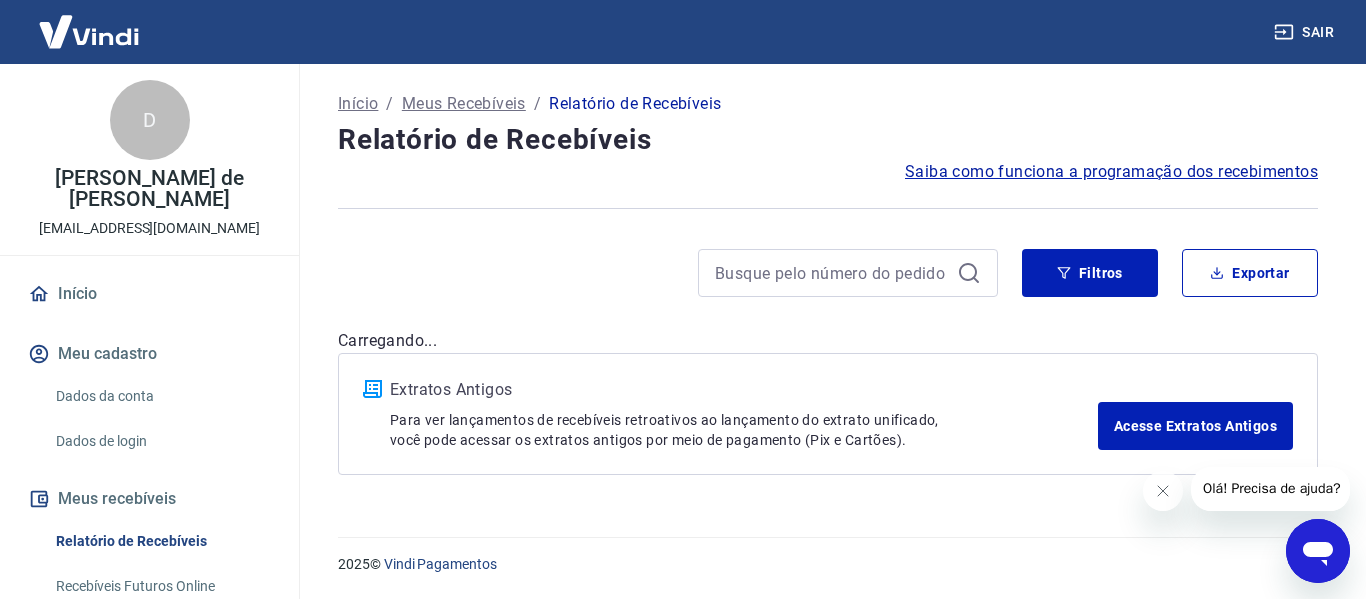 click on "Carregando..." at bounding box center [828, 341] 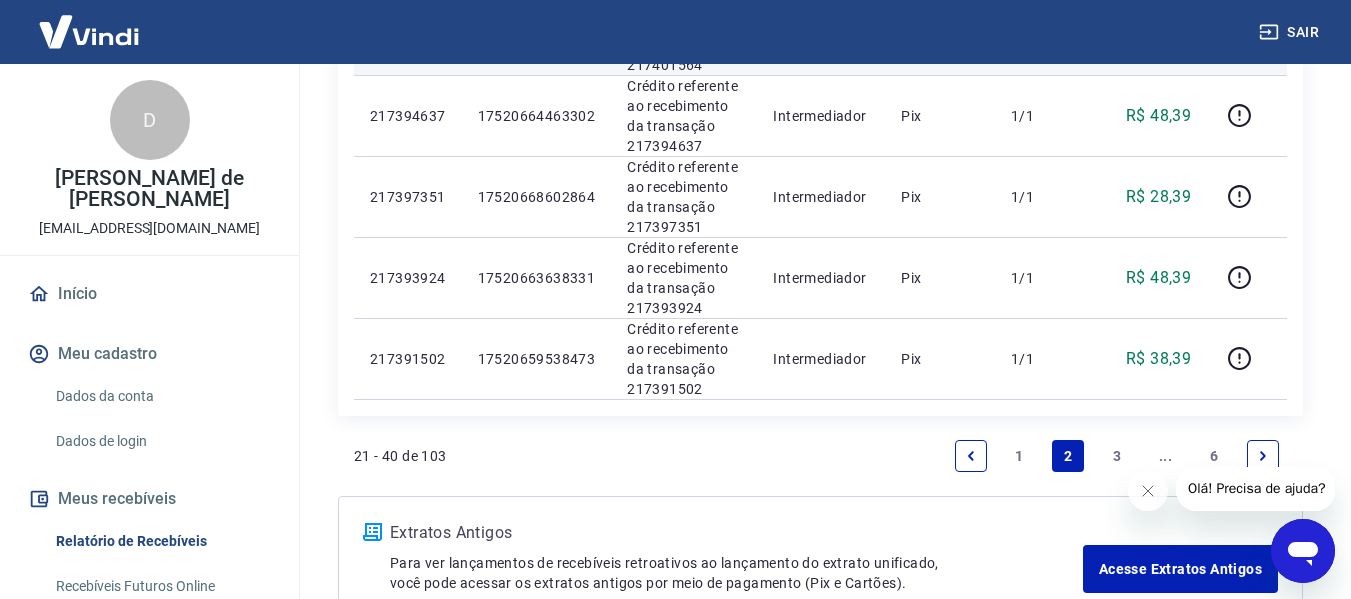 scroll, scrollTop: 1806, scrollLeft: 0, axis: vertical 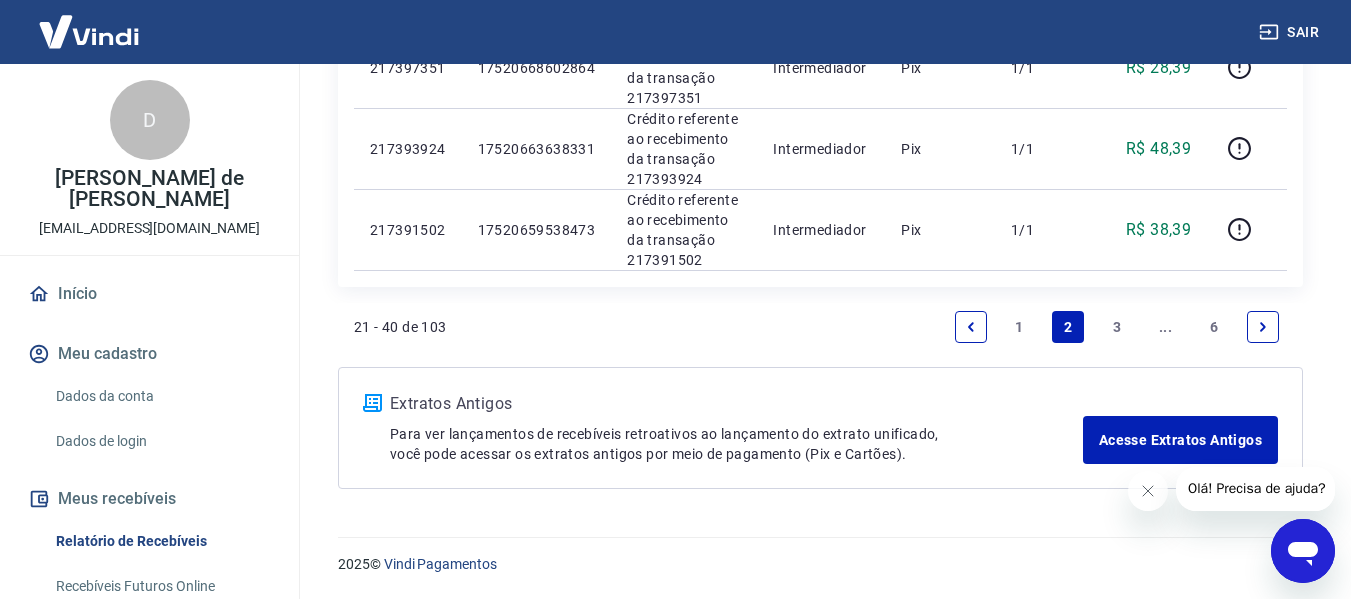 click on "1" at bounding box center (1020, 327) 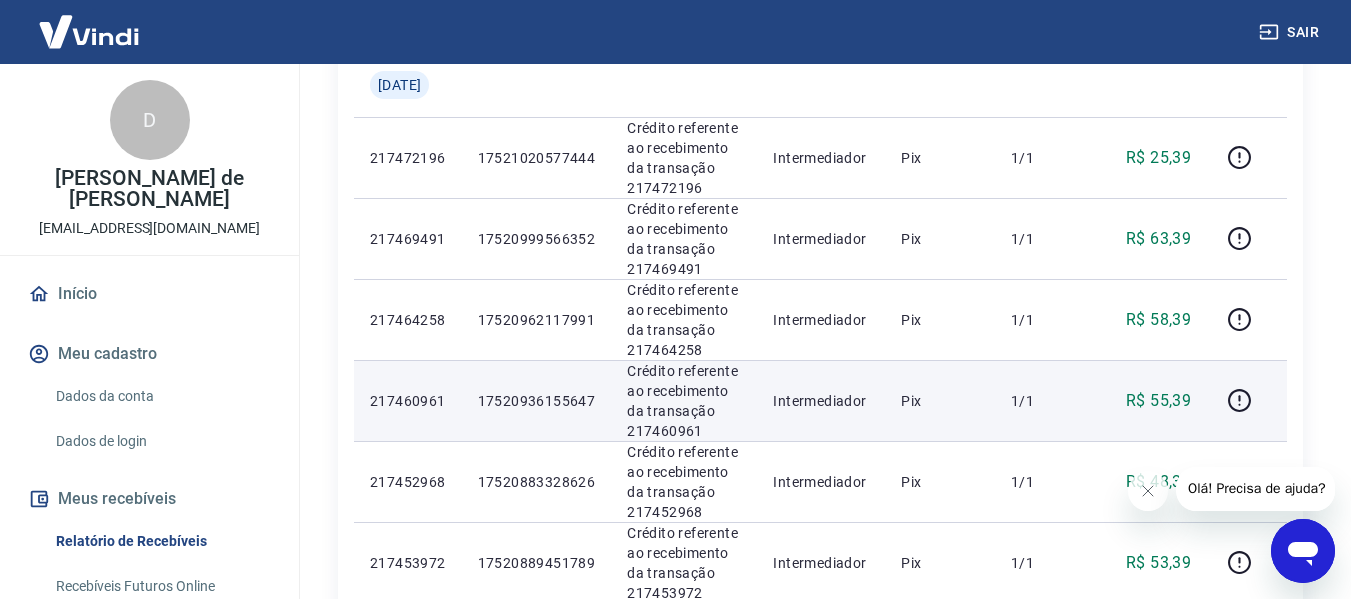 scroll, scrollTop: 500, scrollLeft: 0, axis: vertical 